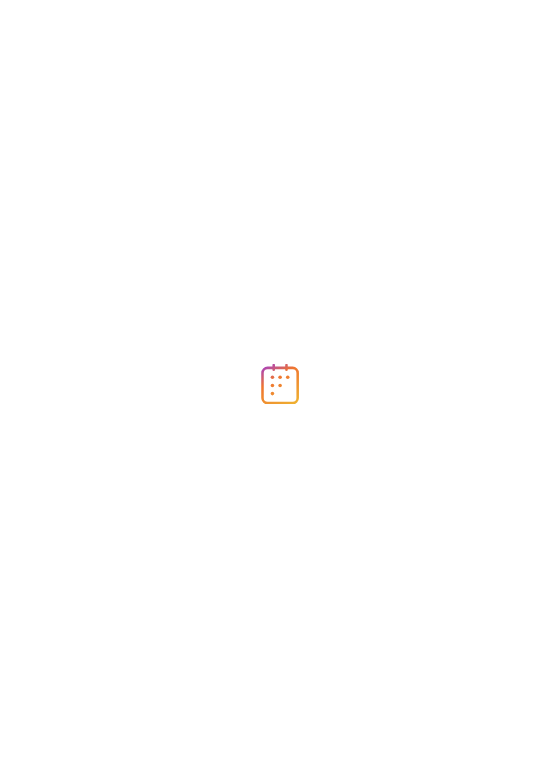 scroll, scrollTop: 0, scrollLeft: 0, axis: both 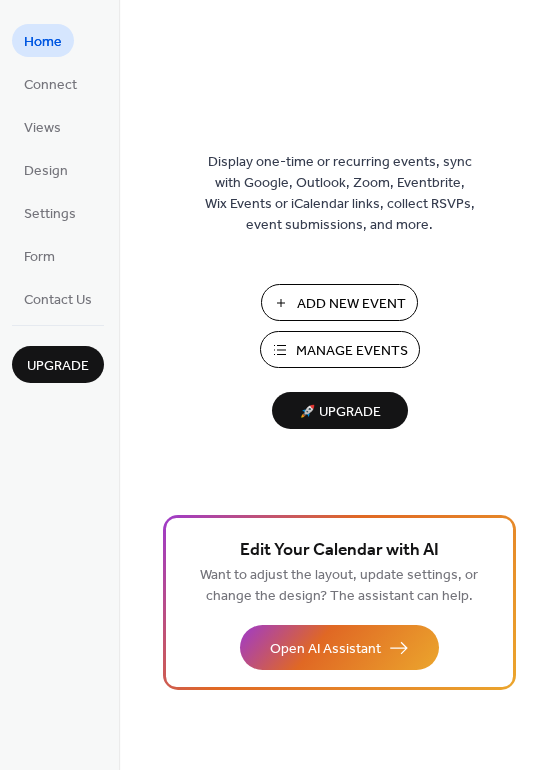 click on "Add New Event" at bounding box center (351, 304) 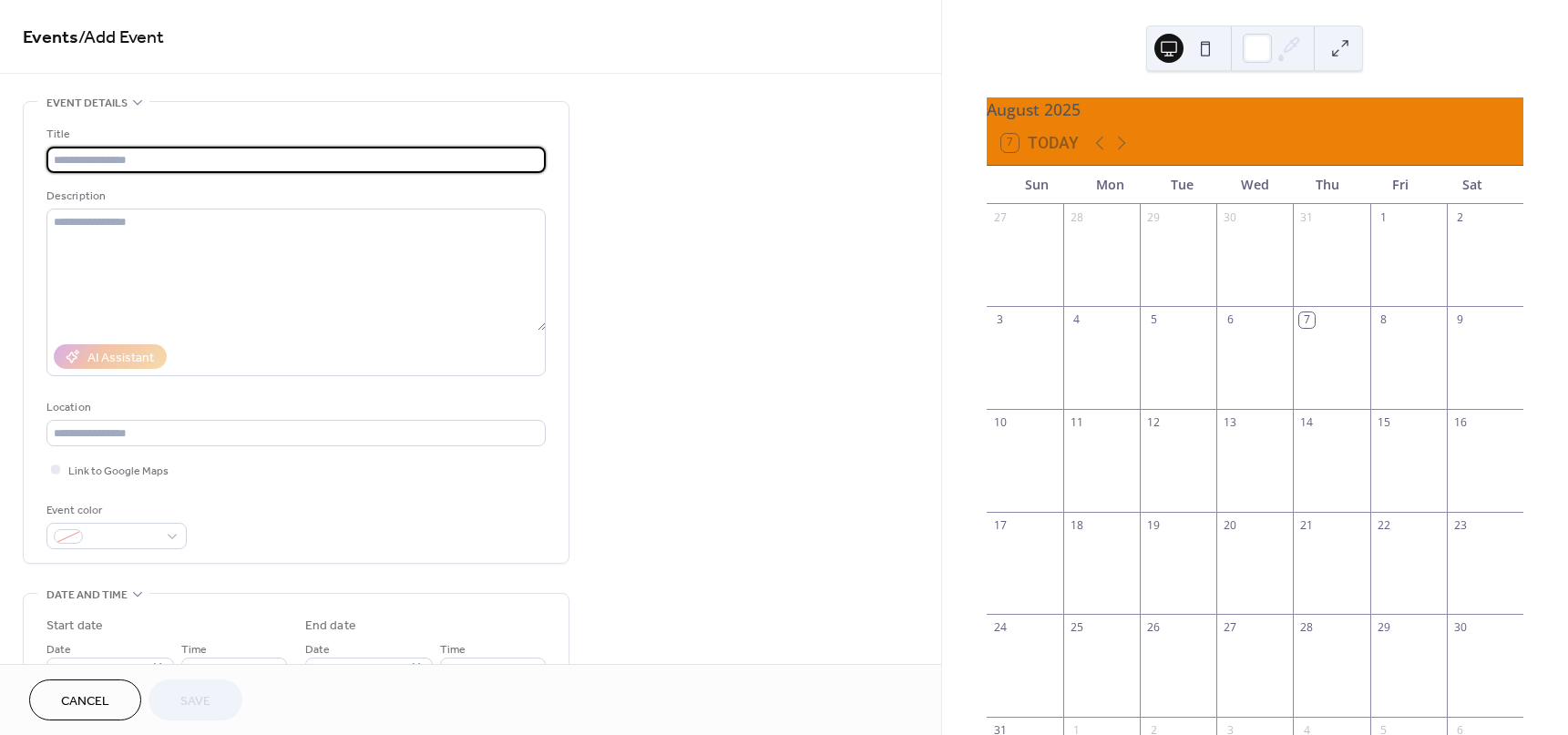 scroll, scrollTop: 0, scrollLeft: 0, axis: both 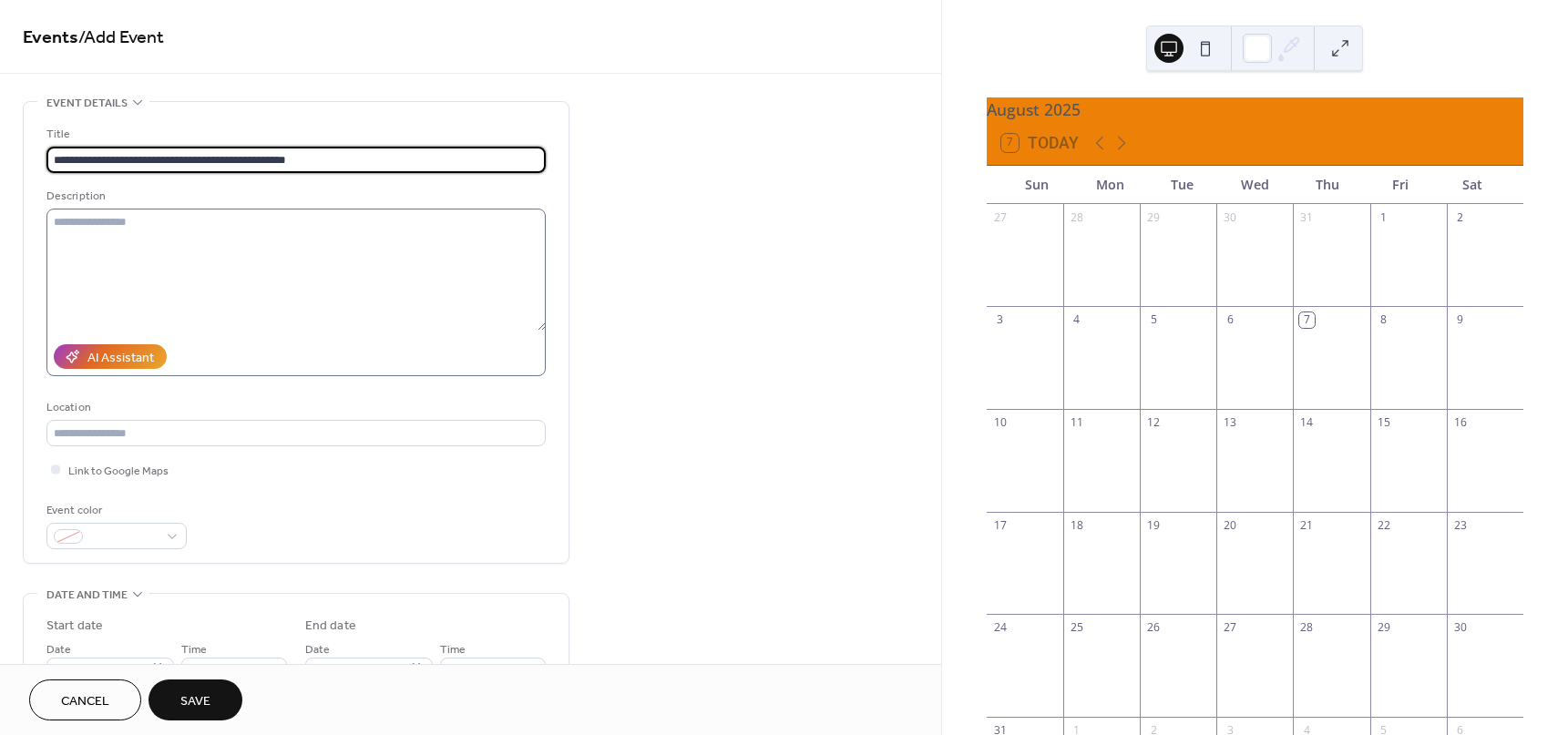 type on "**********" 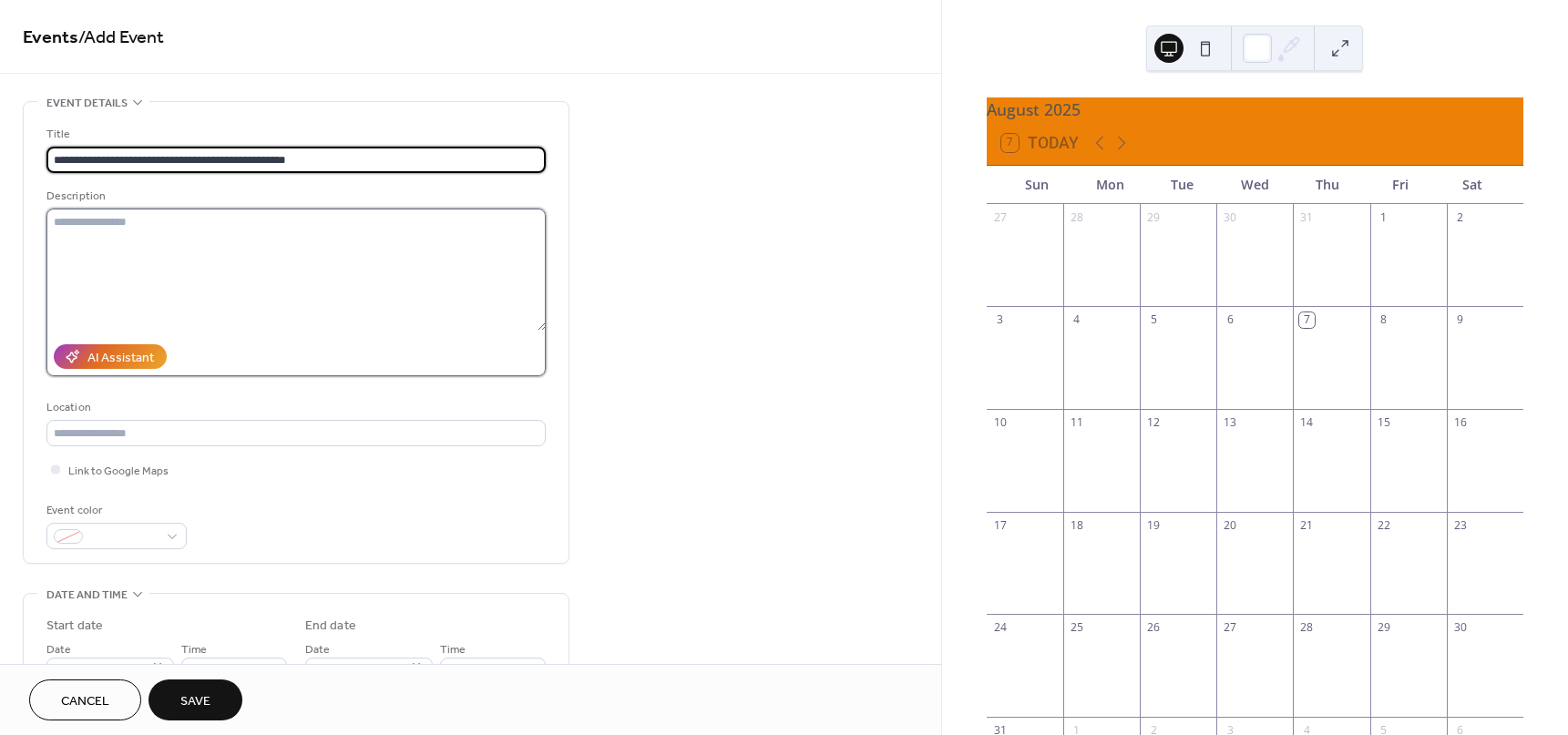click at bounding box center (296, 270) 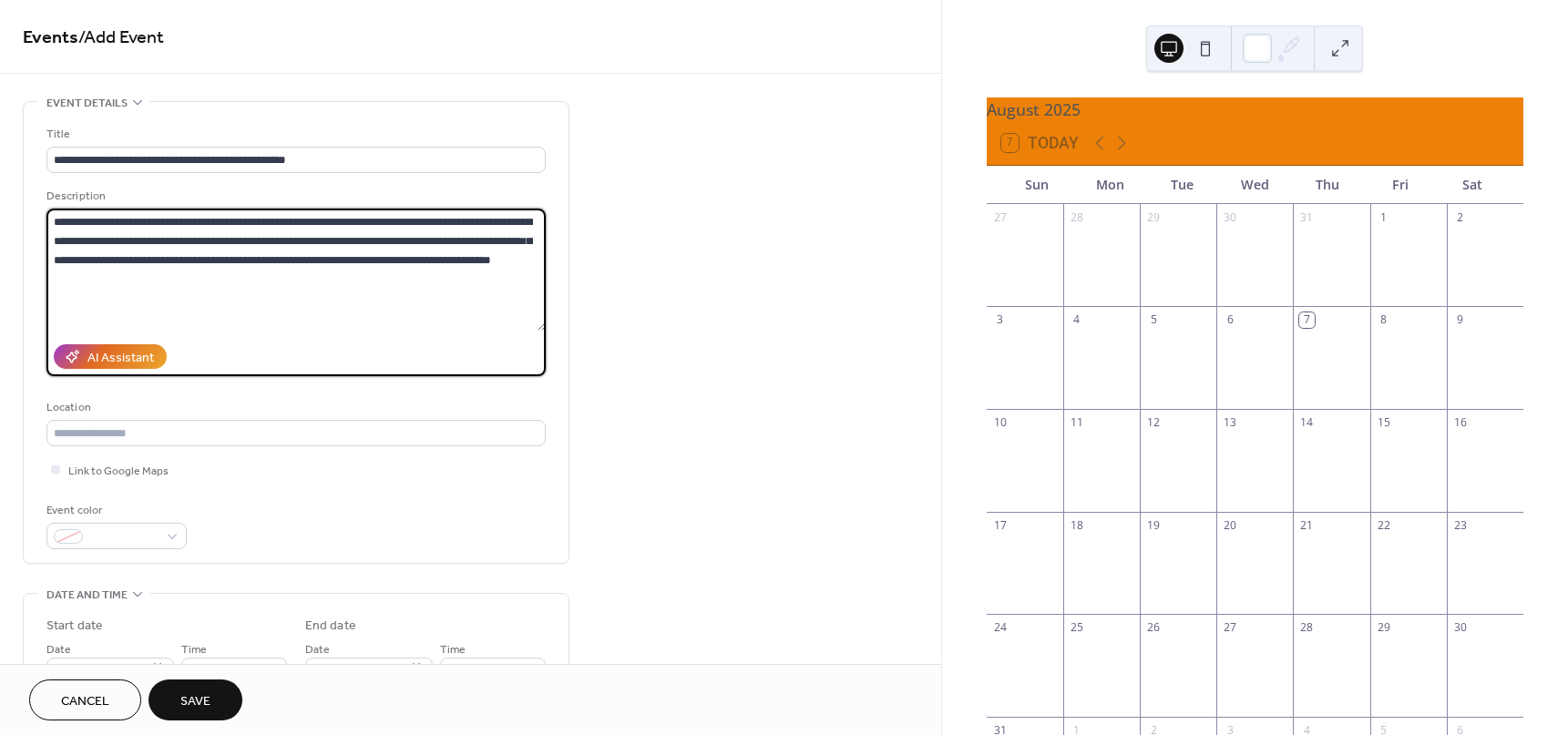 drag, startPoint x: 509, startPoint y: 262, endPoint x: 522, endPoint y: 257, distance: 13.928388 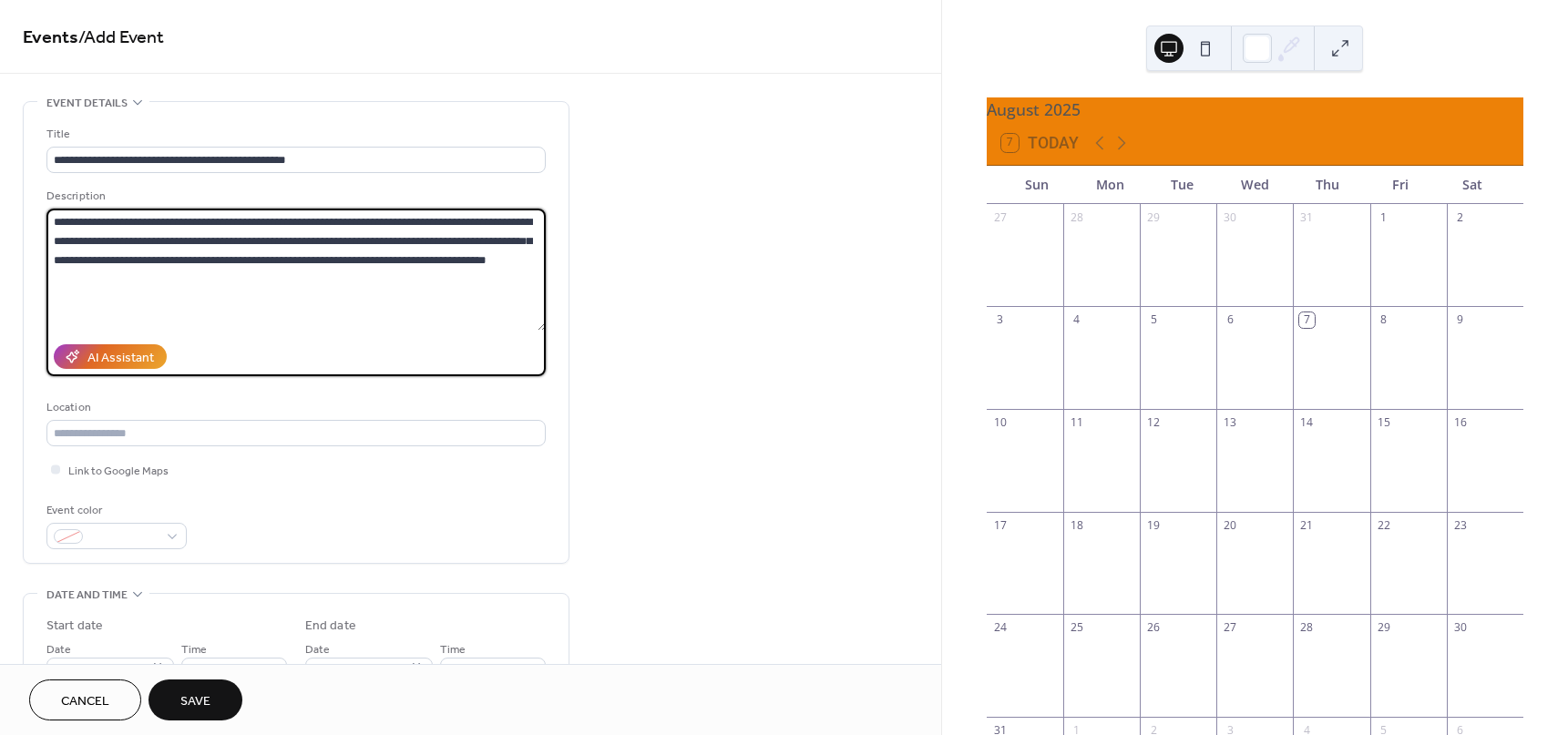 click on "**********" at bounding box center (296, 270) 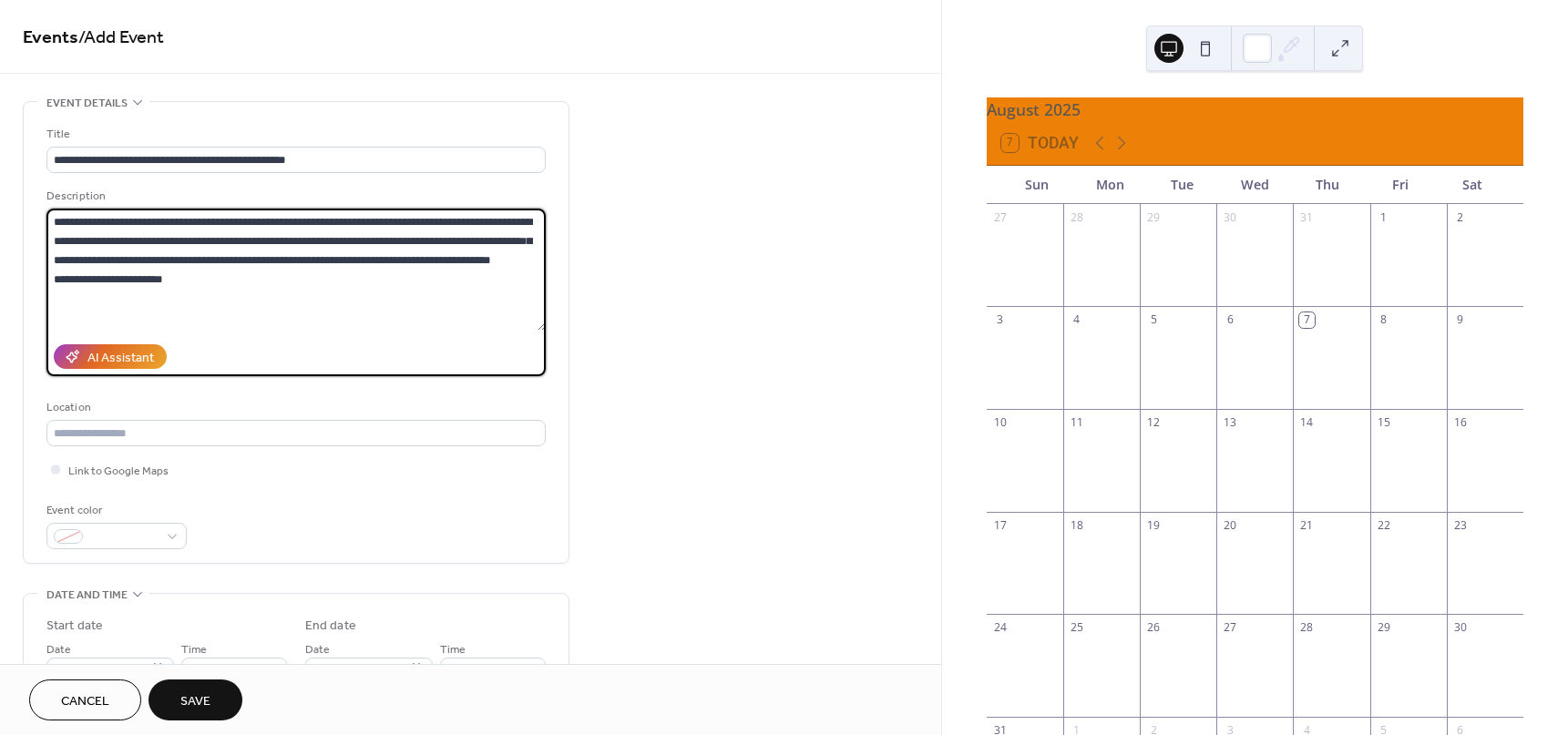 drag, startPoint x: 140, startPoint y: 300, endPoint x: 477, endPoint y: 475, distance: 379.72885 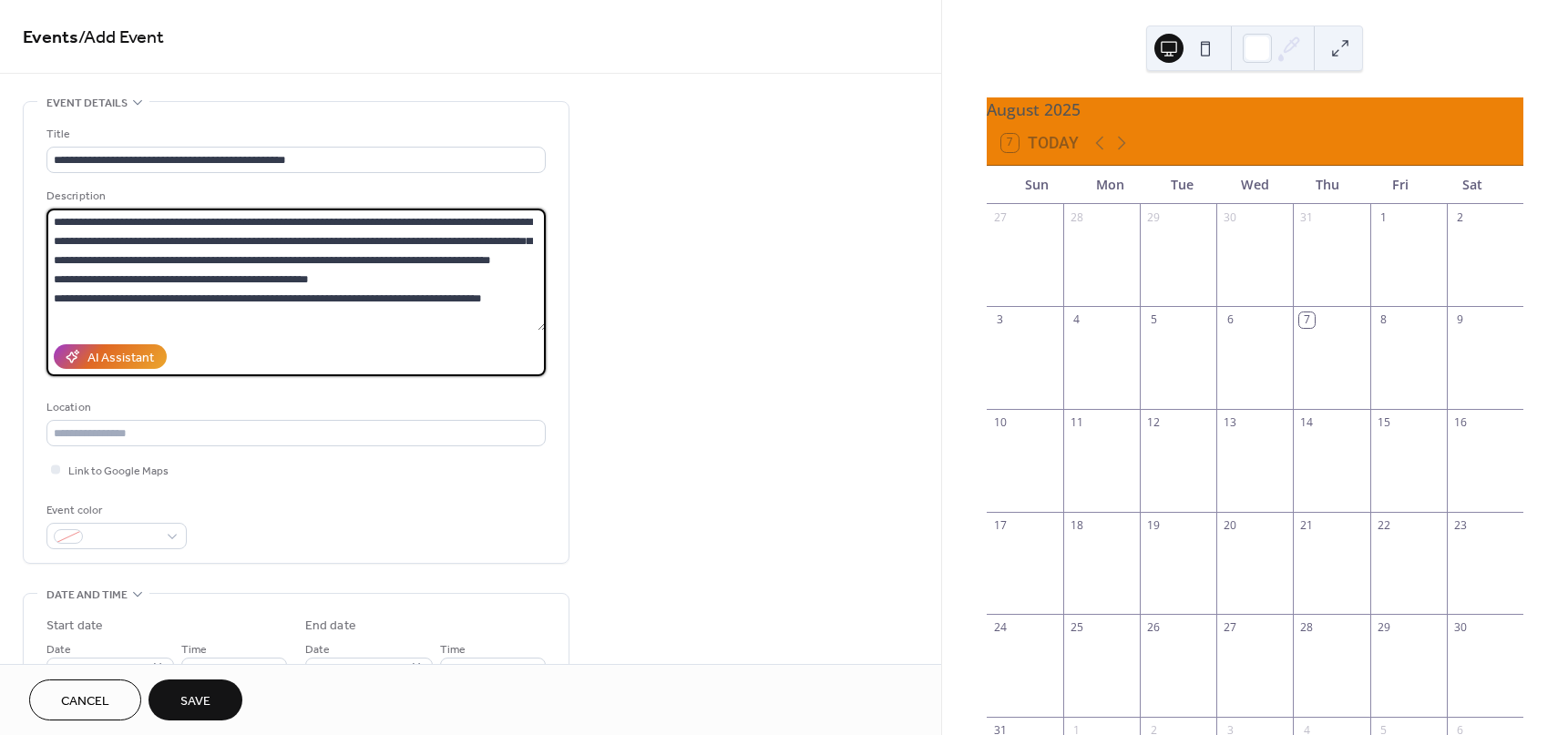 click on "**********" at bounding box center [296, 270] 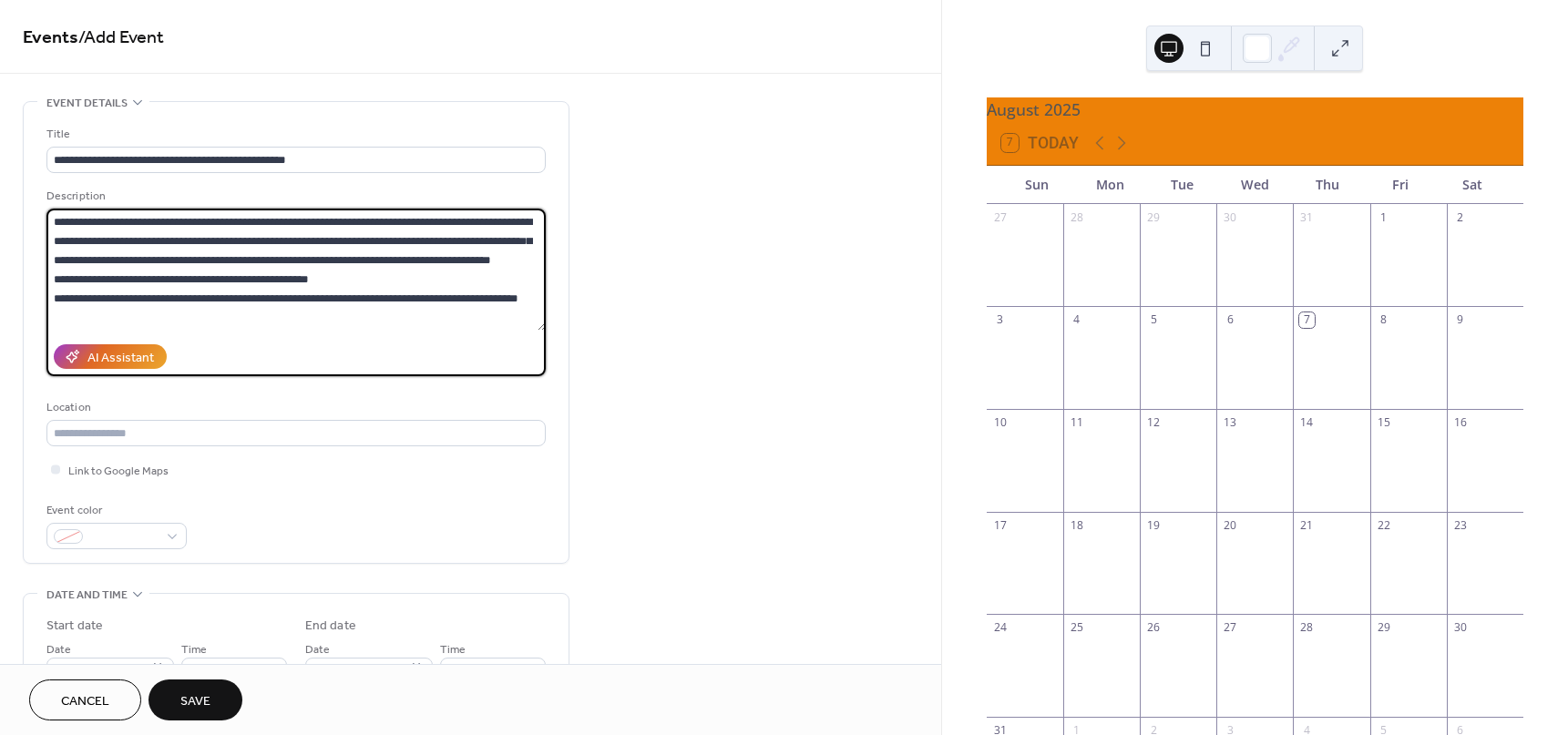 scroll, scrollTop: 16, scrollLeft: 0, axis: vertical 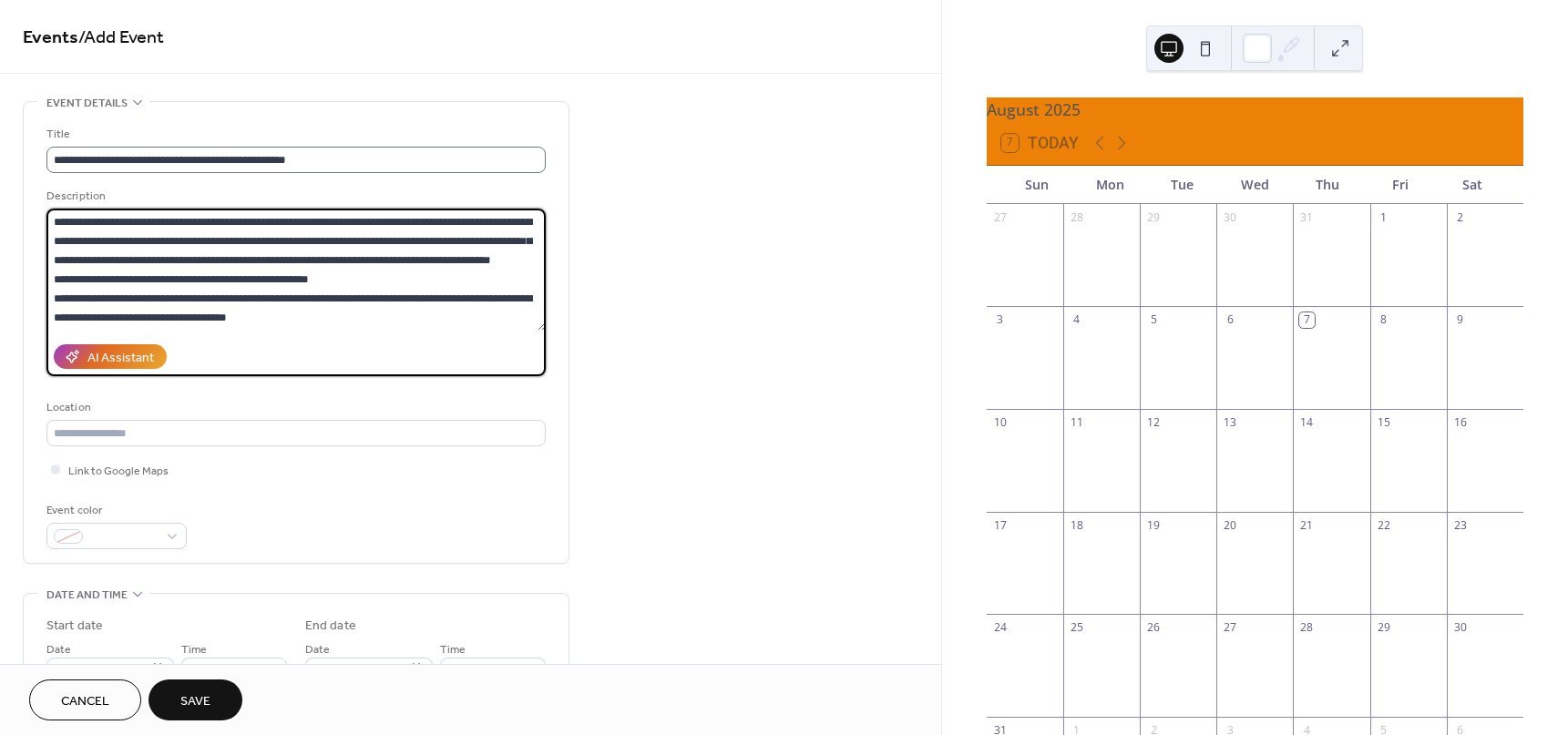 type on "**********" 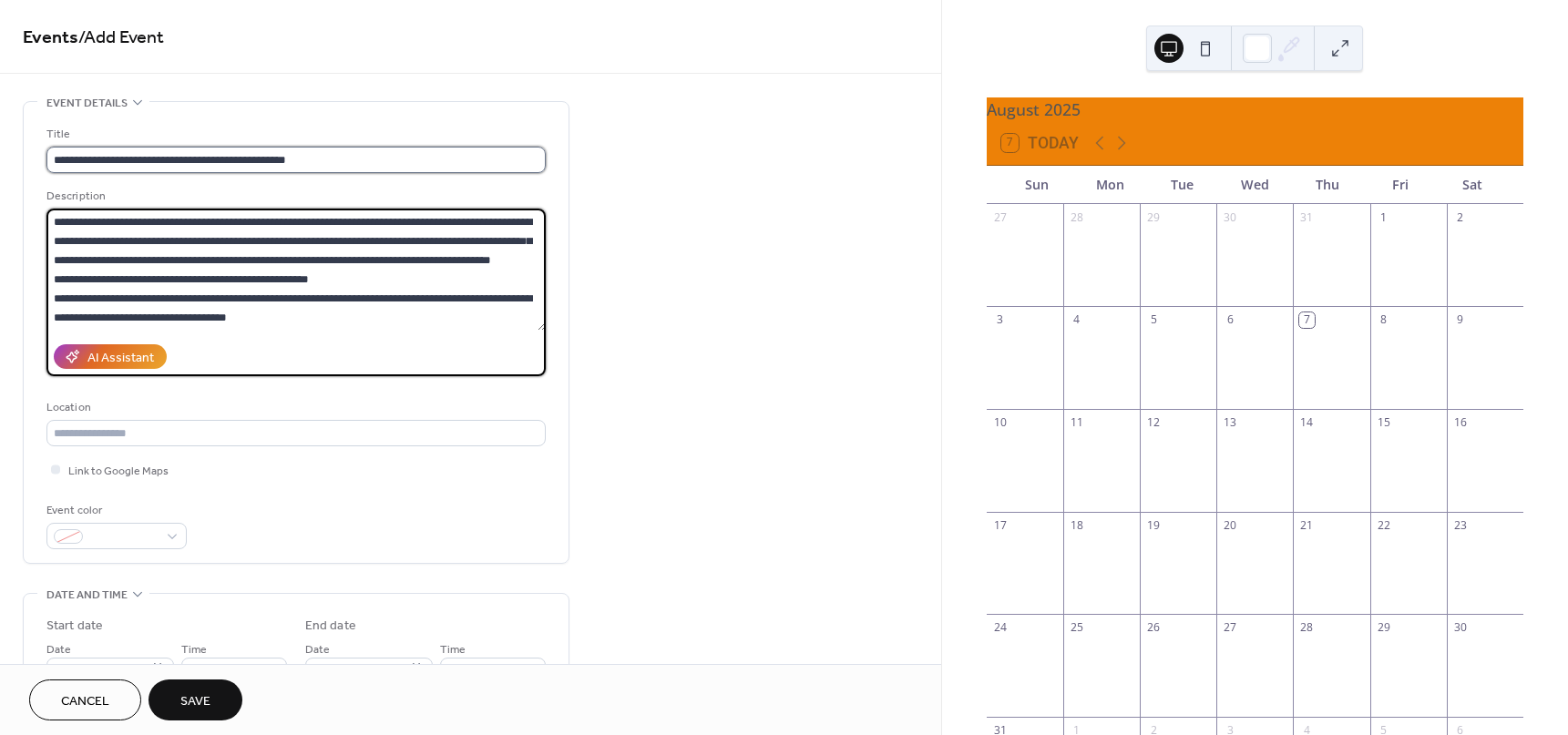 click on "**********" at bounding box center [296, 159] 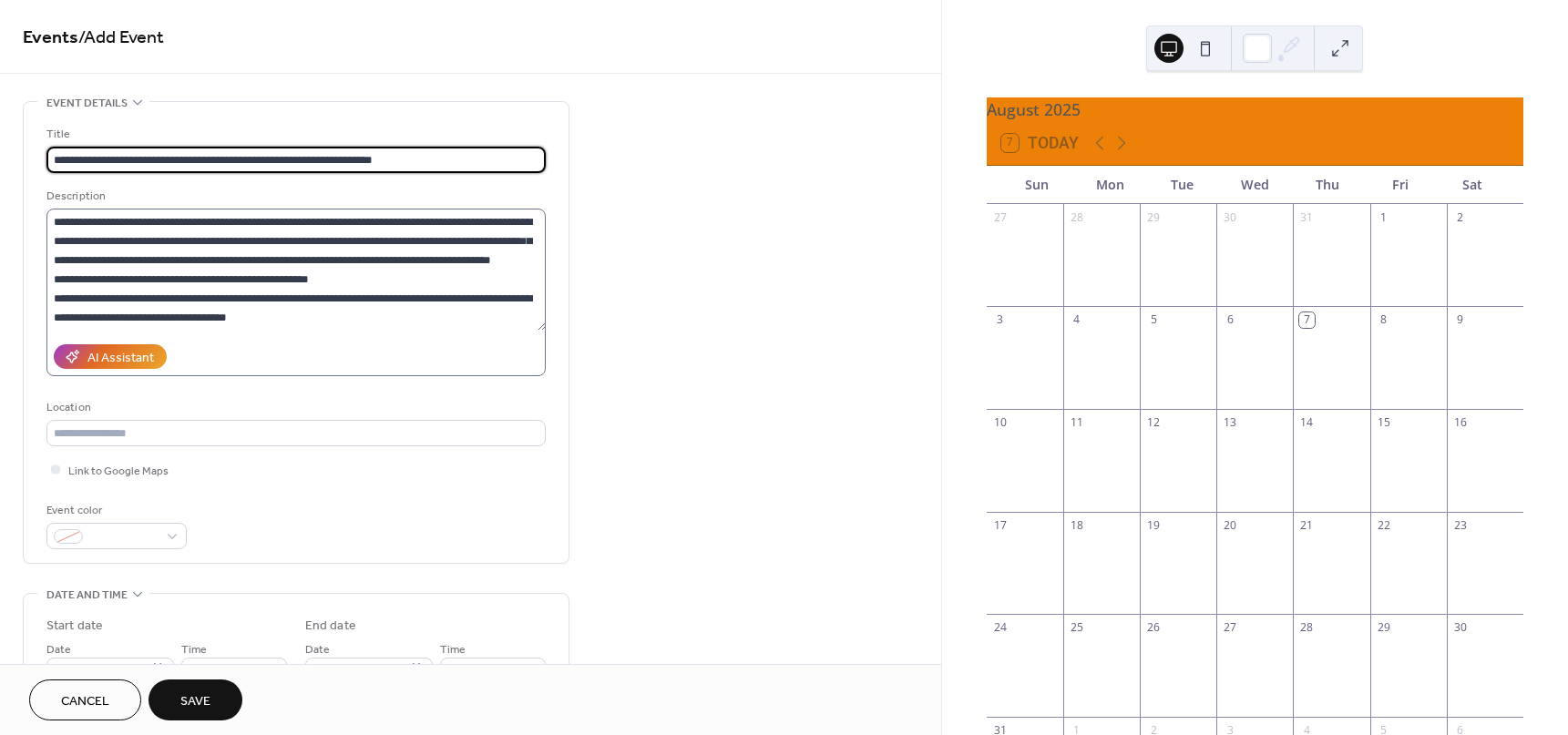 type on "**********" 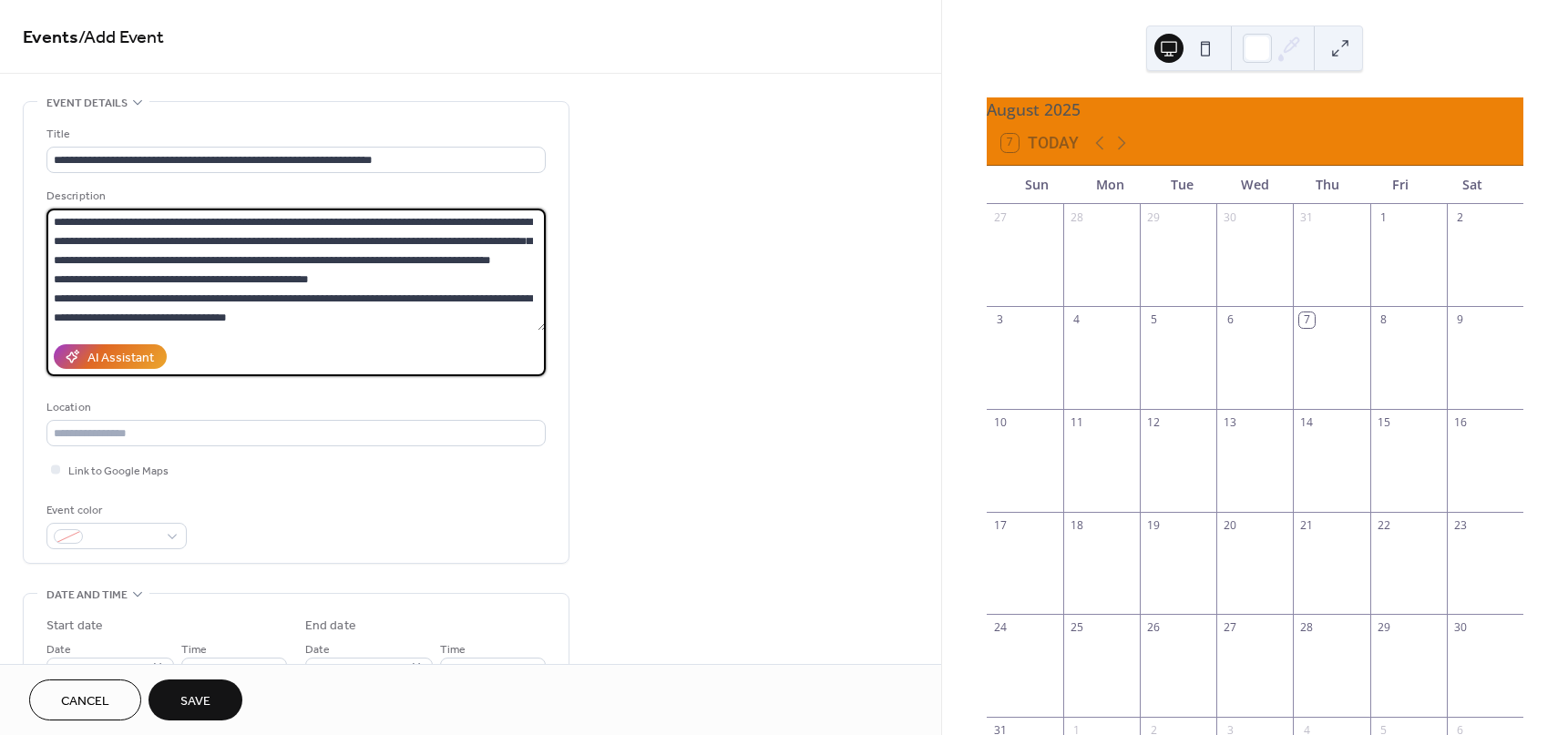 drag, startPoint x: 430, startPoint y: 220, endPoint x: 48, endPoint y: 173, distance: 384.8805 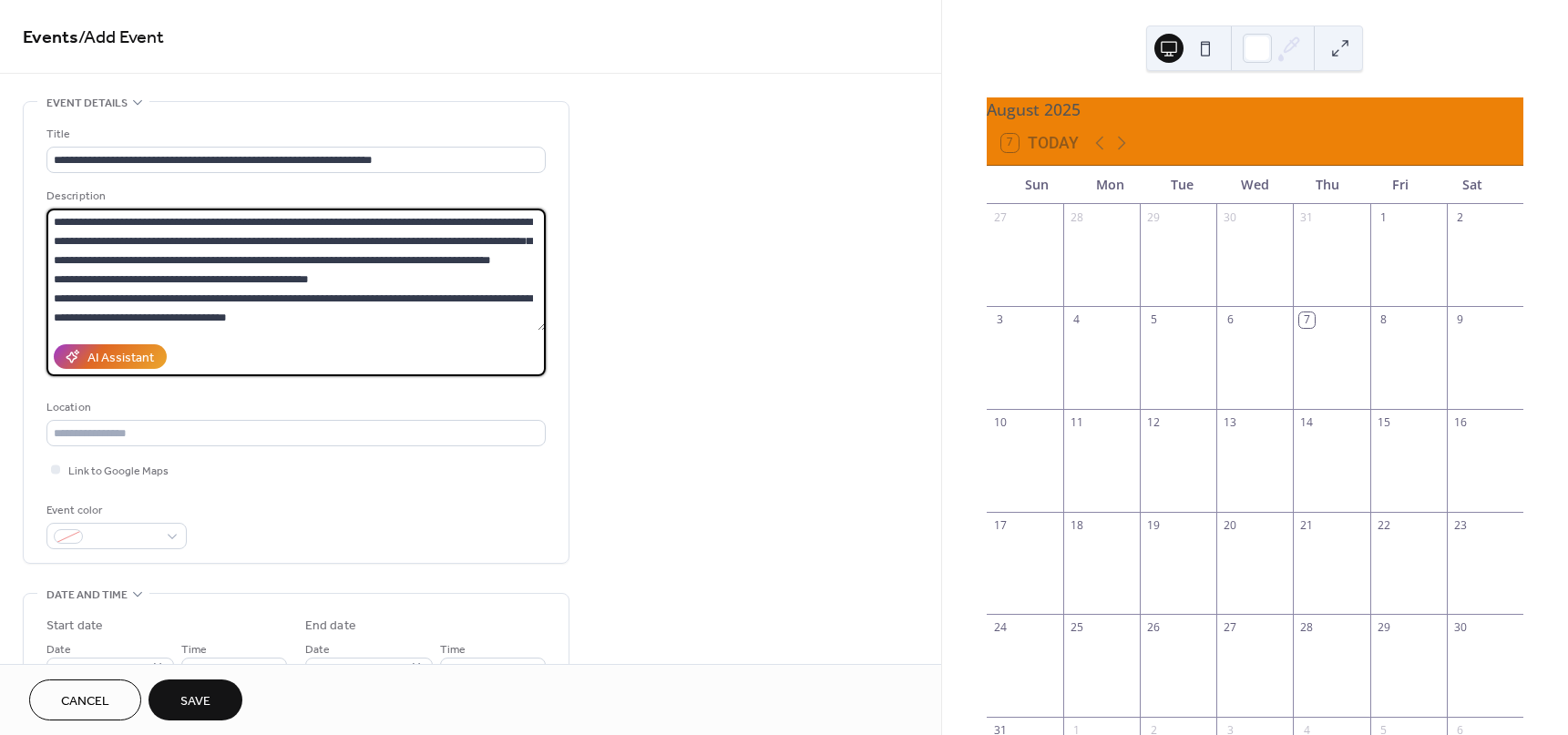 click on "**********" at bounding box center [296, 332] 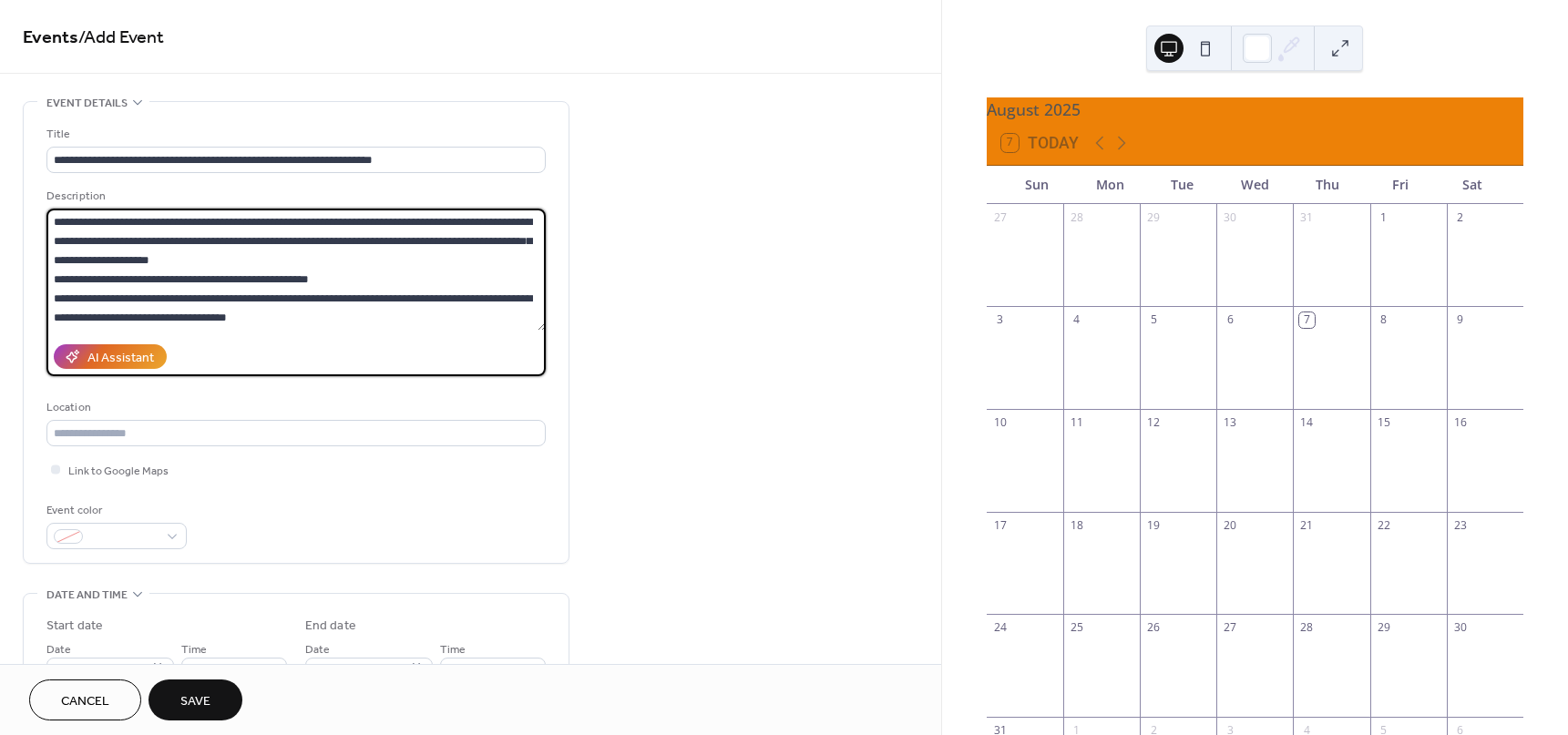 click on "**********" at bounding box center (296, 270) 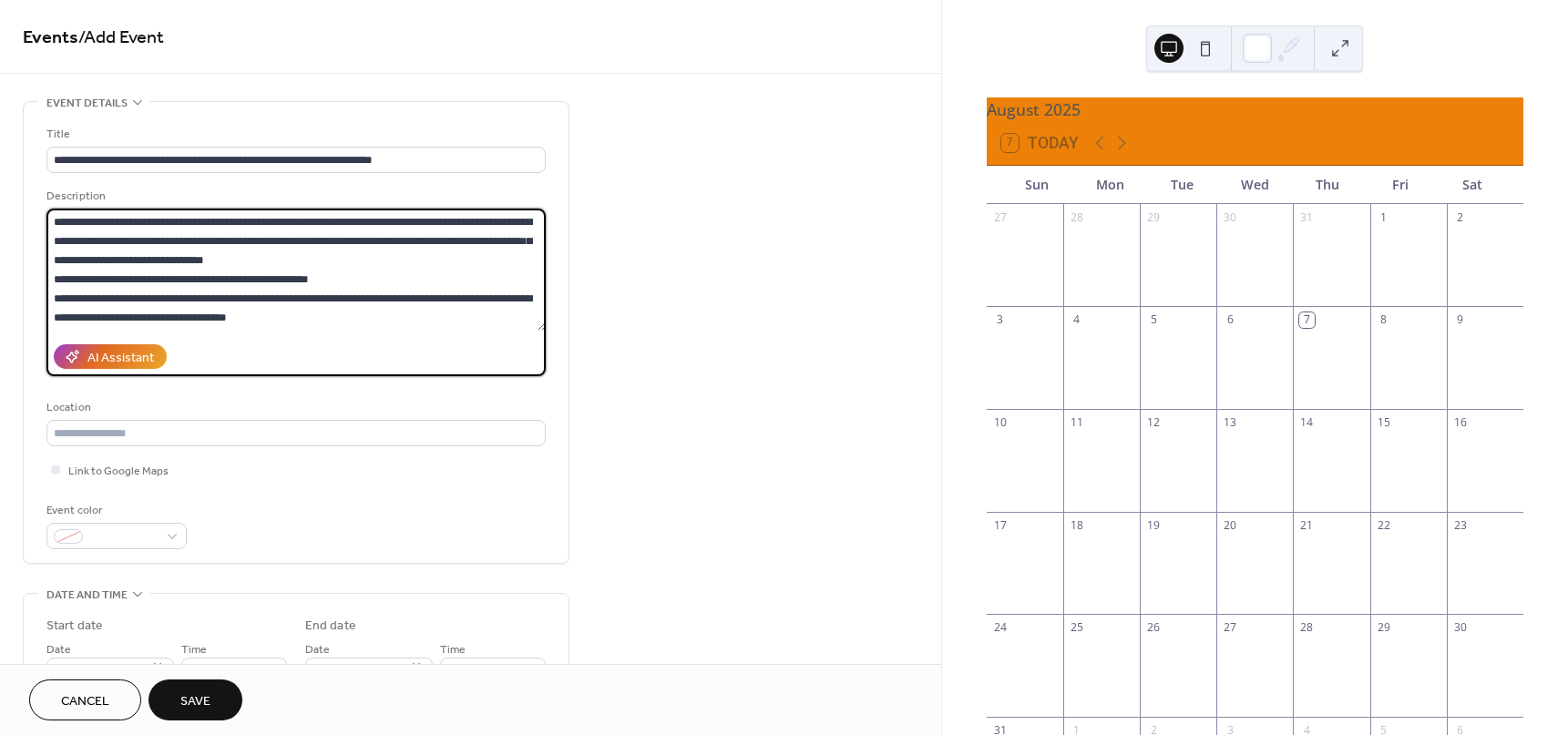 click on "**********" at bounding box center [296, 270] 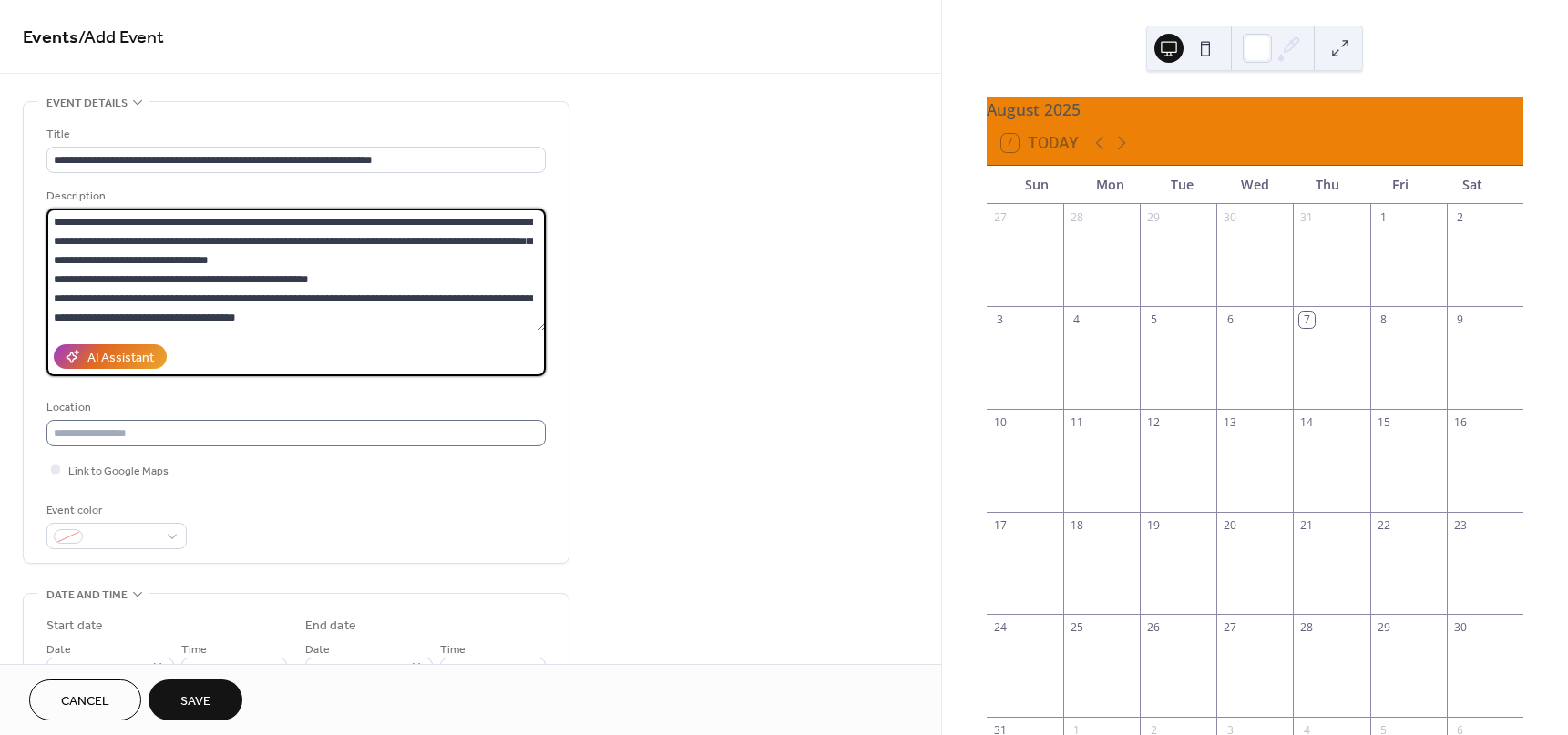 type on "**********" 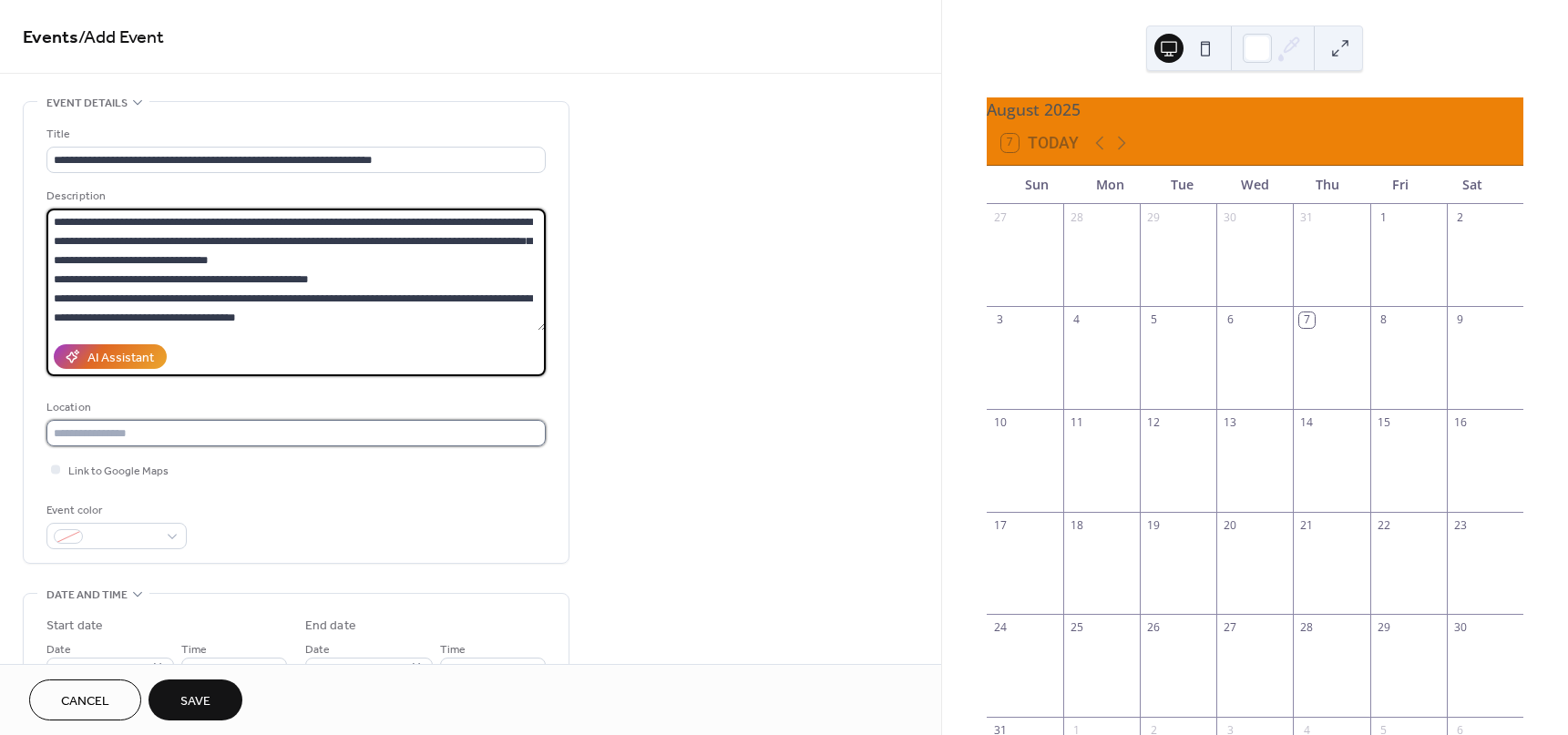 click at bounding box center (296, 433) 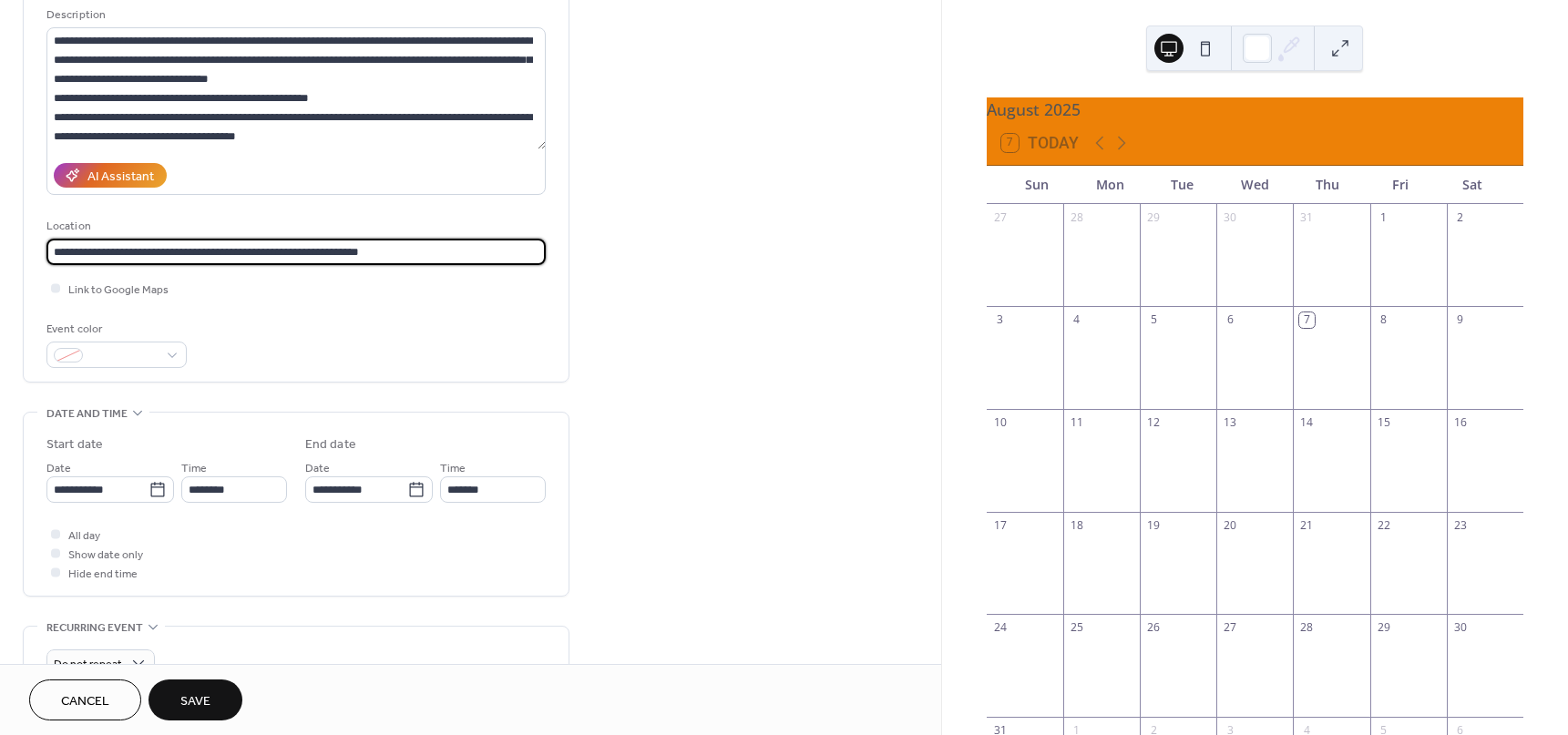 scroll, scrollTop: 182, scrollLeft: 0, axis: vertical 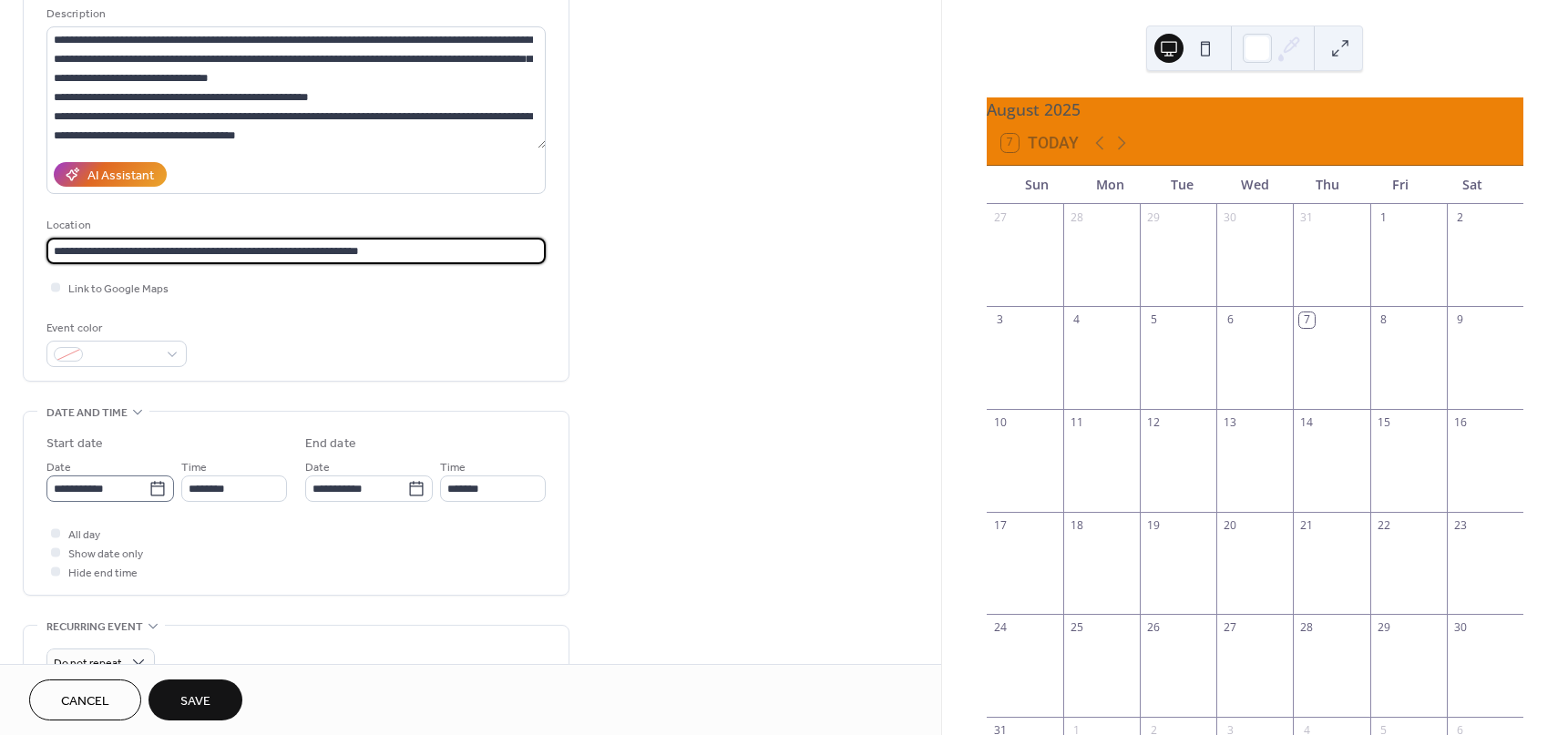 type on "**********" 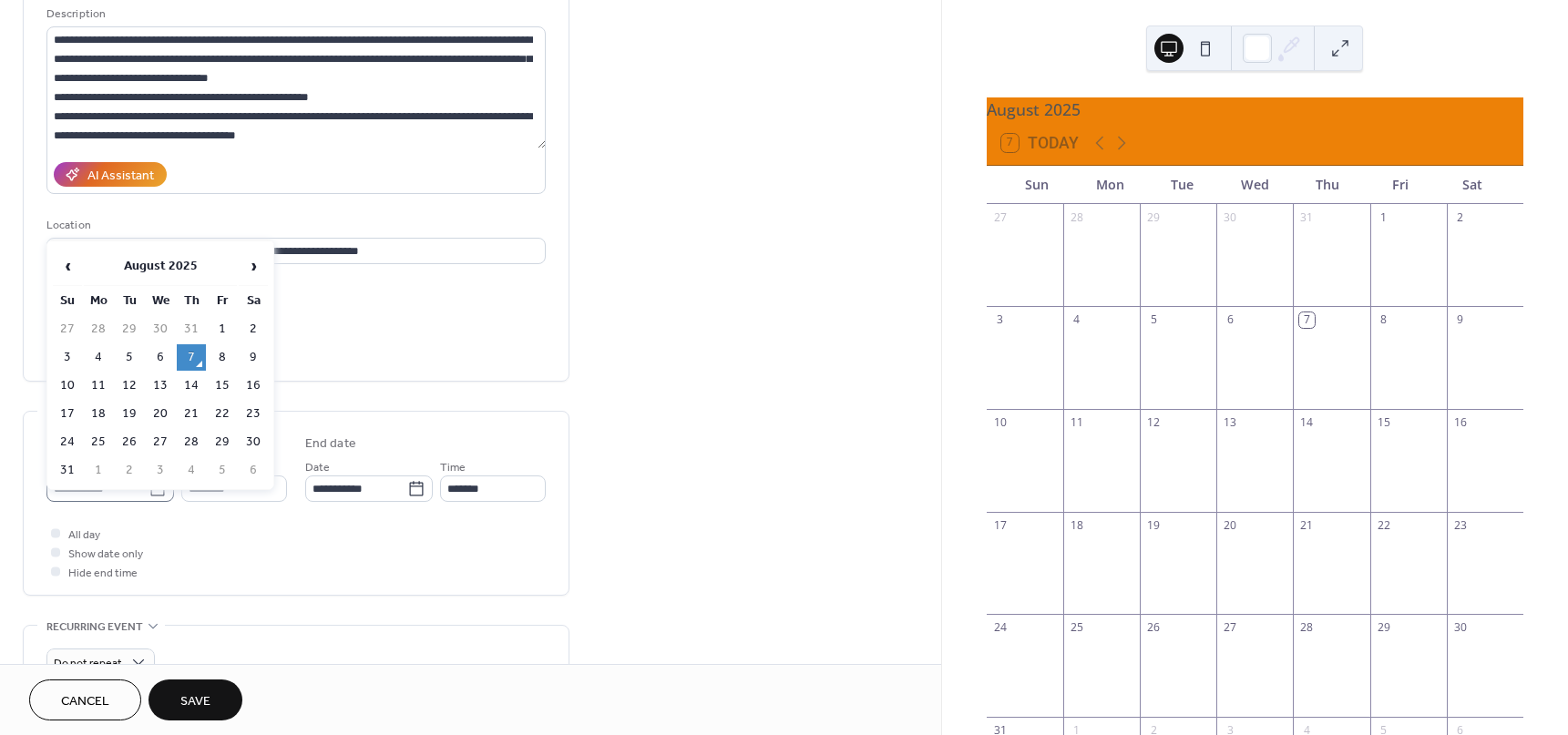 click 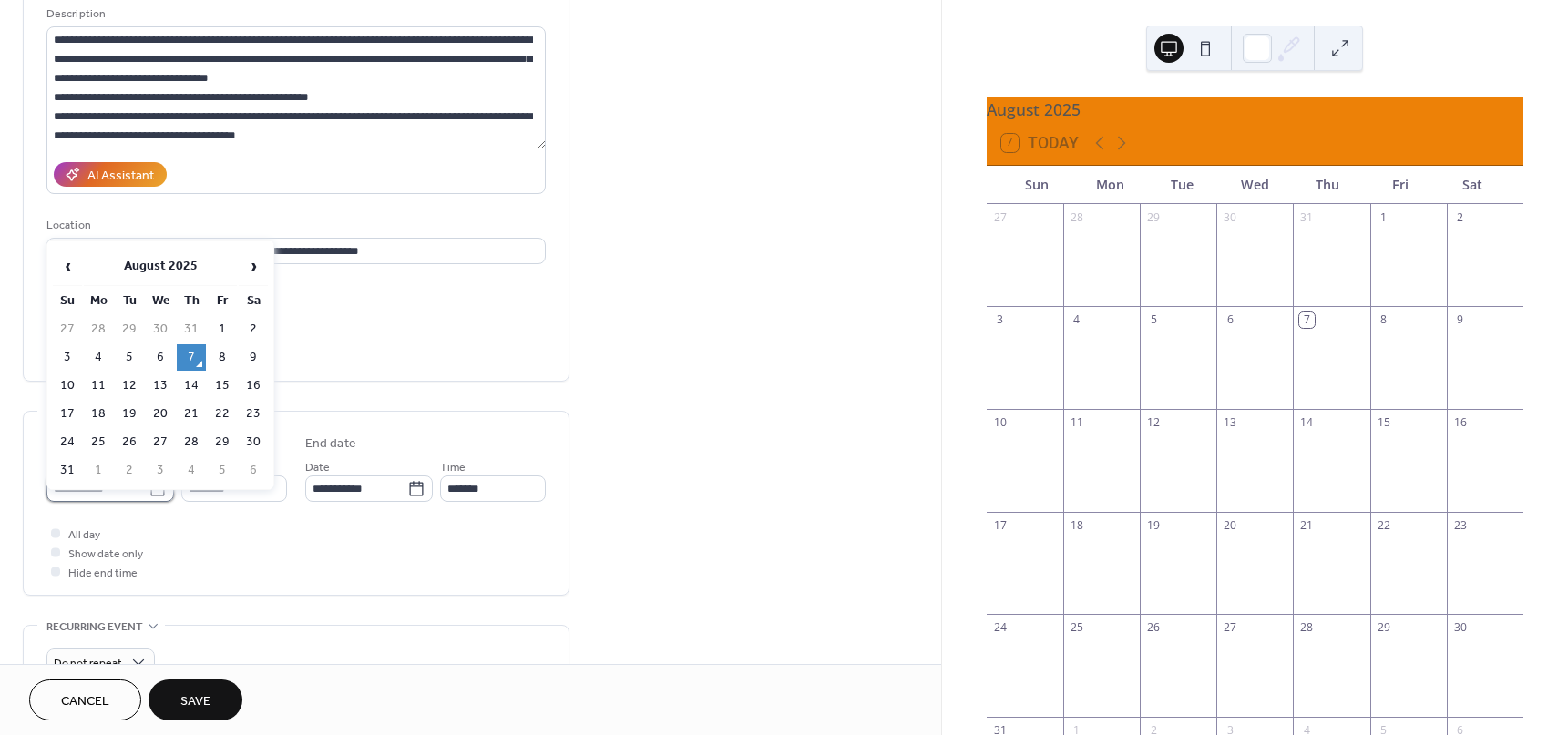 click on "**********" at bounding box center [97, 488] 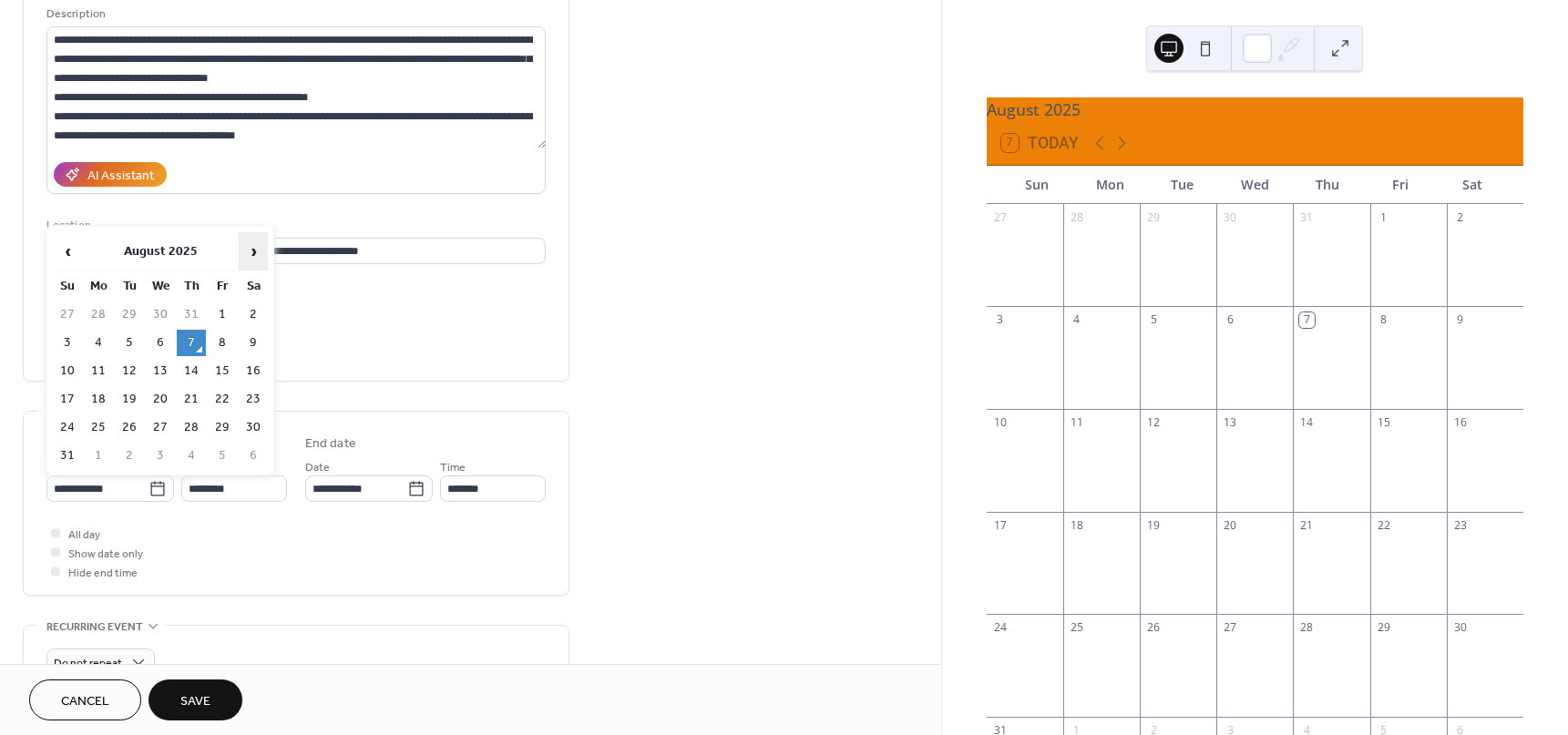 click on "›" at bounding box center (253, 251) 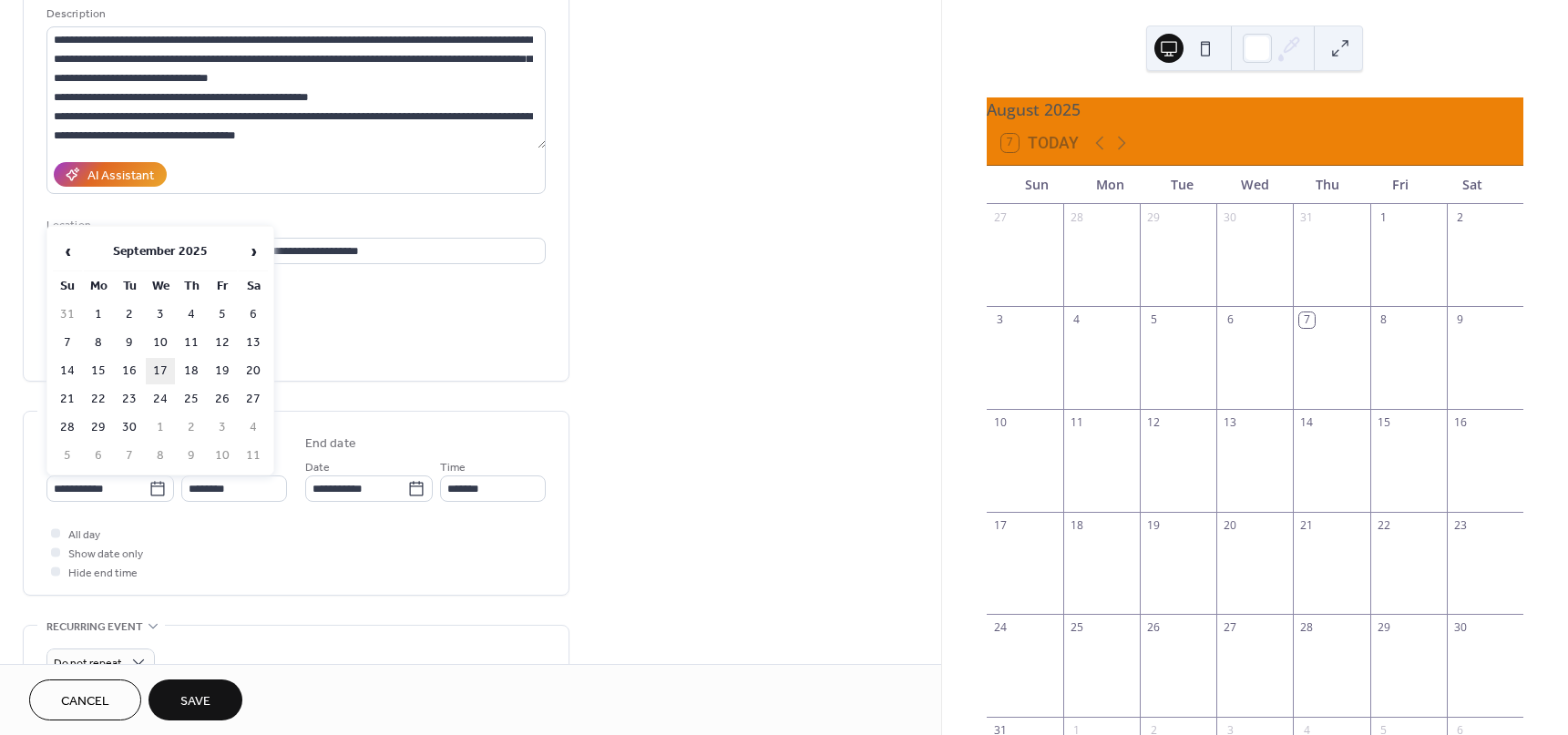 click on "17" at bounding box center (160, 371) 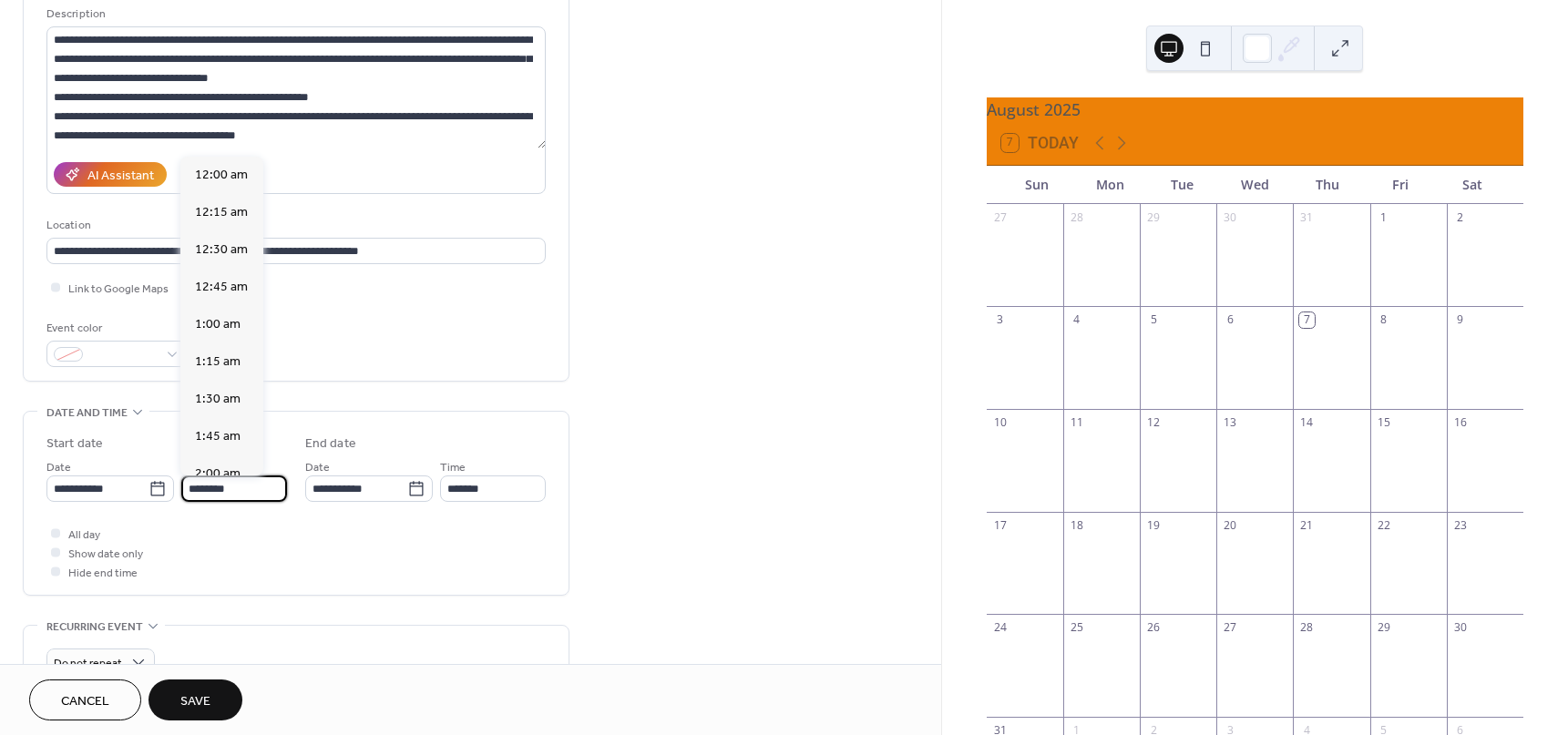 scroll, scrollTop: 1792, scrollLeft: 0, axis: vertical 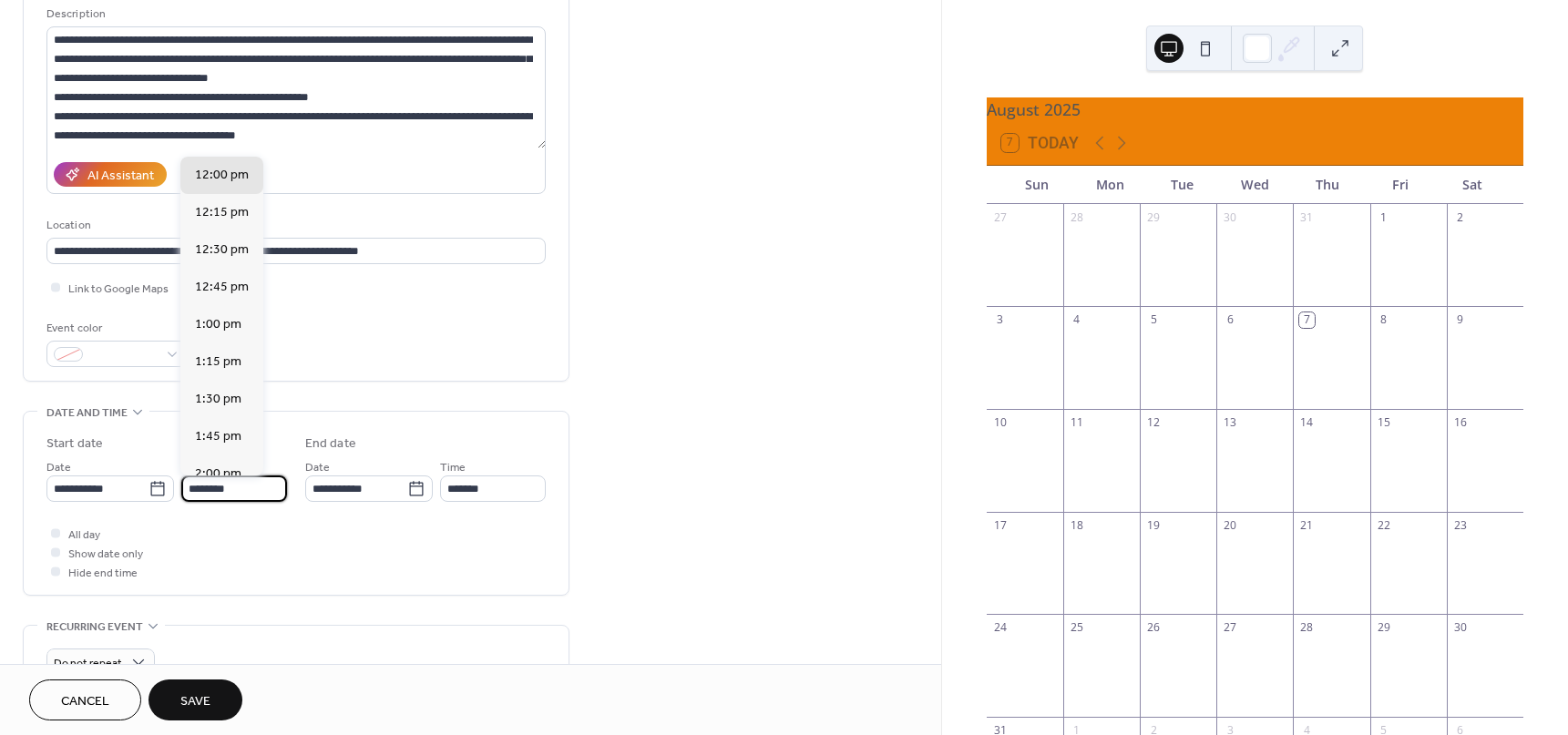 click on "********" at bounding box center [234, 488] 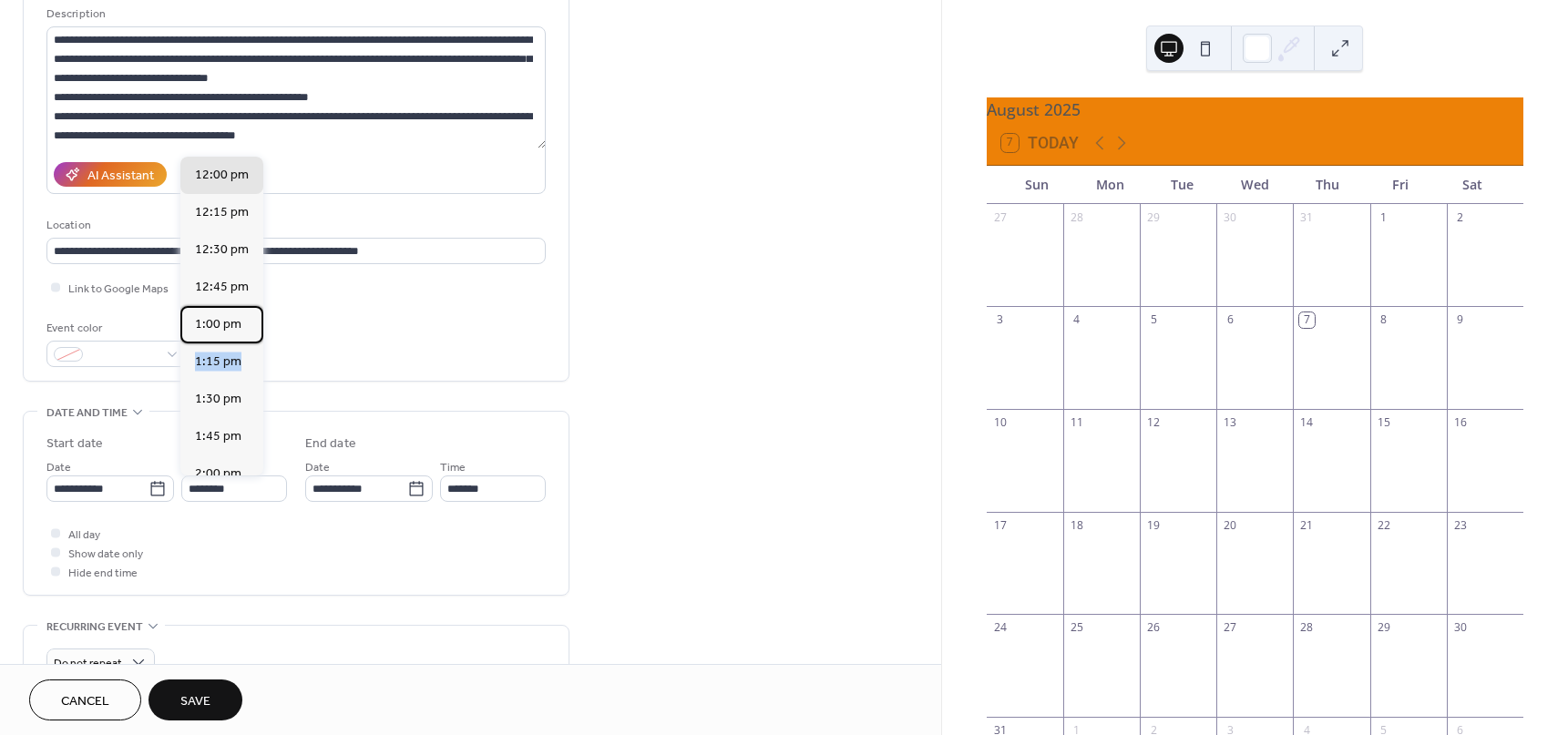 drag, startPoint x: 260, startPoint y: 335, endPoint x: 266, endPoint y: 387, distance: 52.345009 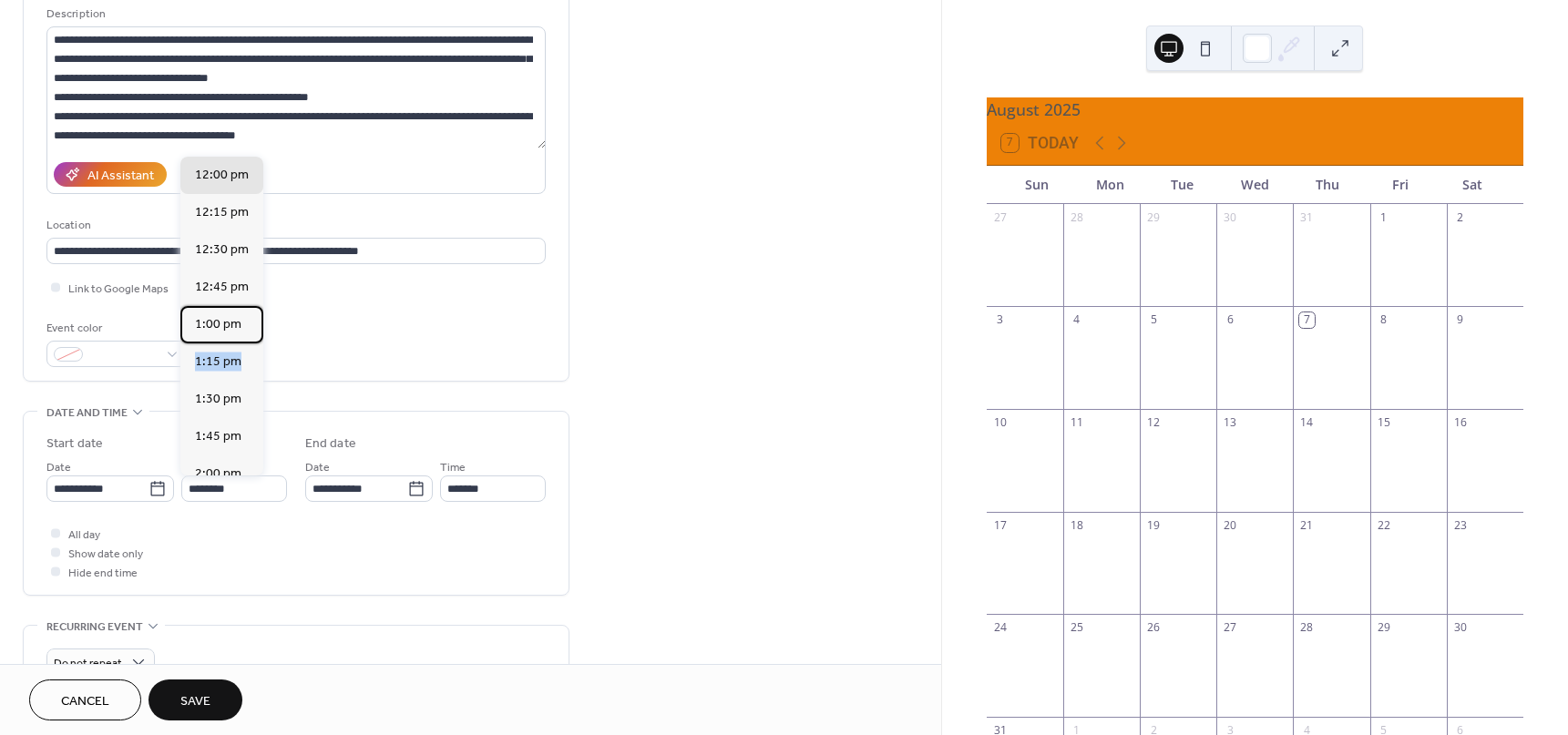 click on "12:00 am 12:15 am 12:30 am 12:45 am 1:00 am 1:15 am 1:30 am 1:45 am 2:00 am 2:15 am 2:30 am 2:45 am 3:00 am 3:15 am 3:30 am 3:45 am 4:00 am 4:15 am 4:30 am 4:45 am 5:00 am 5:15 am 5:30 am 5:45 am 6:00 am 6:15 am 6:30 am 6:45 am 7:00 am 7:15 am 7:30 am 7:45 am 8:00 am 8:15 am 8:30 am 8:45 am 9:00 am 9:15 am 9:30 am 9:45 am 10:00 am 10:15 am 10:30 am 10:45 am 11:00 am 11:15 am 11:30 am 11:45 am 12:00 pm 12:15 pm 12:30 pm 12:45 pm 1:00 pm 1:15 pm 1:30 pm 1:45 pm 2:00 pm 2:15 pm 2:30 pm 2:45 pm 3:00 pm 3:15 pm 3:30 pm 3:45 pm 4:00 pm 4:15 pm 4:30 pm 4:45 pm 5:00 pm 5:15 pm 5:30 pm 5:45 pm 6:00 pm 6:15 pm 6:30 pm 6:45 pm 7:00 pm 7:15 pm 7:30 pm 7:45 pm 8:00 pm 8:15 pm 8:30 pm 8:45 pm 9:00 pm 9:15 pm 9:30 pm 9:45 pm 10:00 pm 10:15 pm 10:30 pm 10:45 pm 11:00 pm 11:15 pm 11:30 pm 11:45 pm" at bounding box center (221, 316) 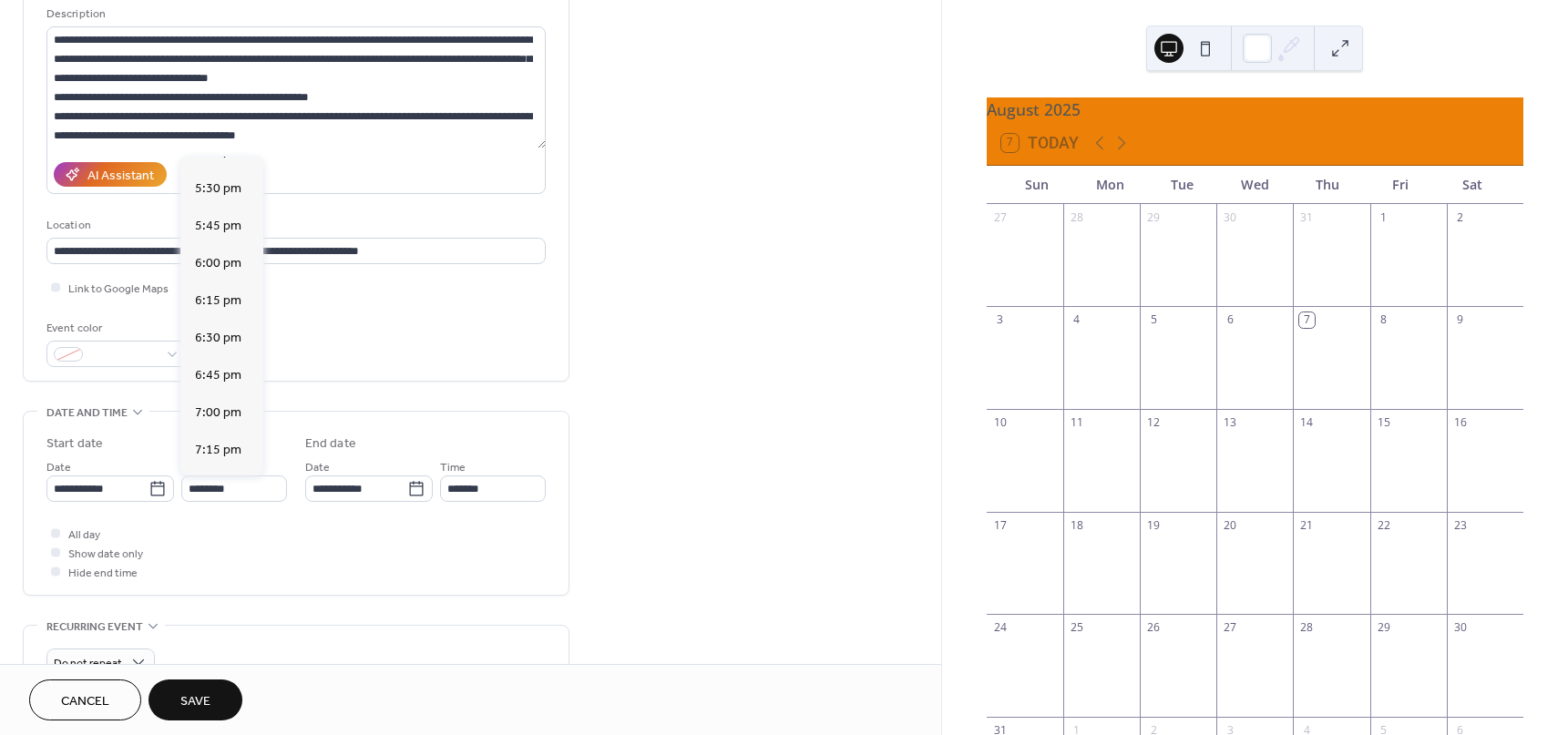 scroll, scrollTop: 2662, scrollLeft: 0, axis: vertical 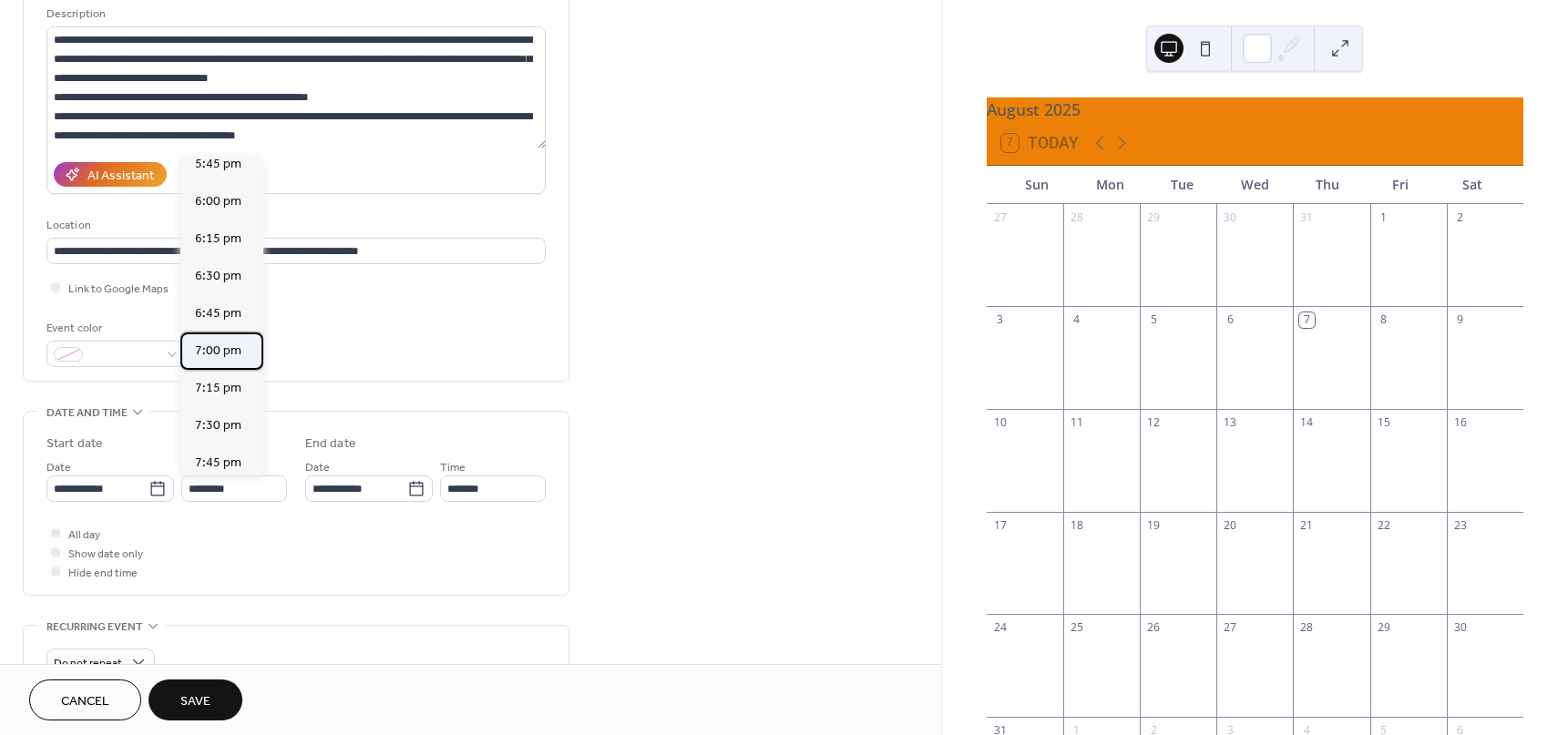 click on "7:00 pm" at bounding box center [218, 351] 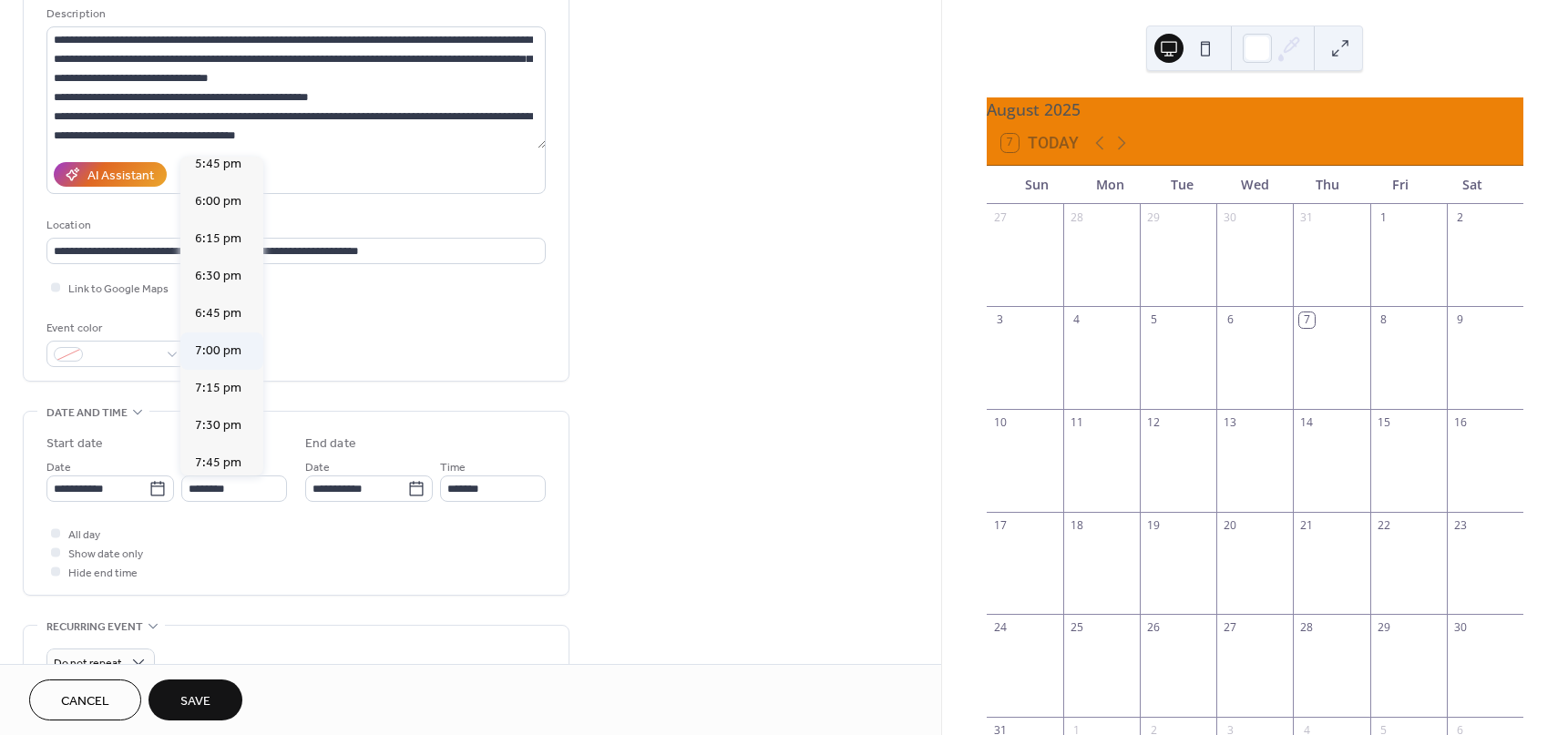 type on "*******" 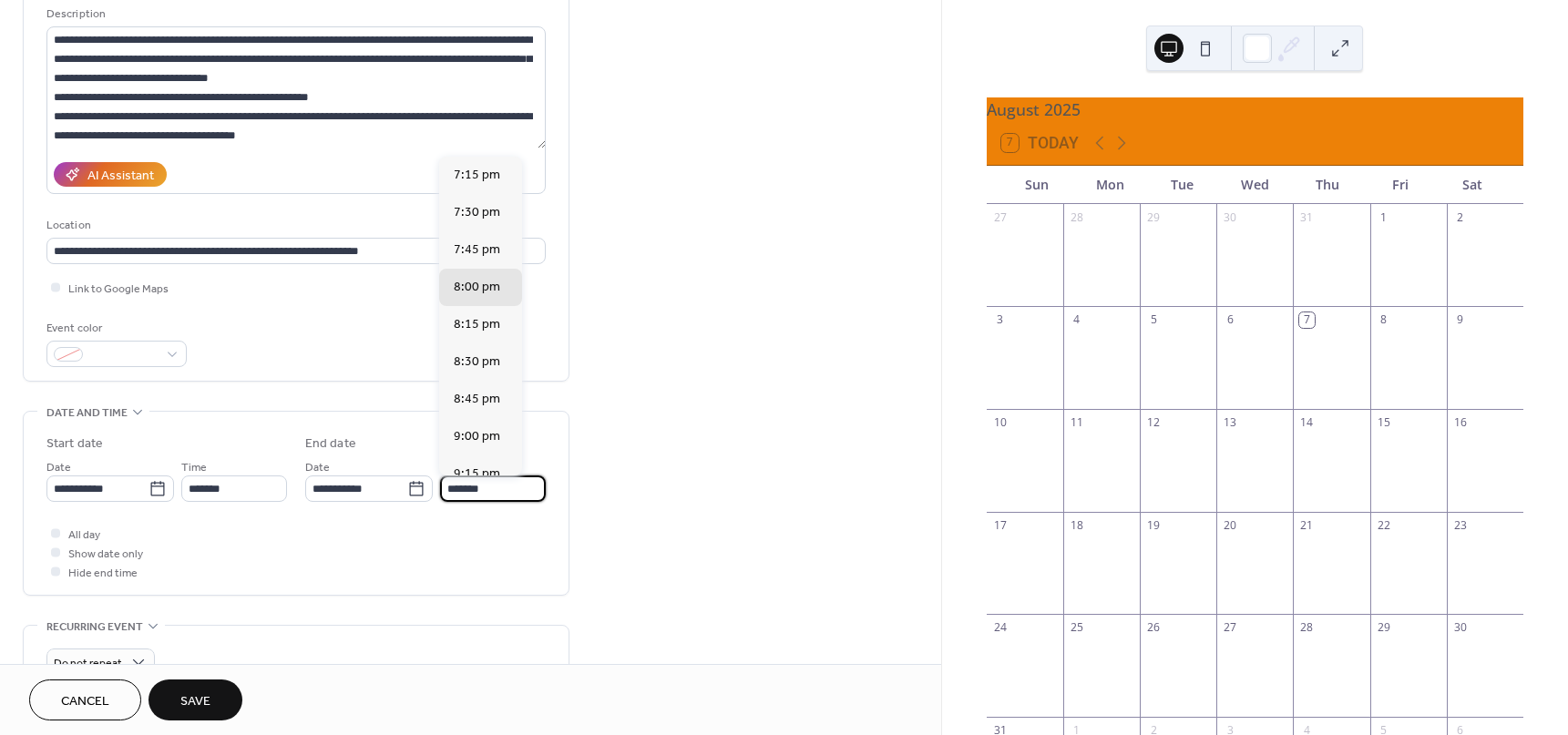 click on "*******" at bounding box center [493, 488] 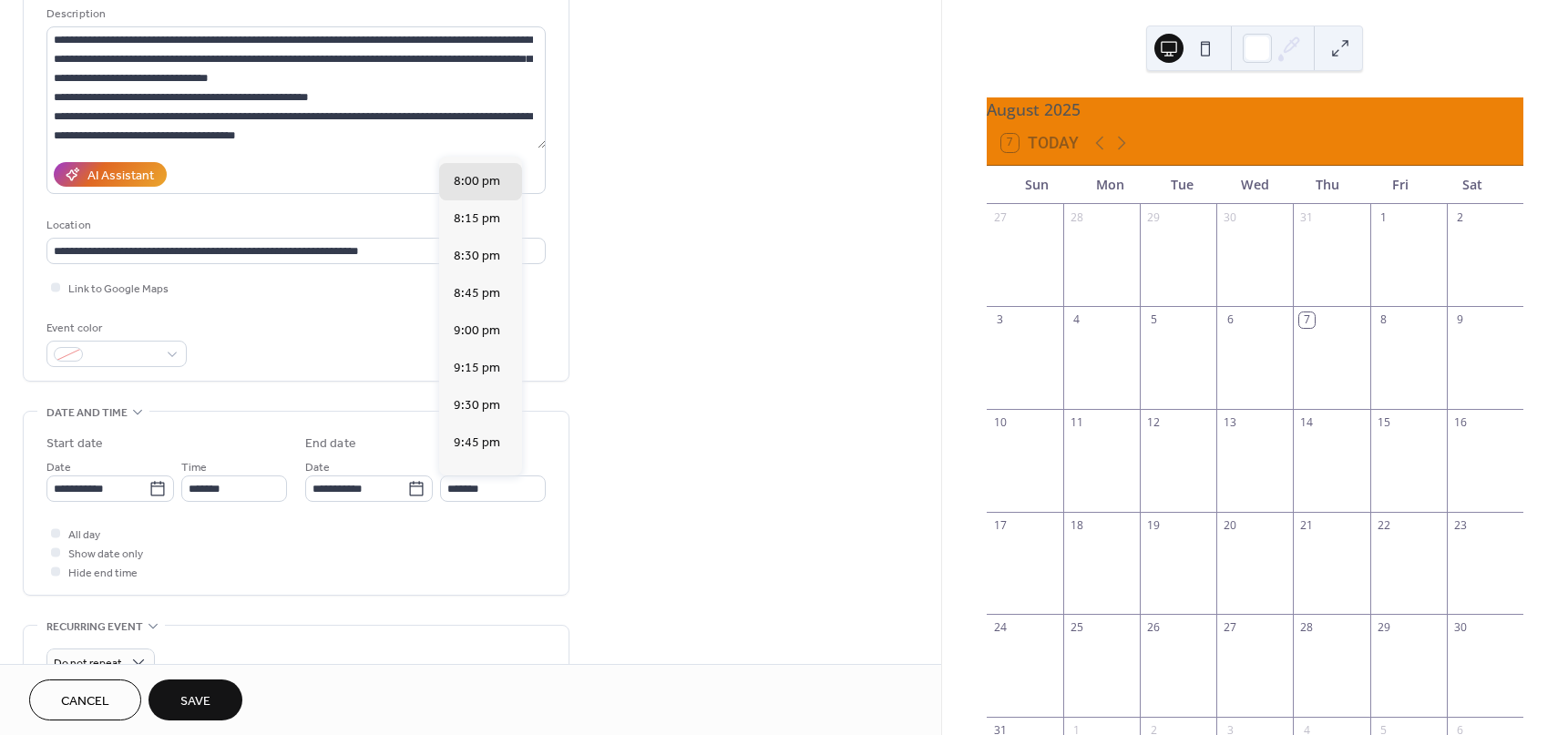 scroll, scrollTop: 111, scrollLeft: 0, axis: vertical 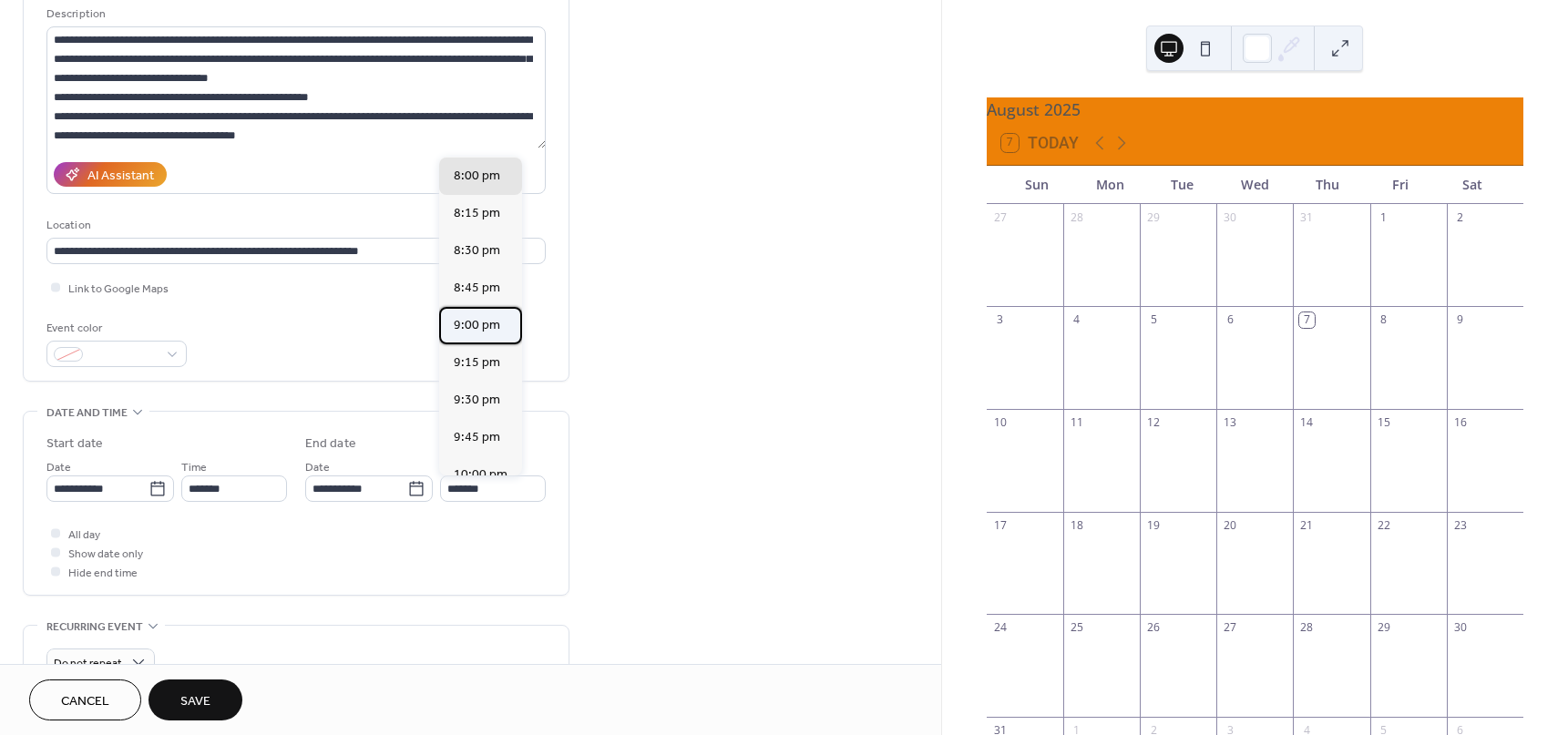 click on "9:00 pm" at bounding box center (477, 325) 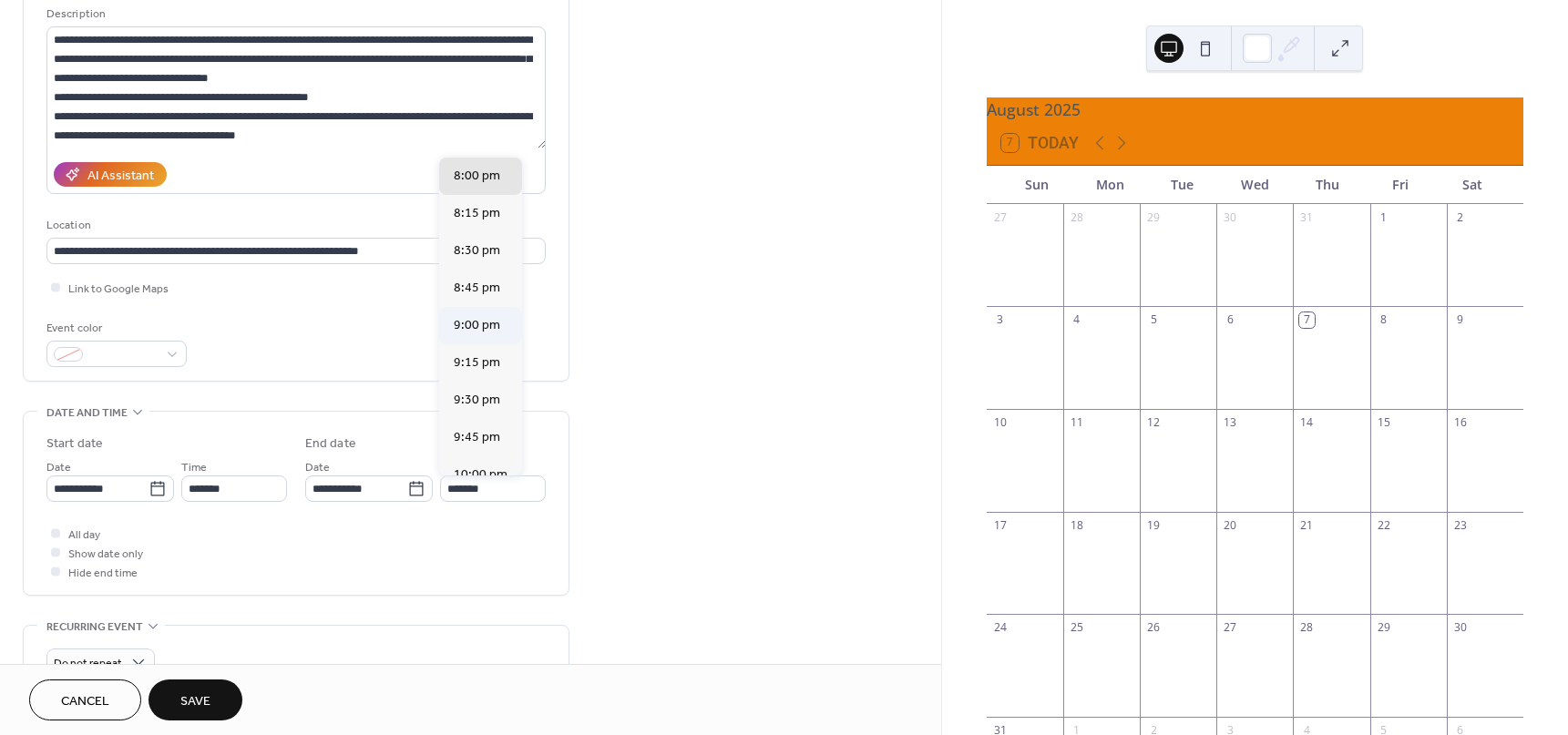 type on "*******" 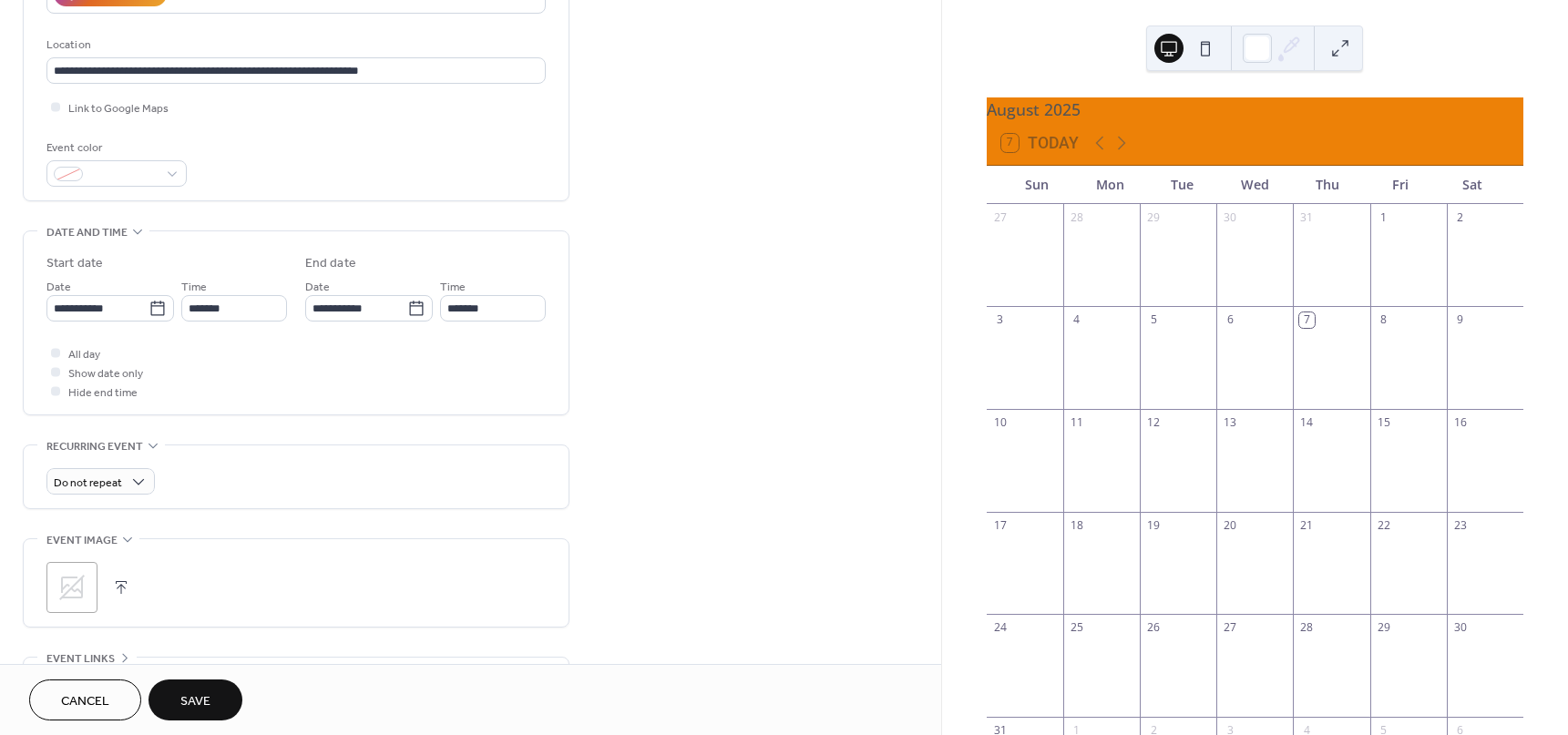 scroll, scrollTop: 364, scrollLeft: 0, axis: vertical 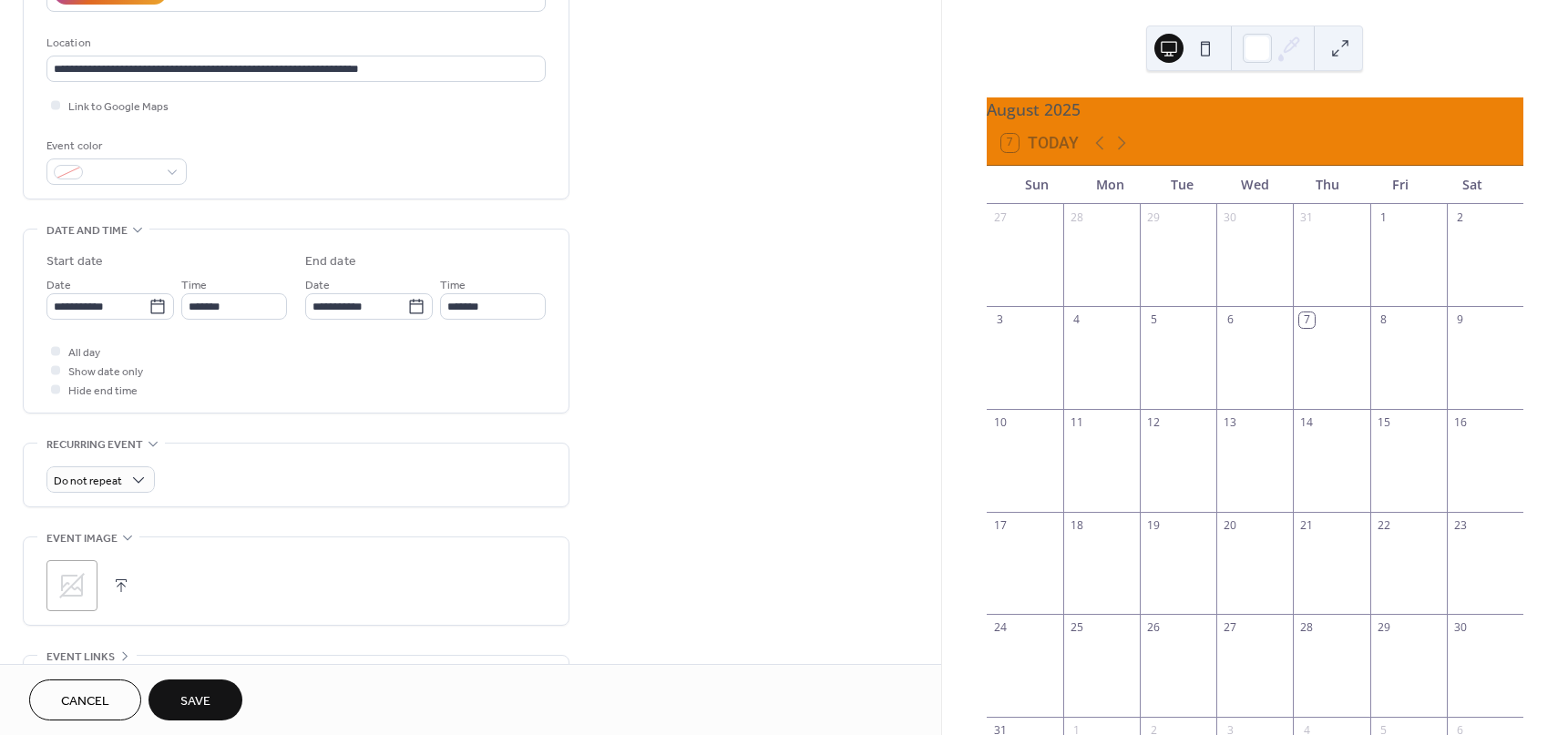 click on "Save" at bounding box center (195, 701) 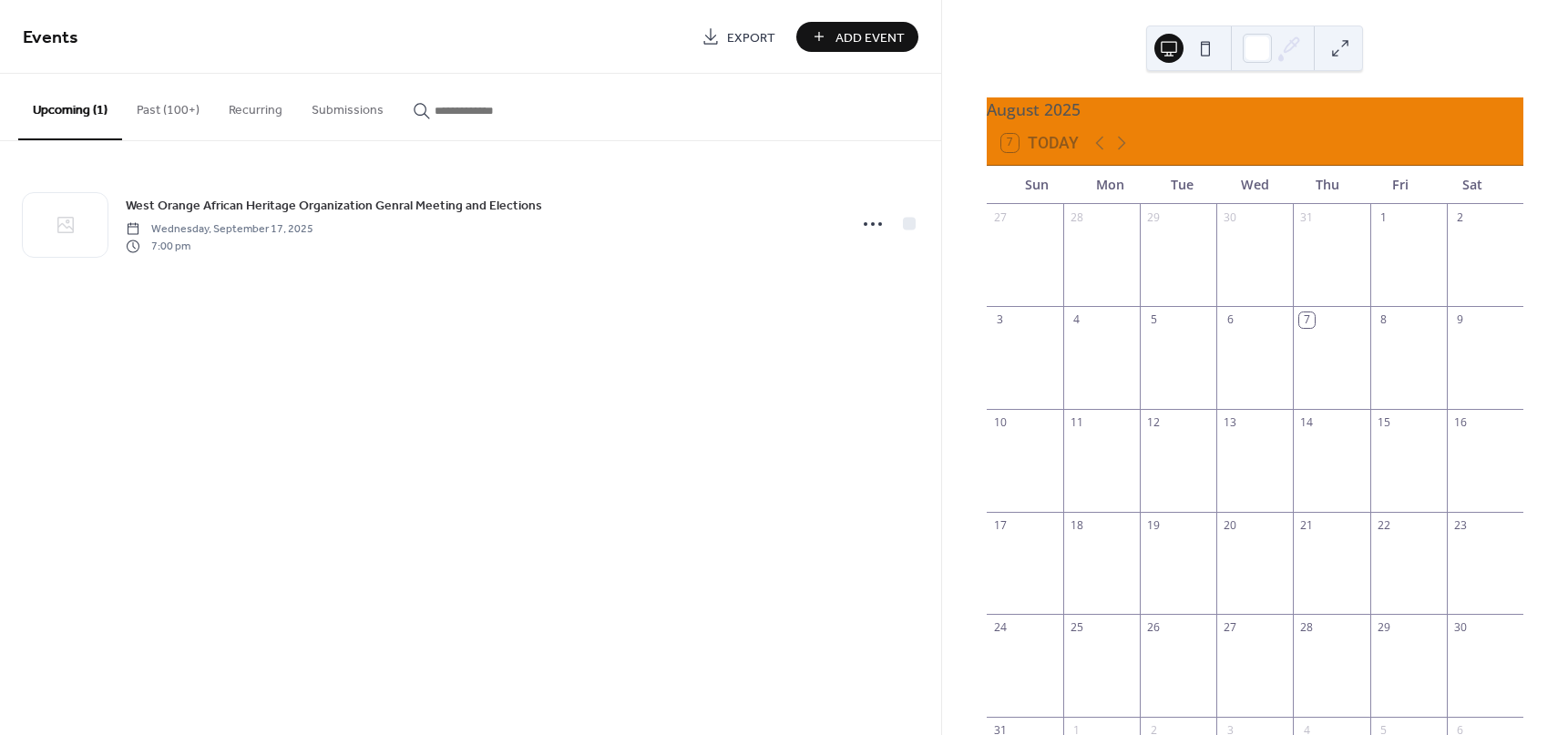 click on "Add Event" at bounding box center [870, 37] 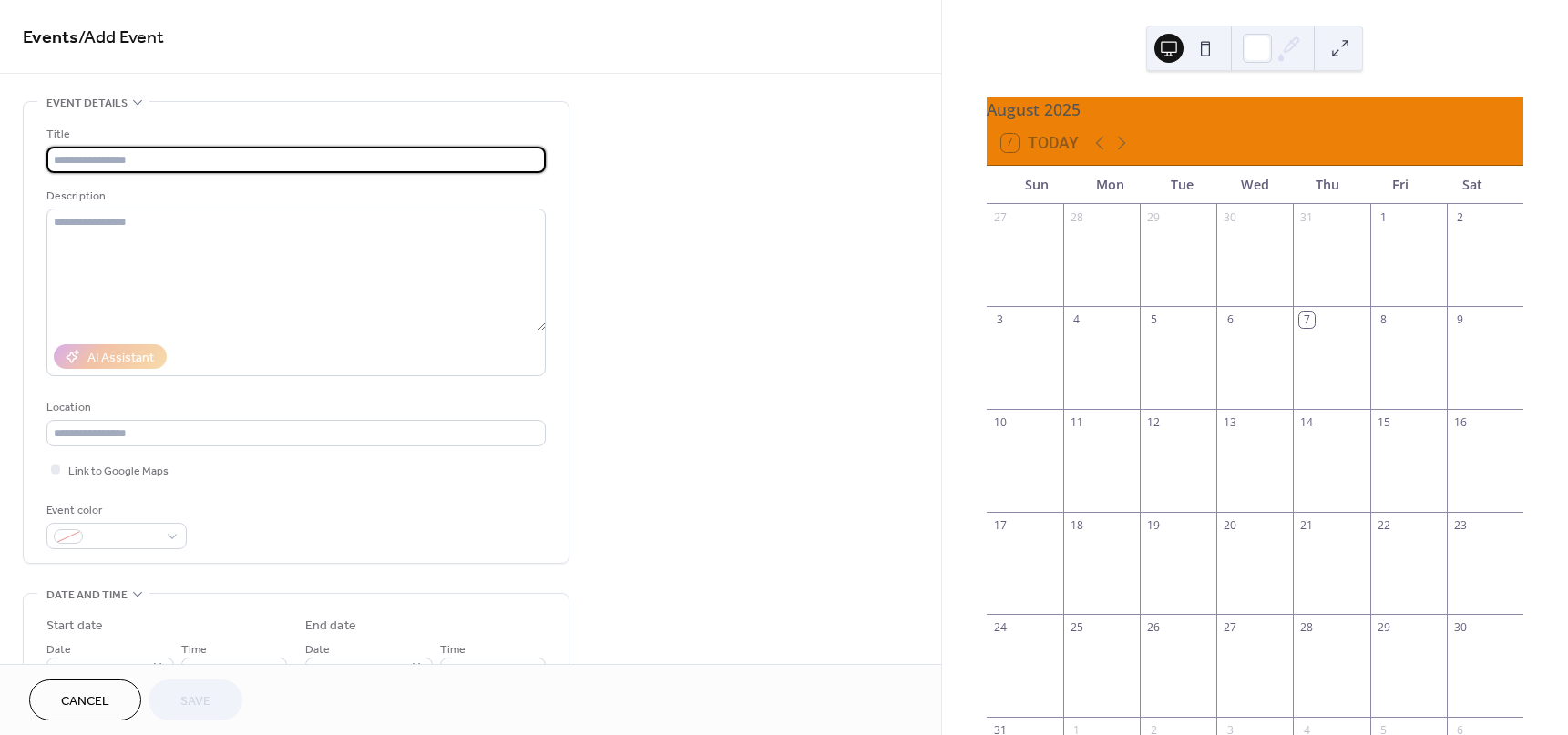 click at bounding box center [296, 159] 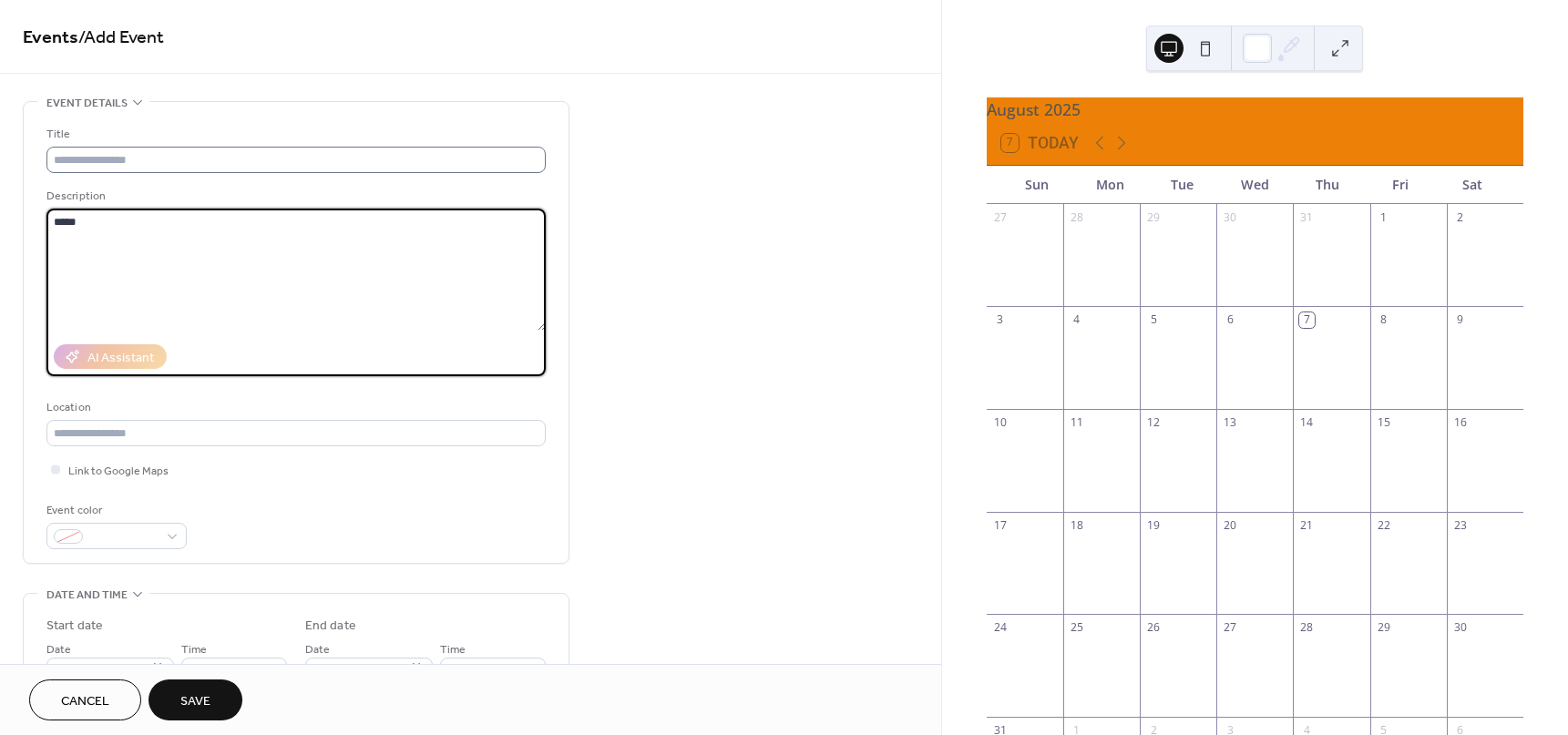 type on "*****" 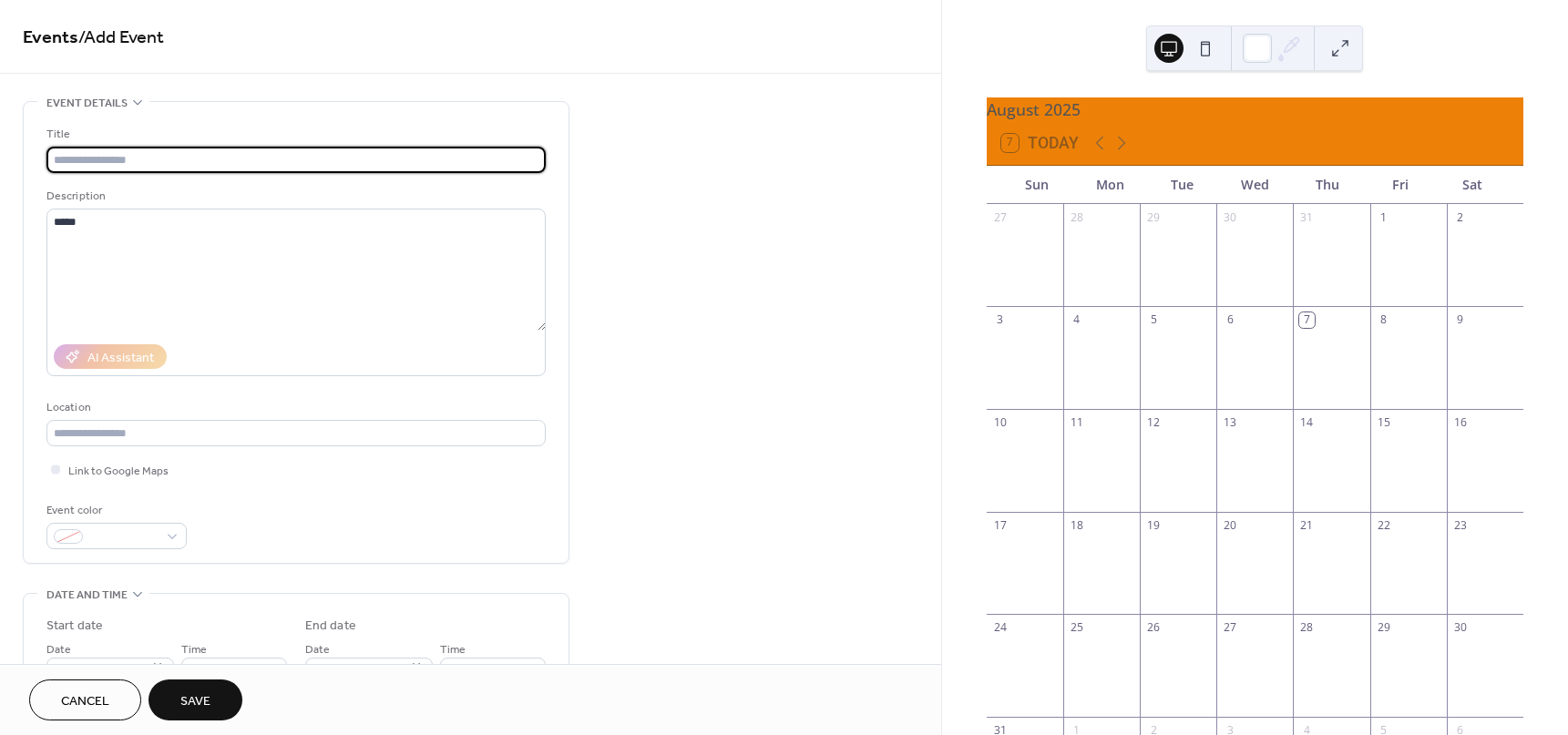 click at bounding box center (296, 159) 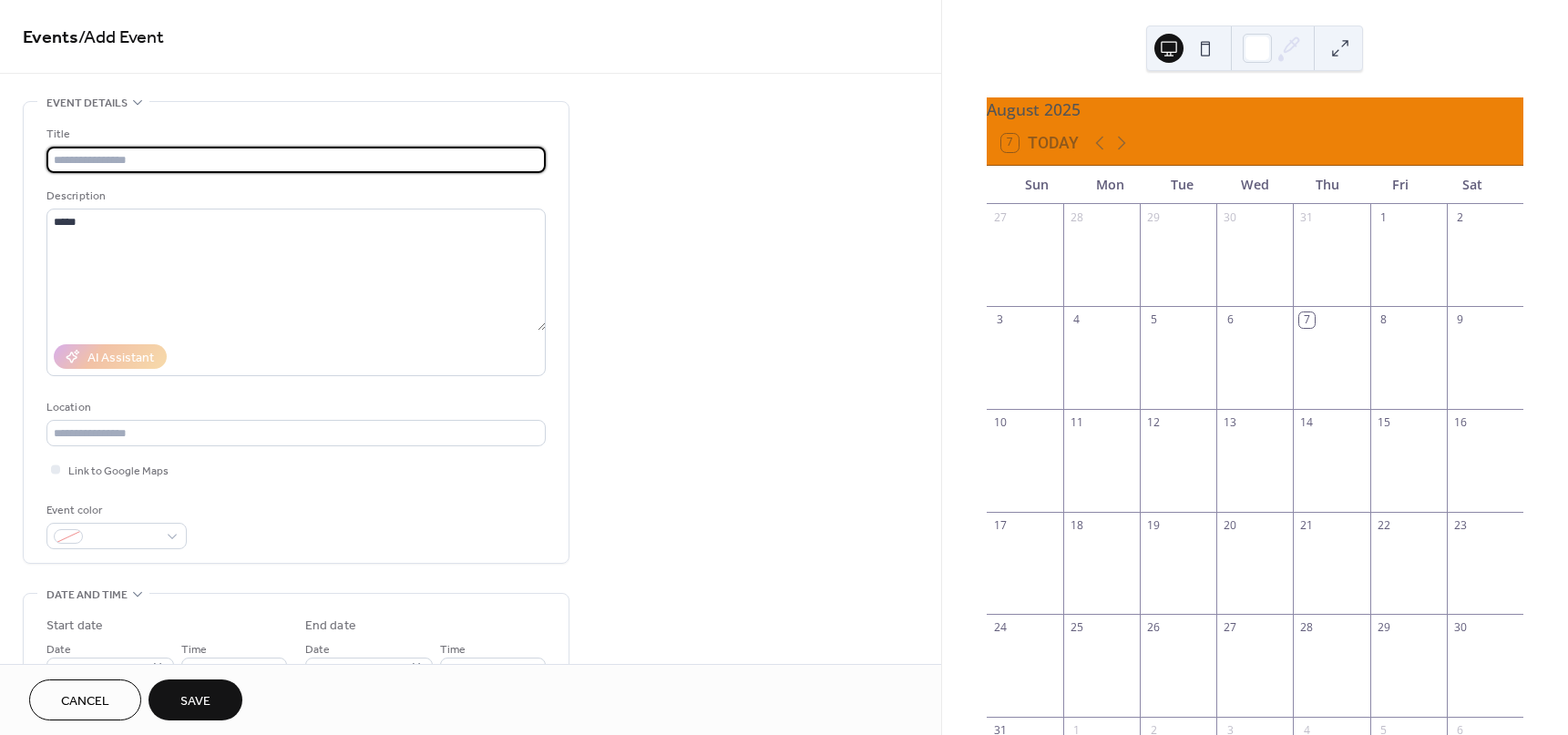 type on "**********" 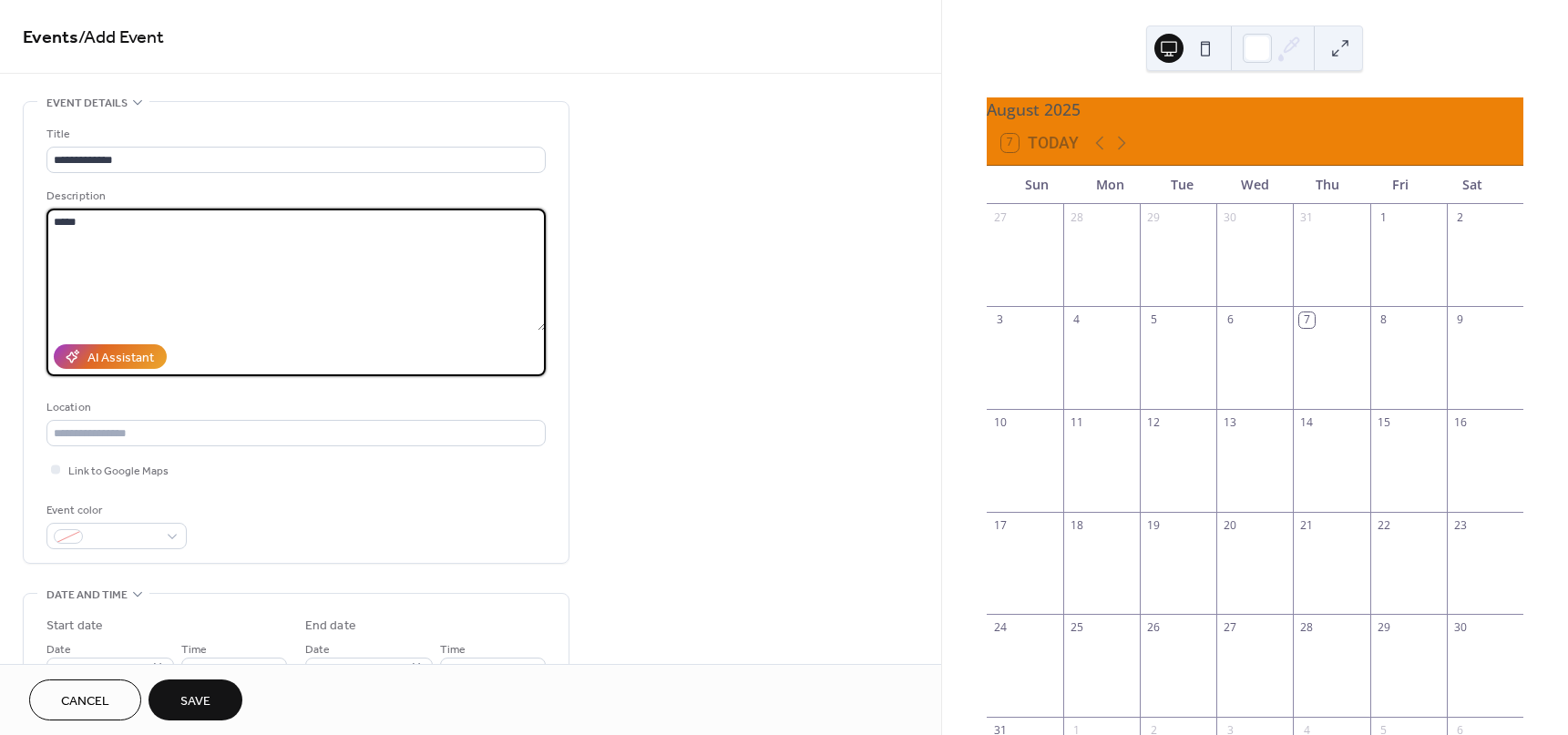 drag, startPoint x: 84, startPoint y: 219, endPoint x: 43, endPoint y: 219, distance: 41 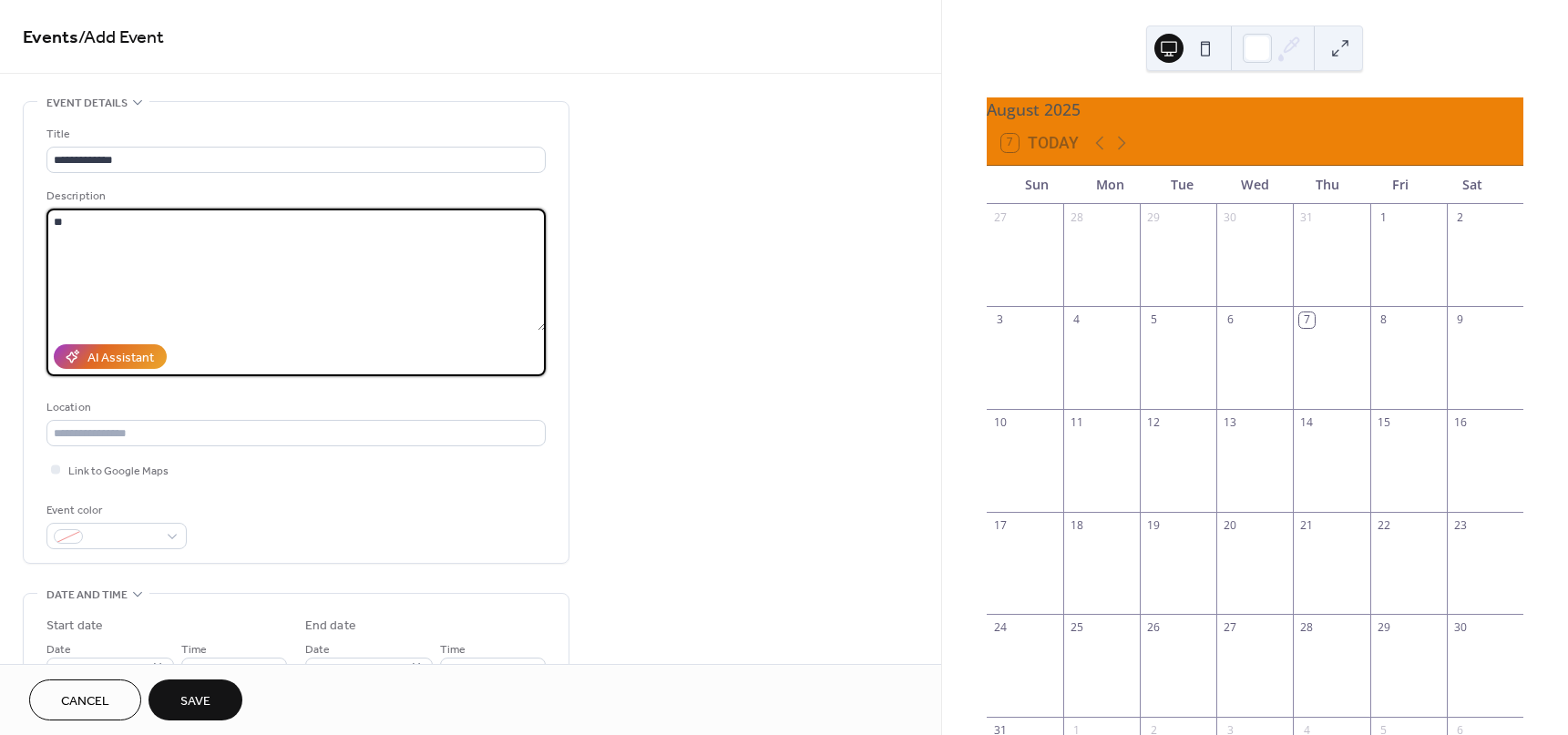 type on "*" 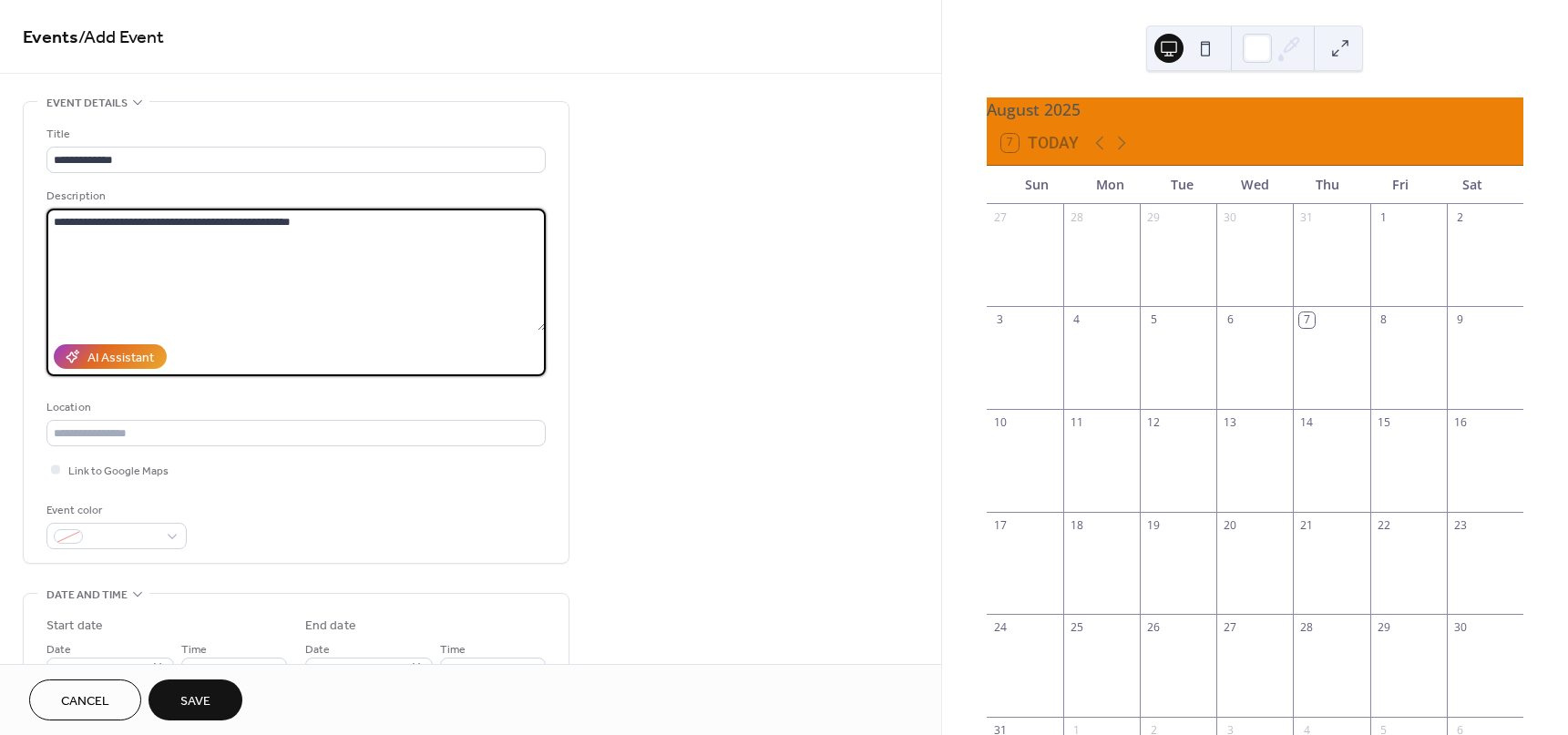 drag, startPoint x: 126, startPoint y: 220, endPoint x: 148, endPoint y: 223, distance: 22.203603 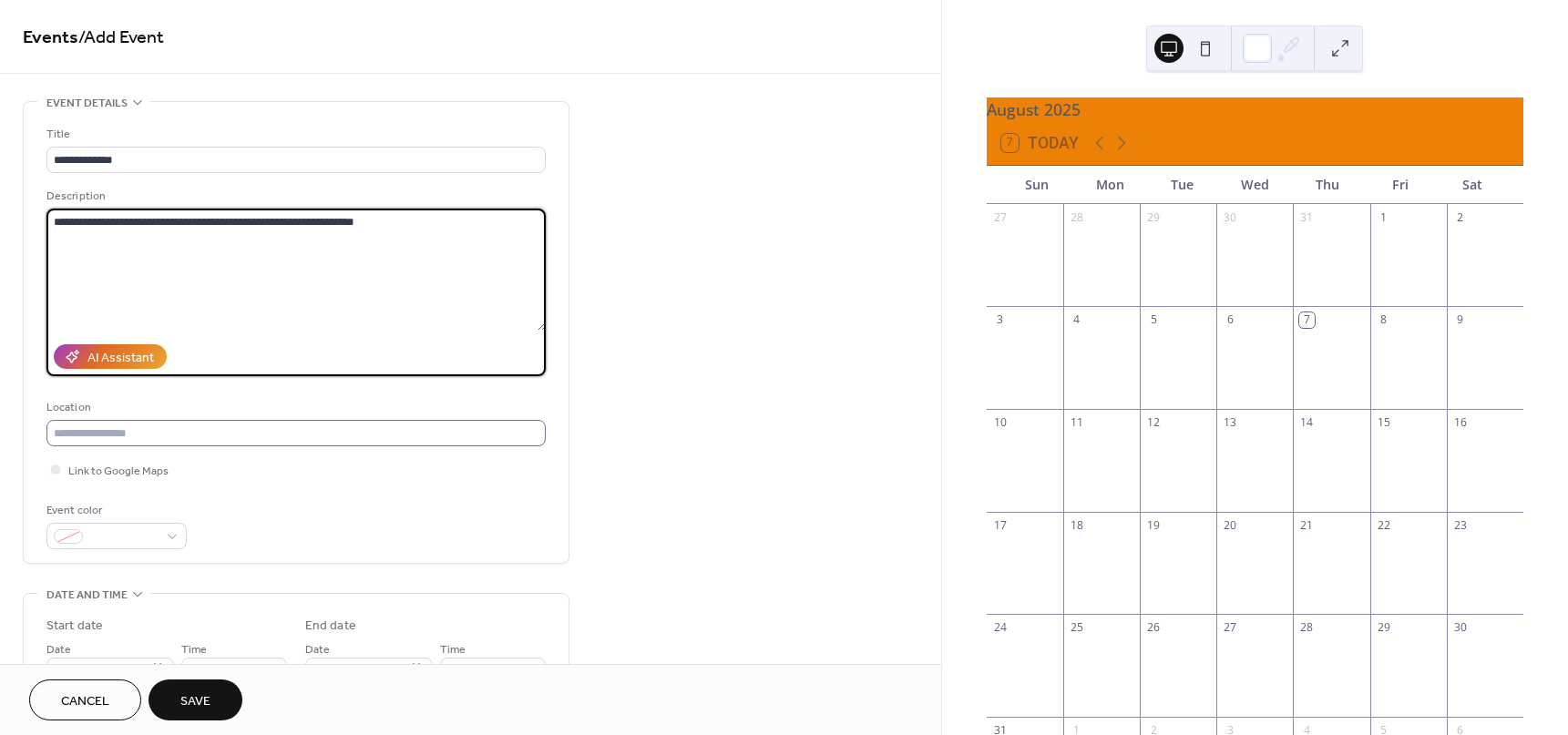 type on "**********" 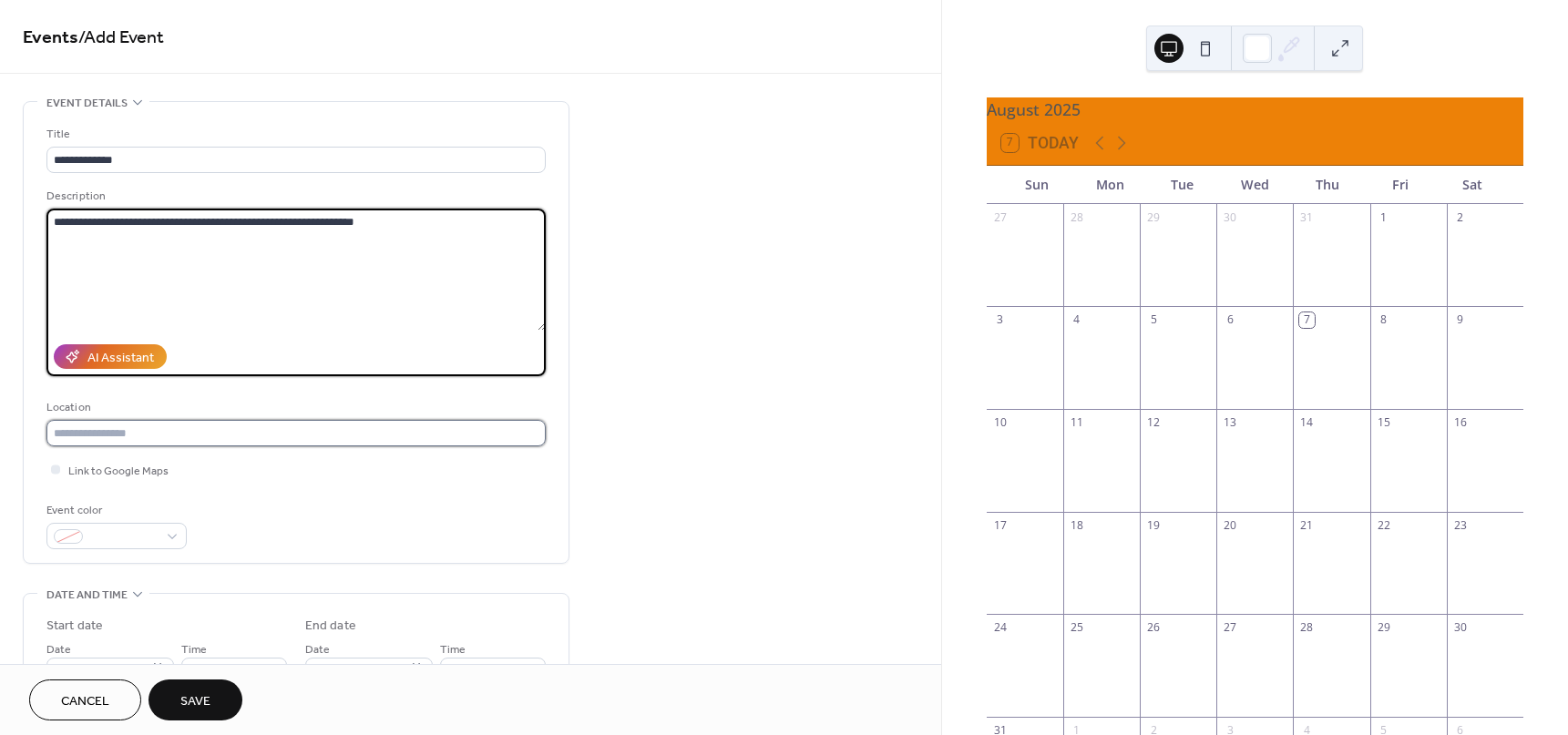 click at bounding box center (296, 433) 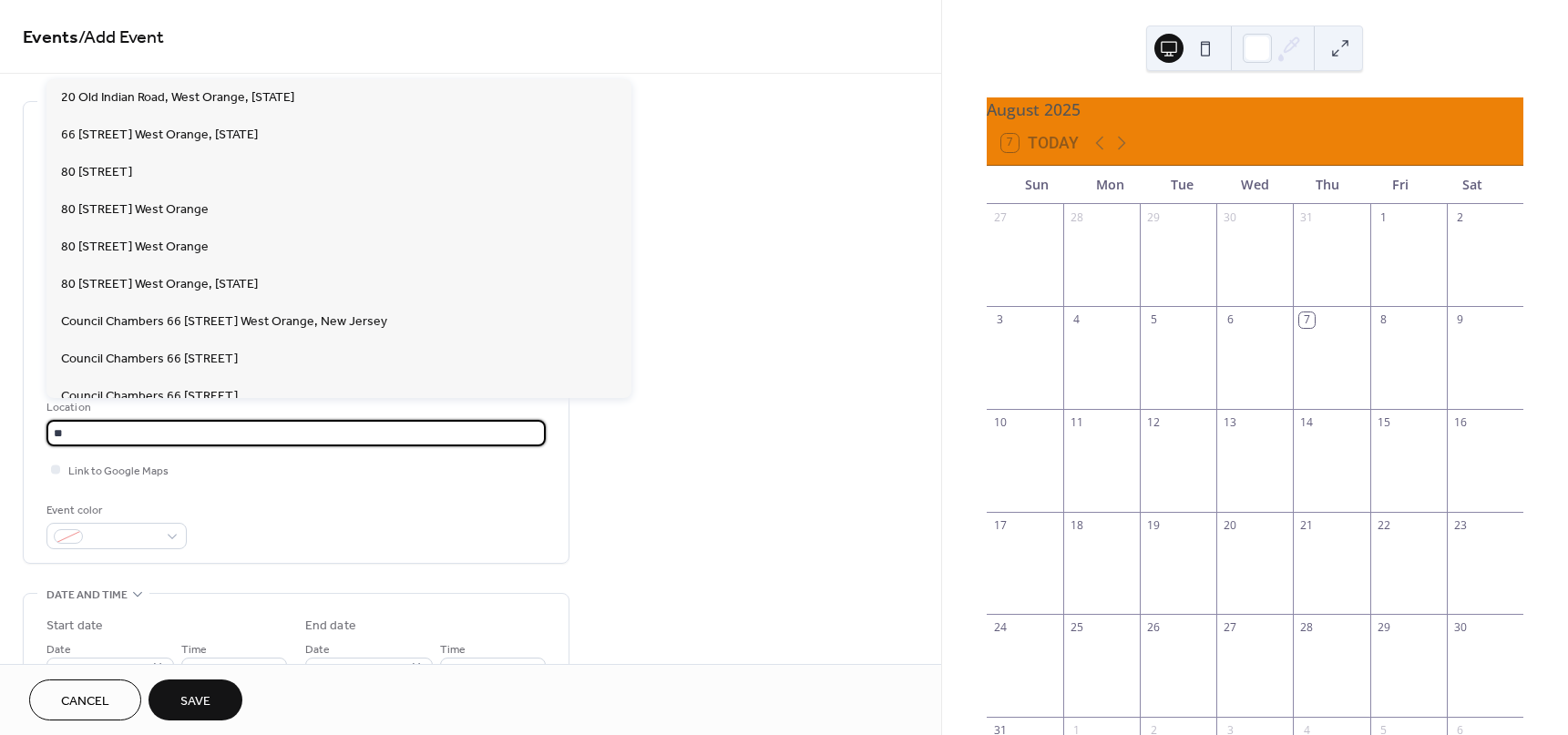 type on "*" 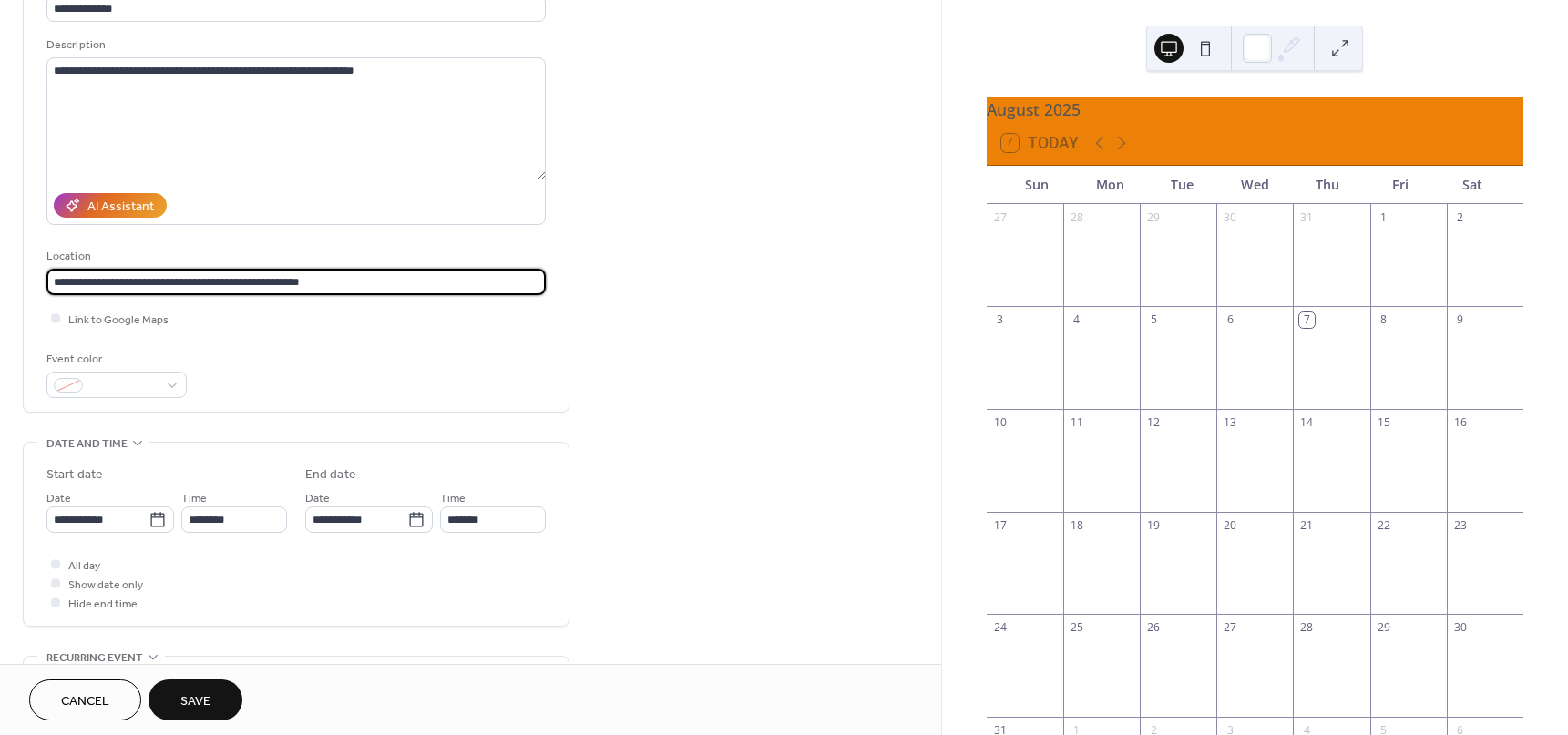 scroll, scrollTop: 182, scrollLeft: 0, axis: vertical 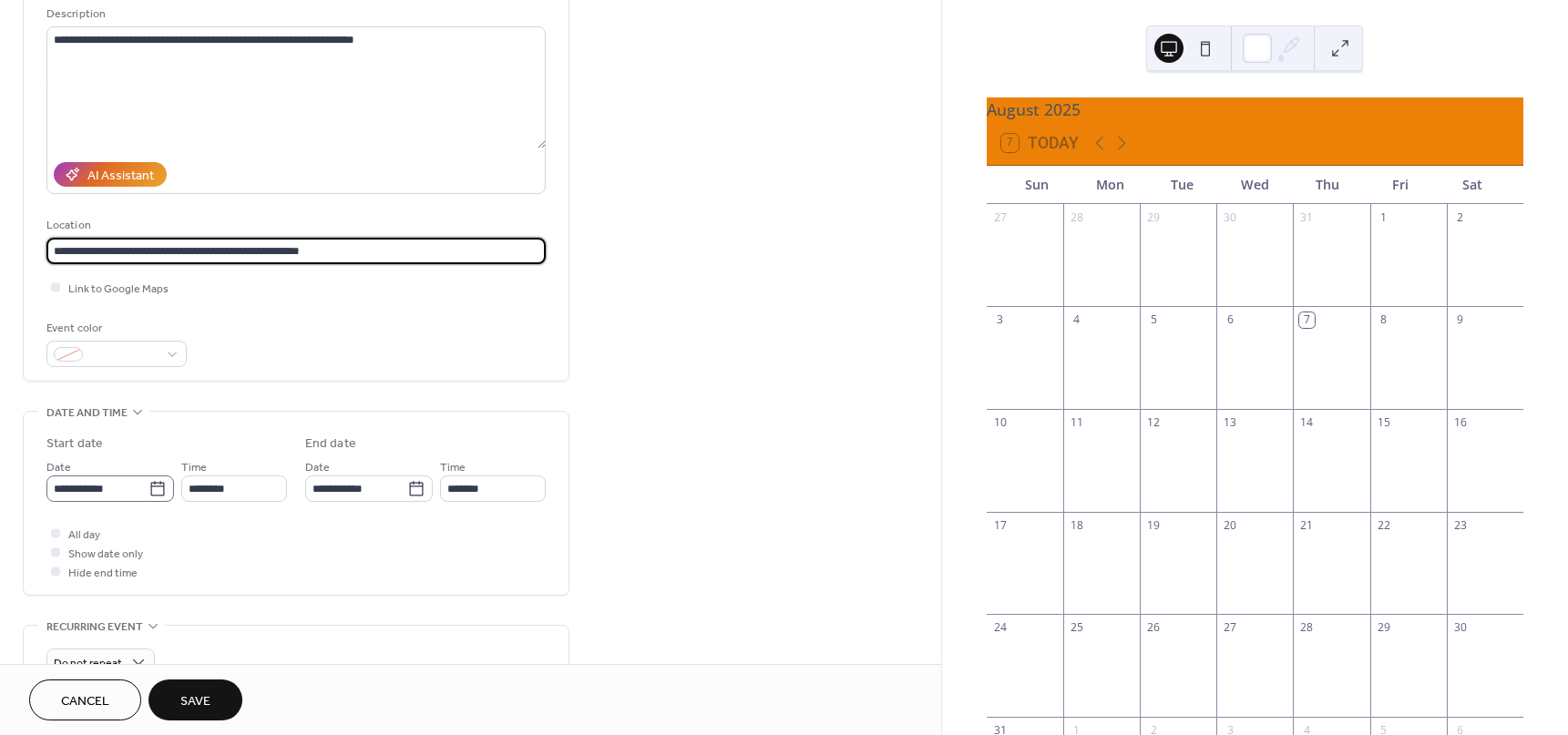 type on "**********" 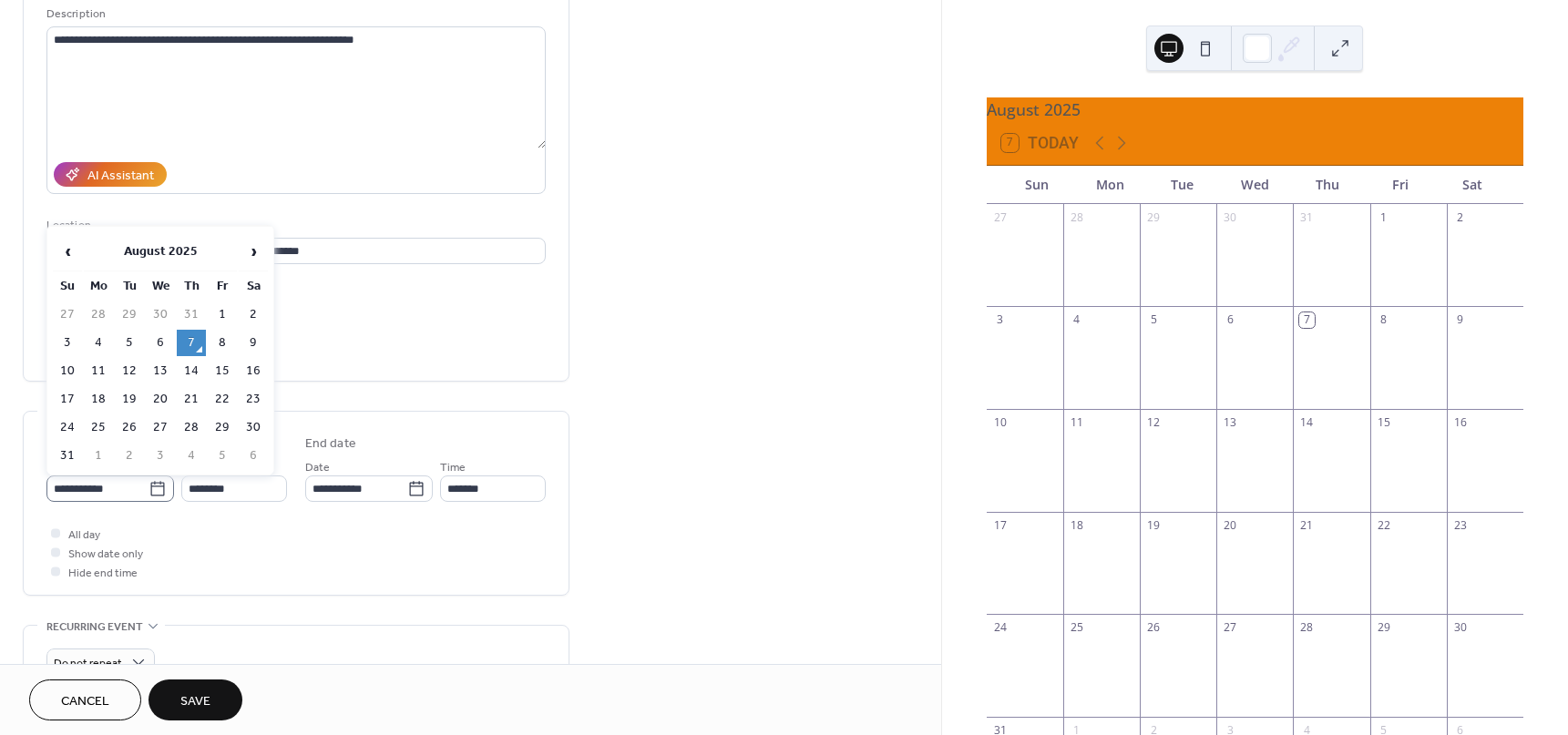 click 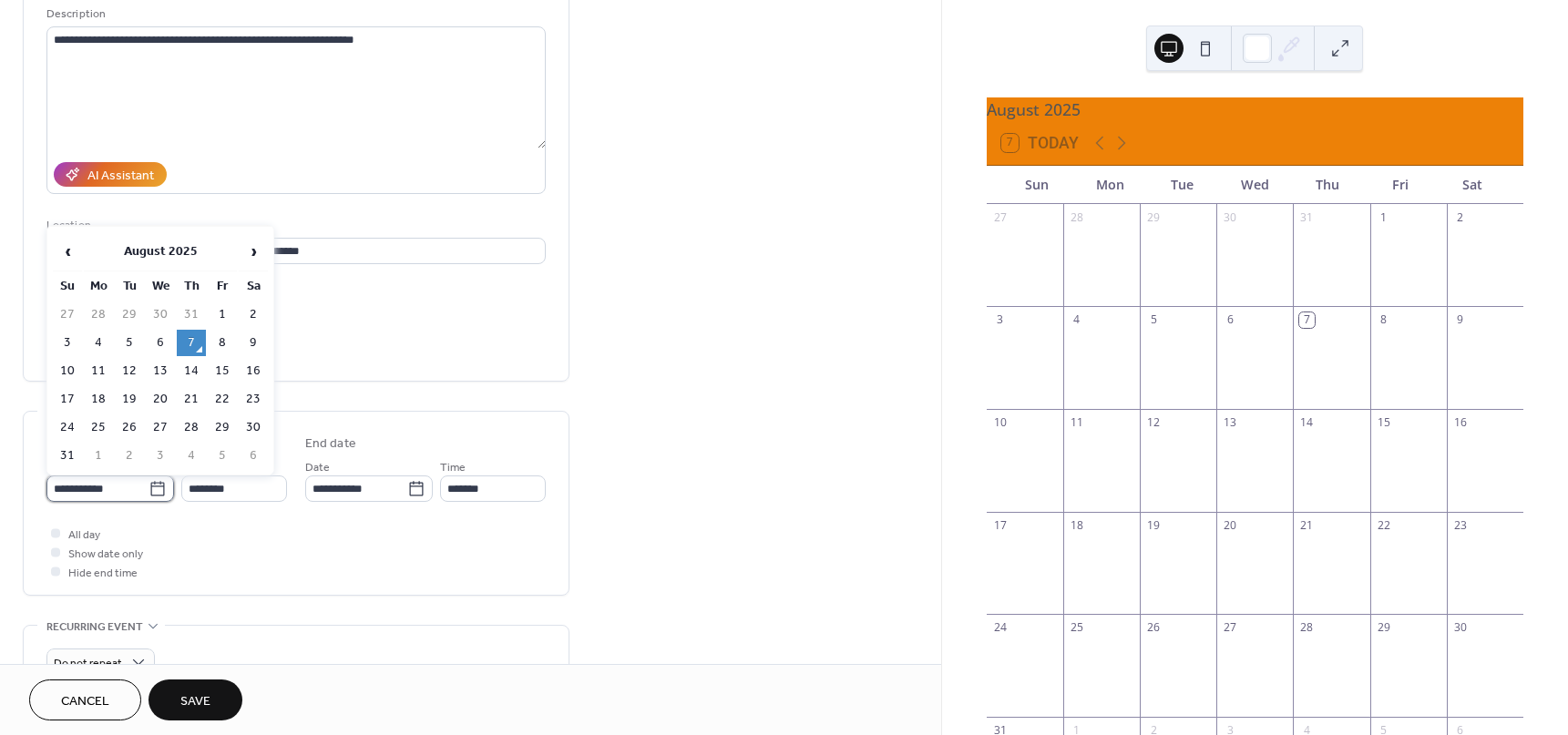 click on "**********" at bounding box center [97, 488] 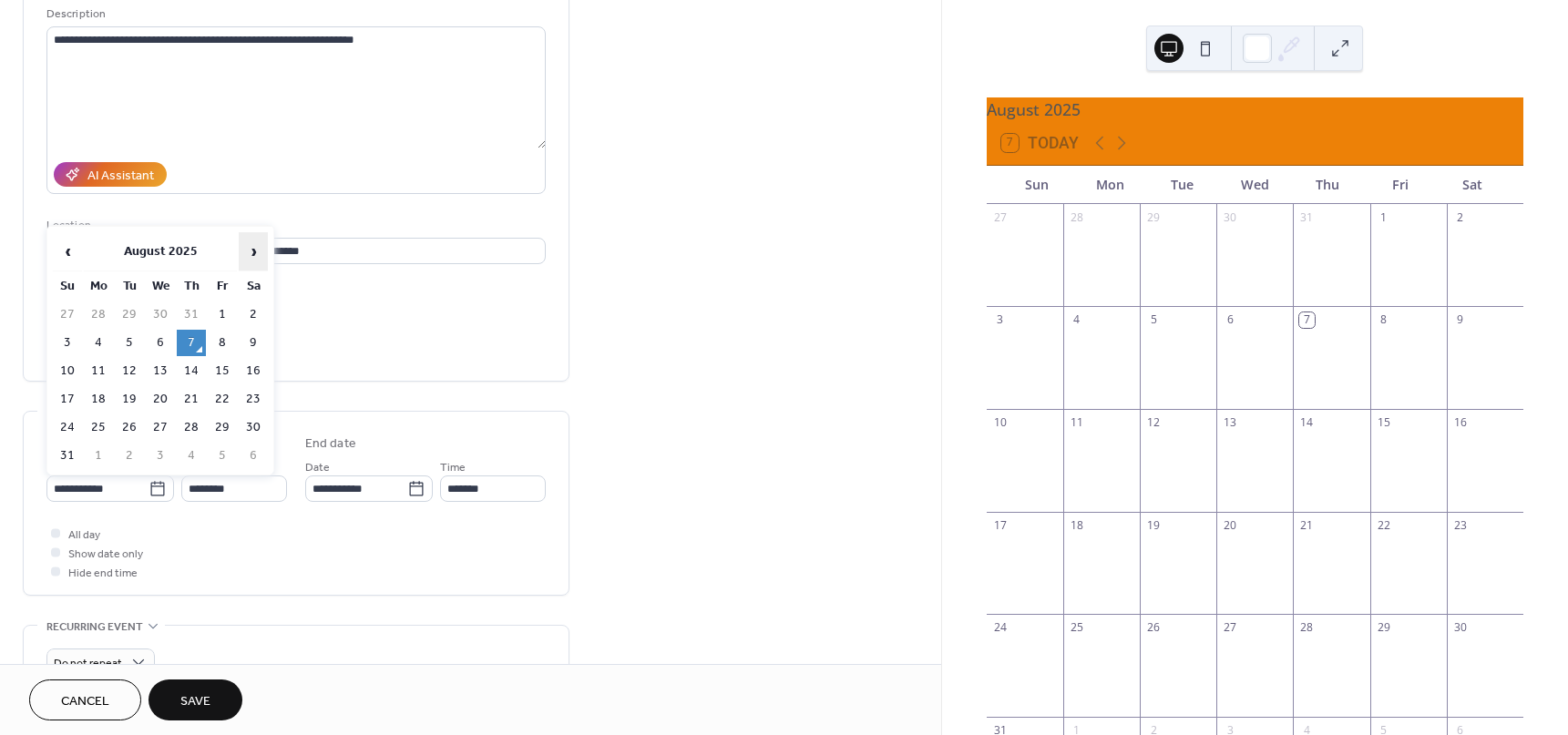 click on "›" at bounding box center [253, 251] 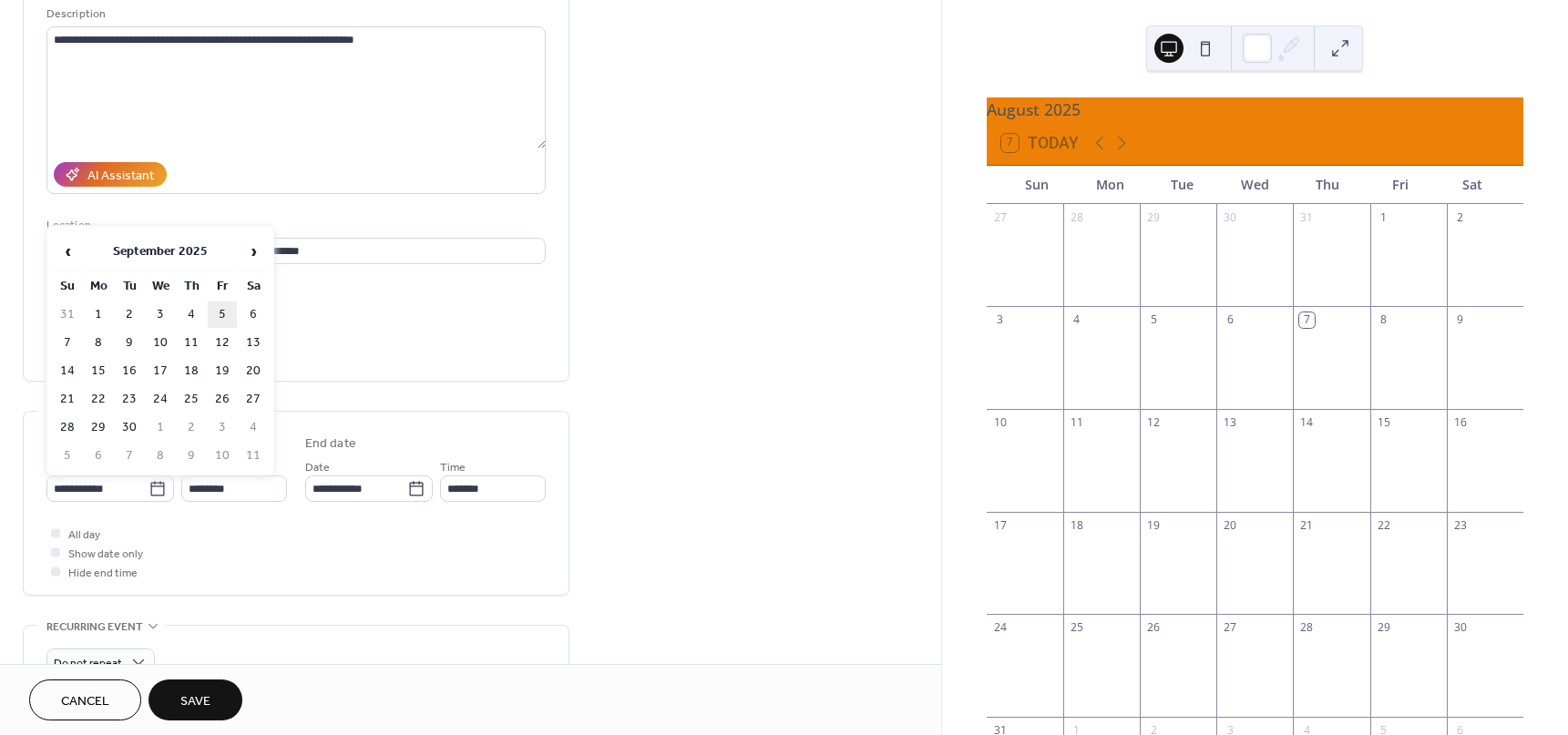 click on "5" at bounding box center (222, 314) 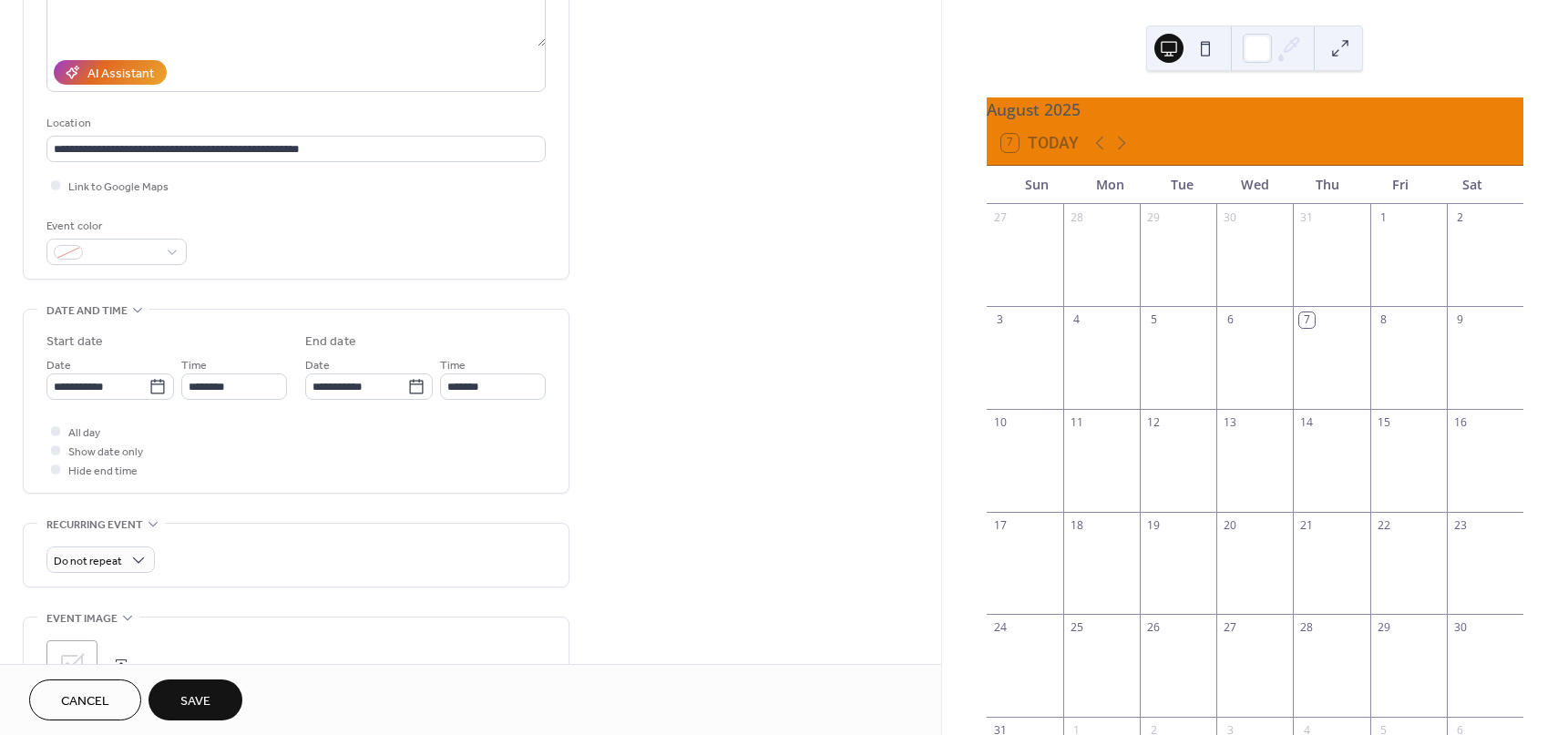 scroll, scrollTop: 364, scrollLeft: 0, axis: vertical 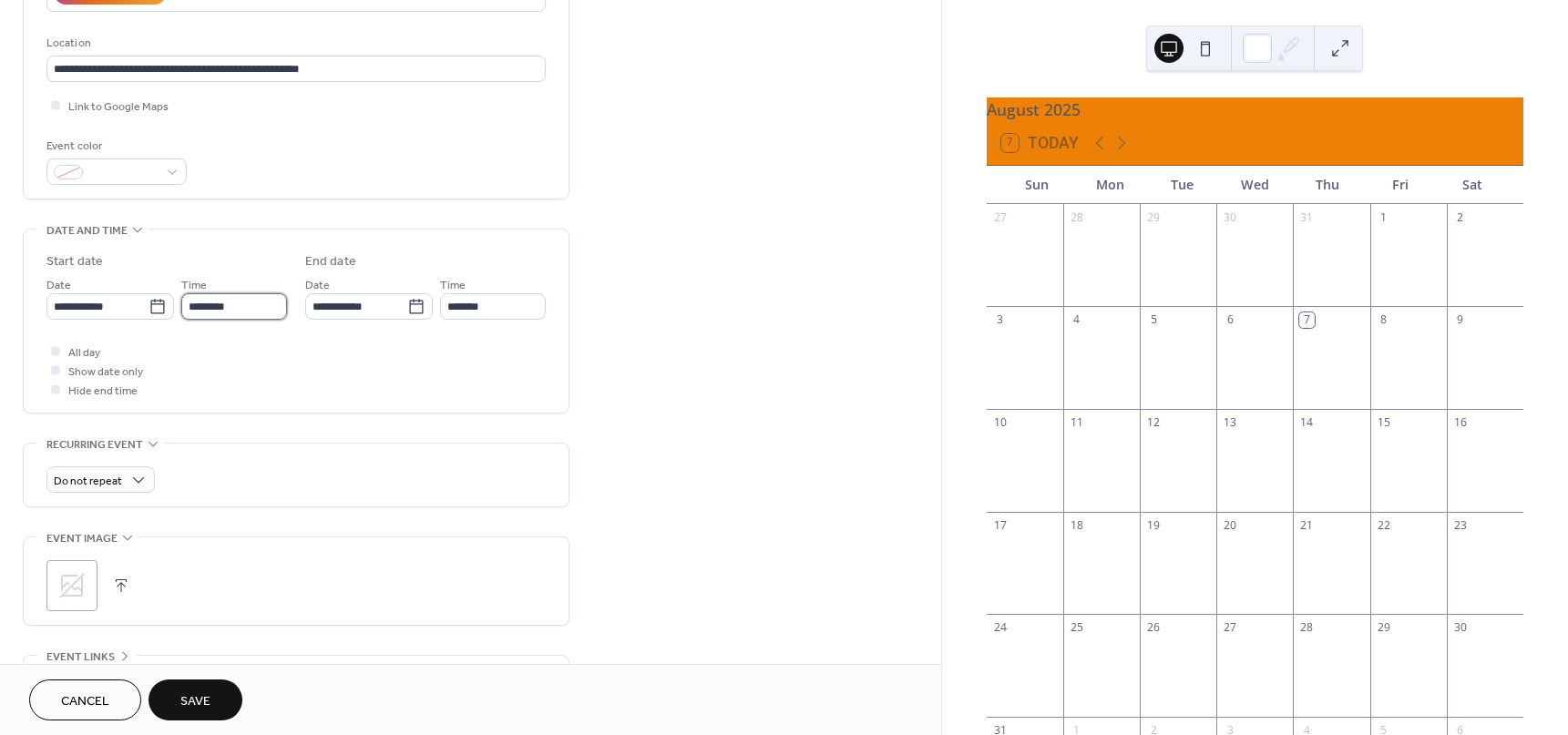 click on "********" at bounding box center [234, 306] 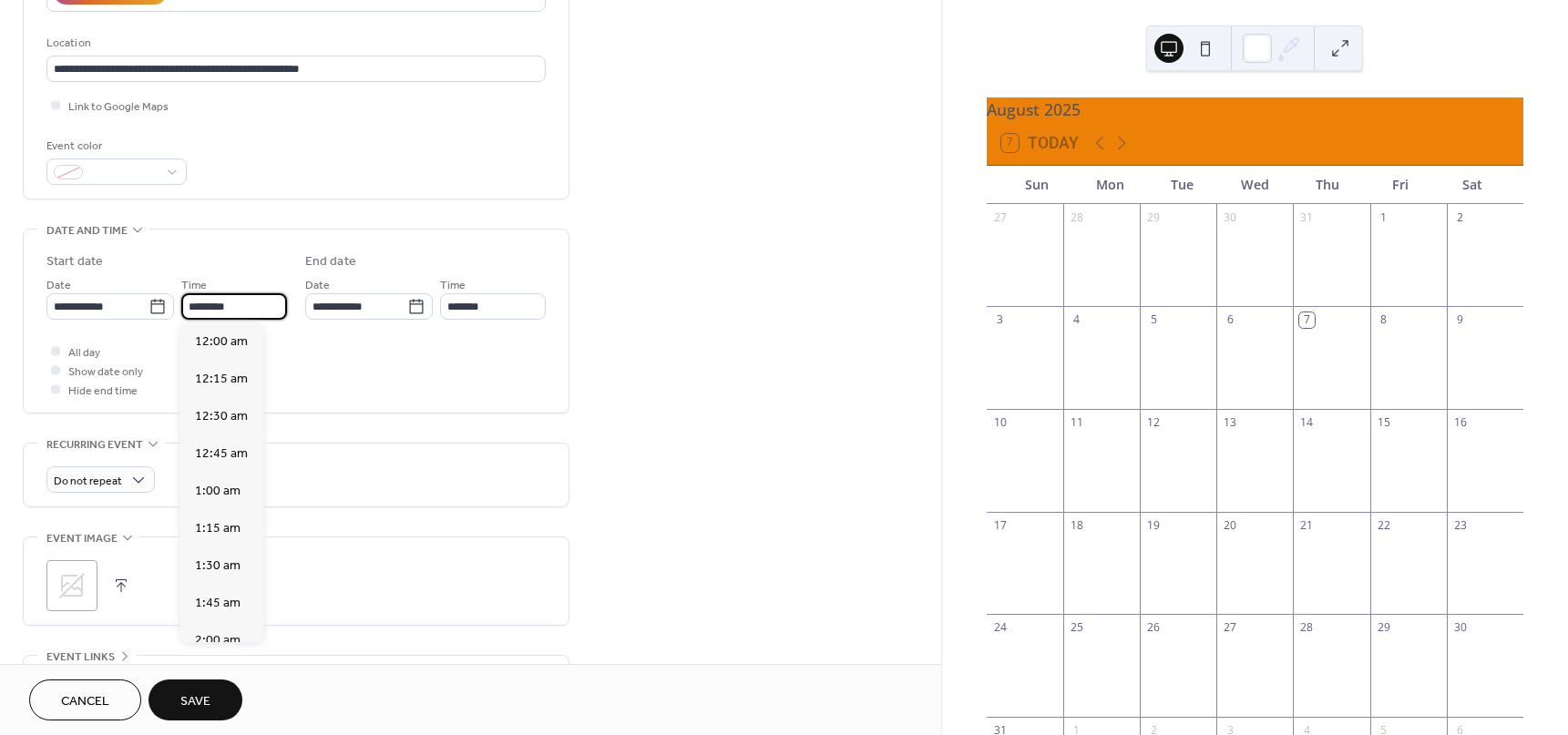 scroll, scrollTop: 1792, scrollLeft: 0, axis: vertical 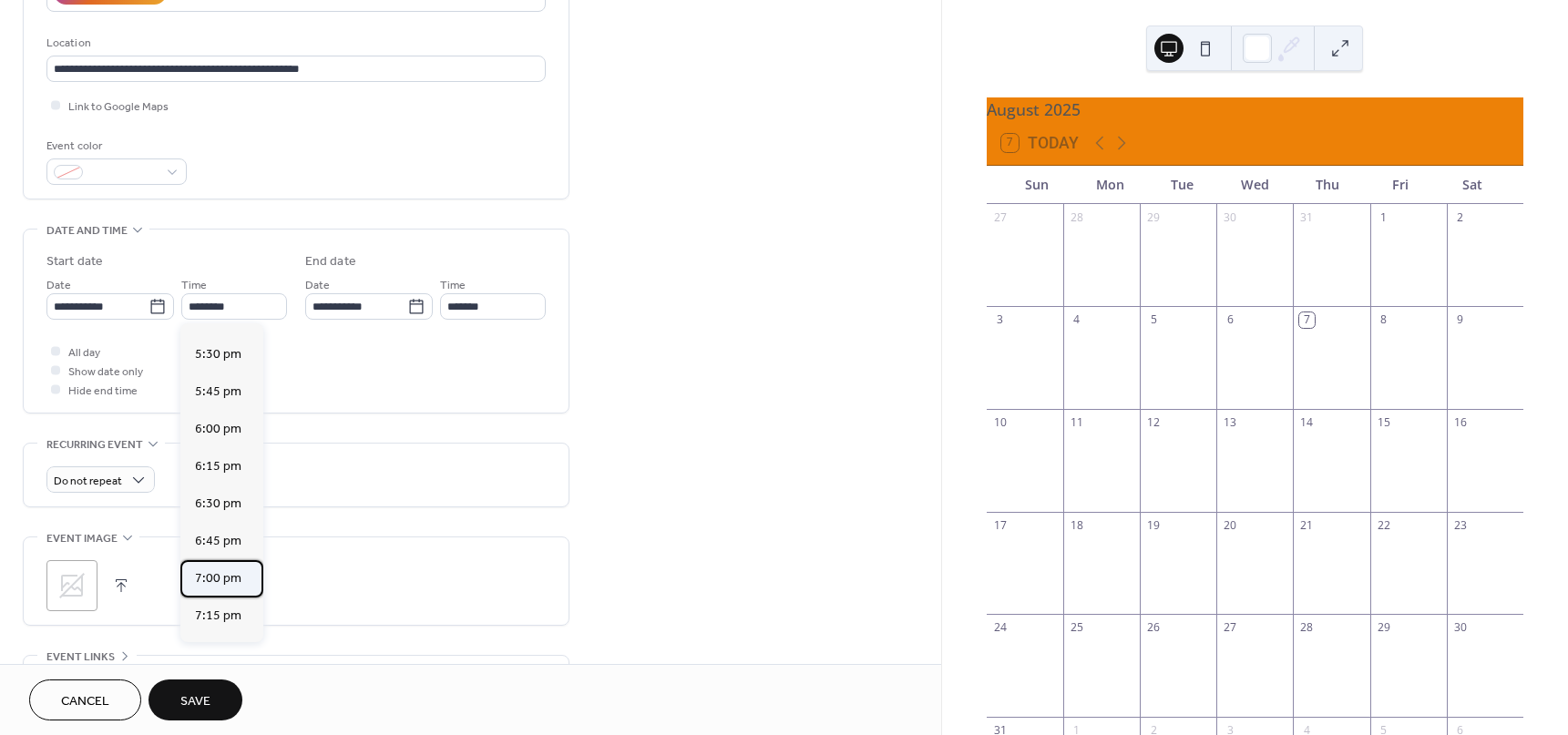 click on "7:00 pm" at bounding box center (218, 578) 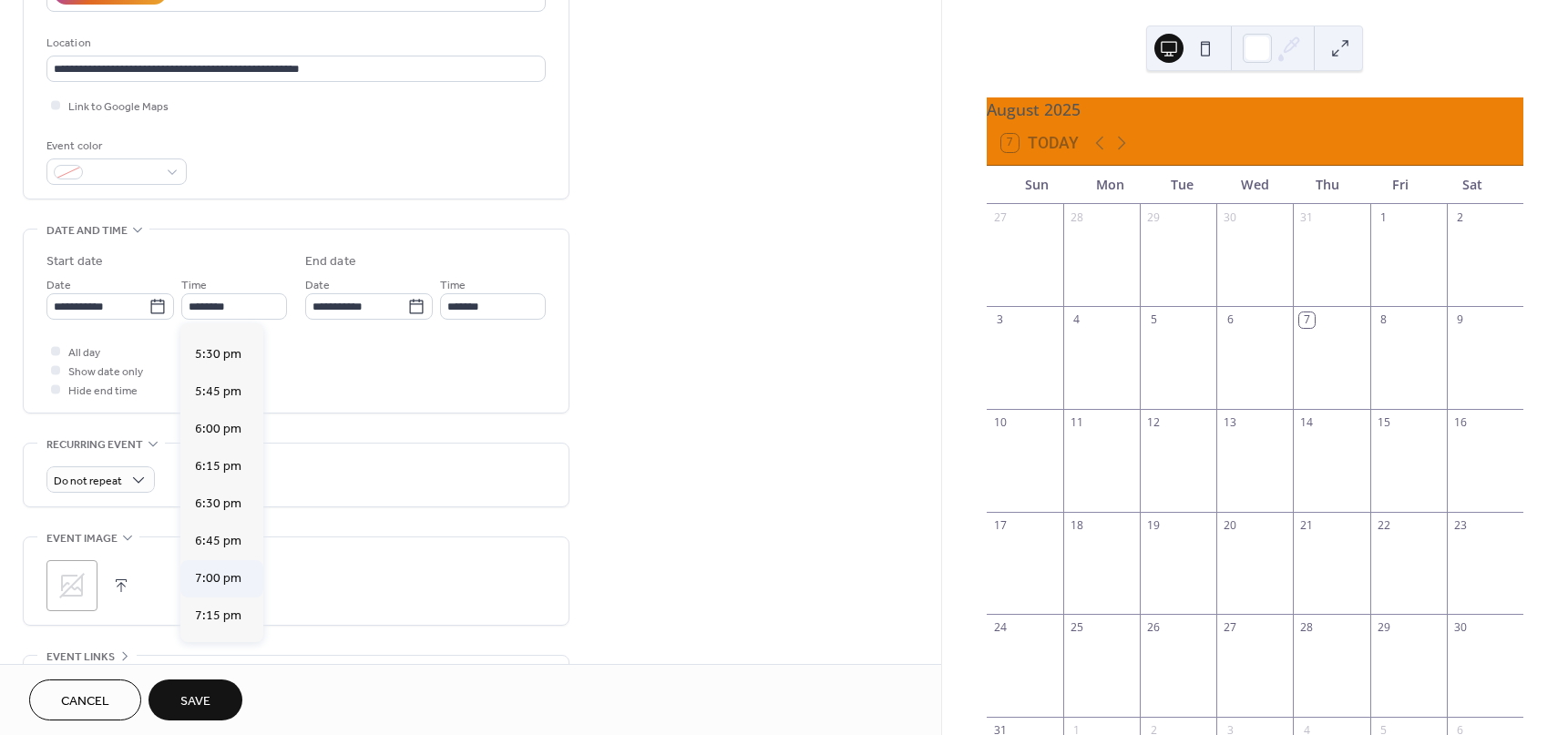 type on "*******" 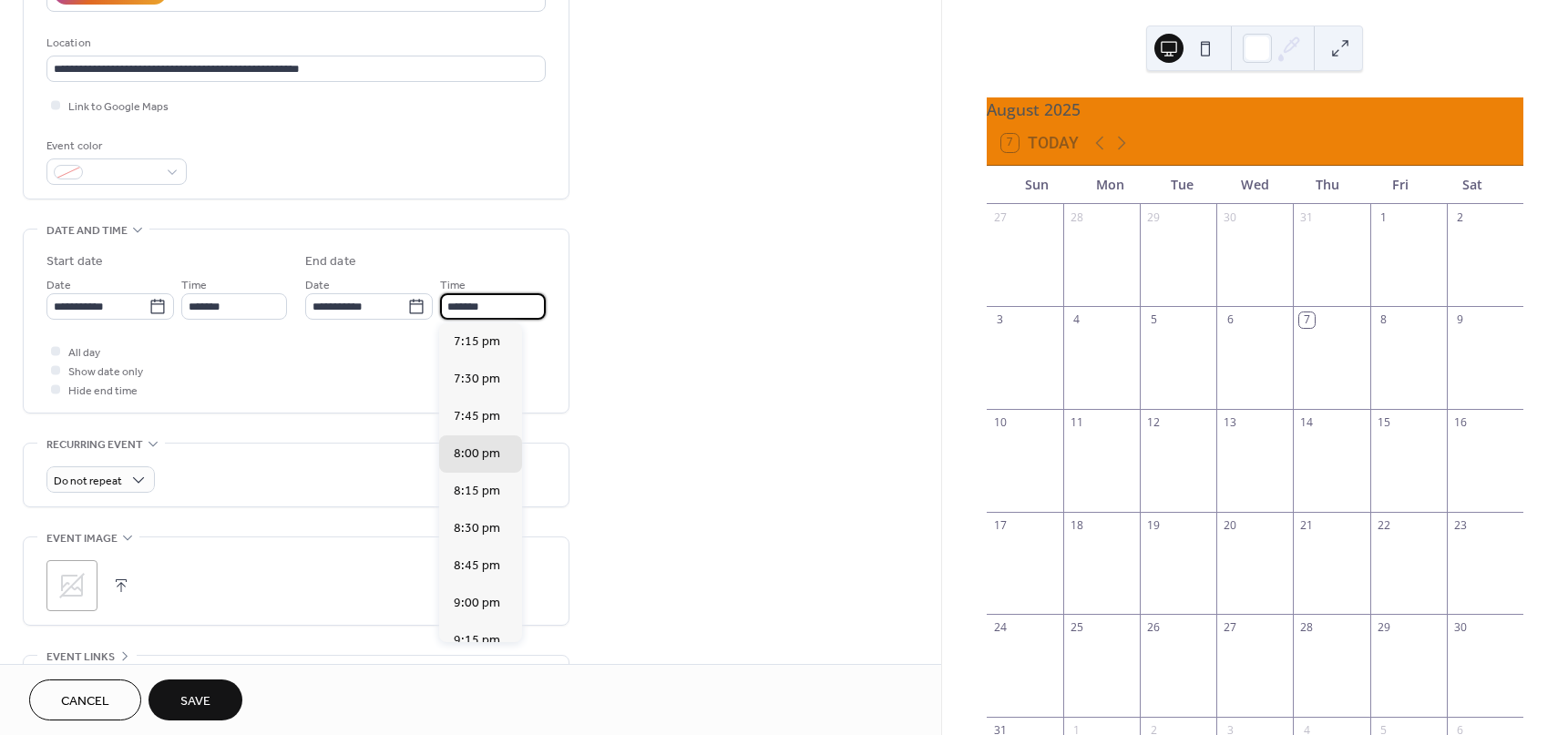 click on "*******" at bounding box center (493, 306) 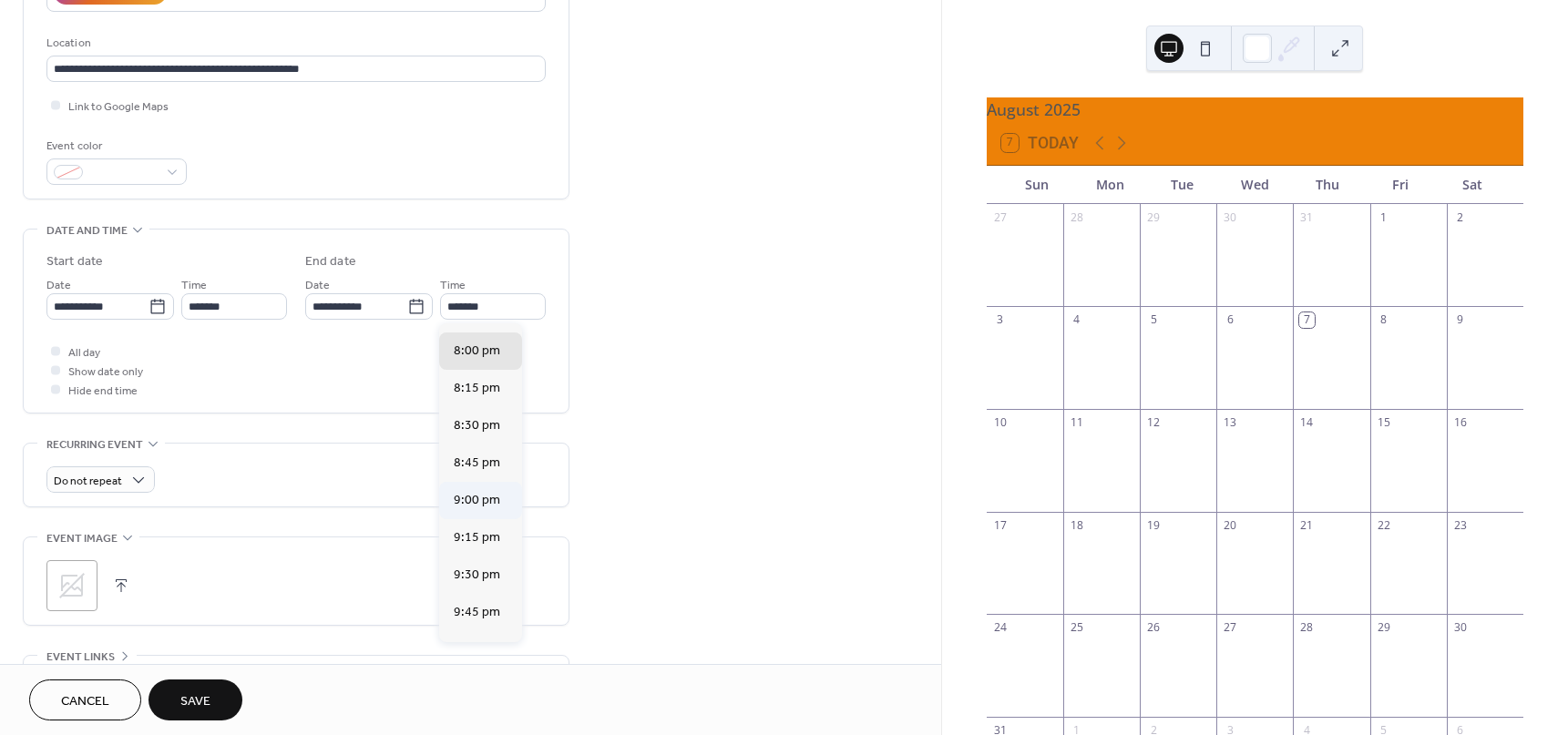 scroll, scrollTop: 104, scrollLeft: 0, axis: vertical 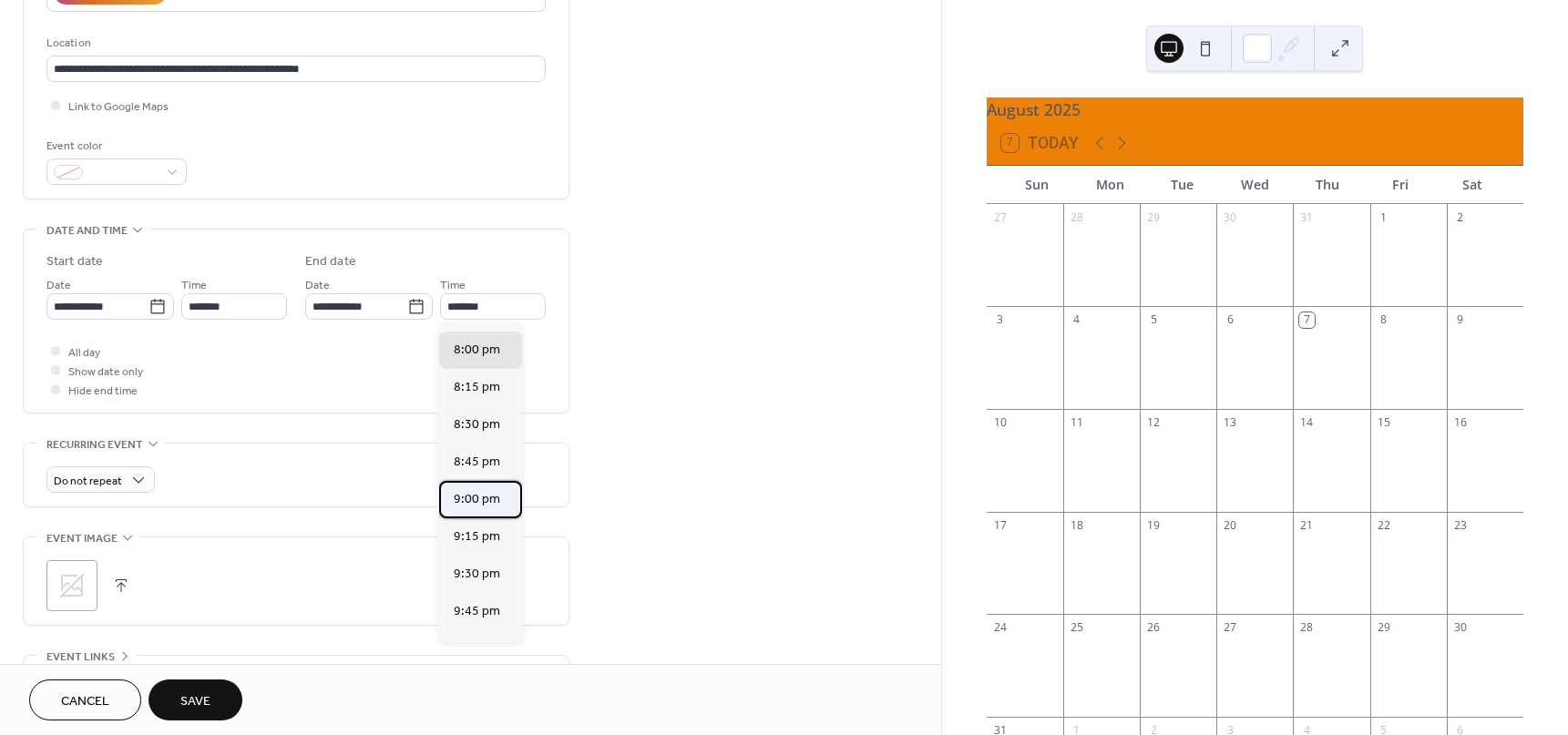 click on "9:00 pm" at bounding box center [477, 499] 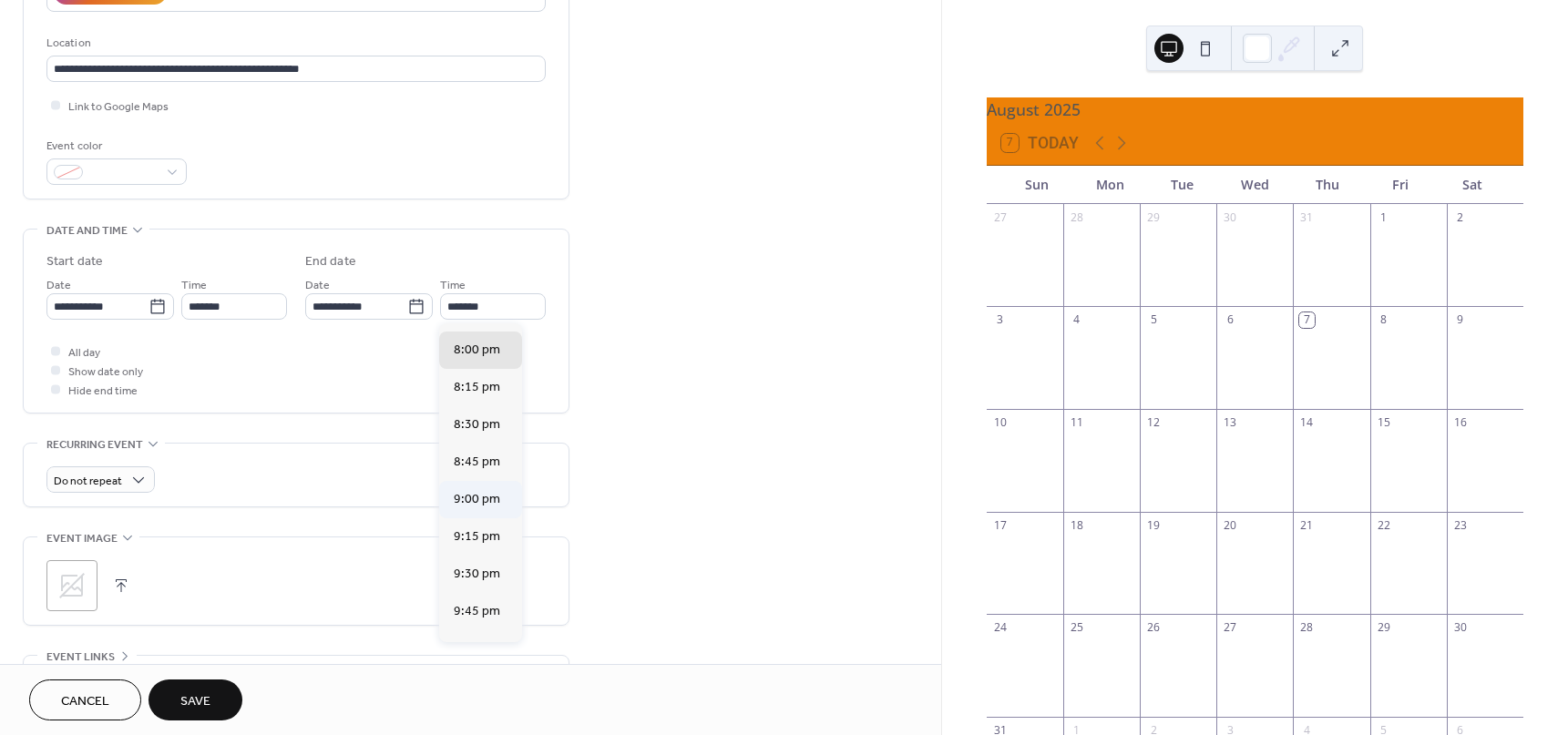 type on "*******" 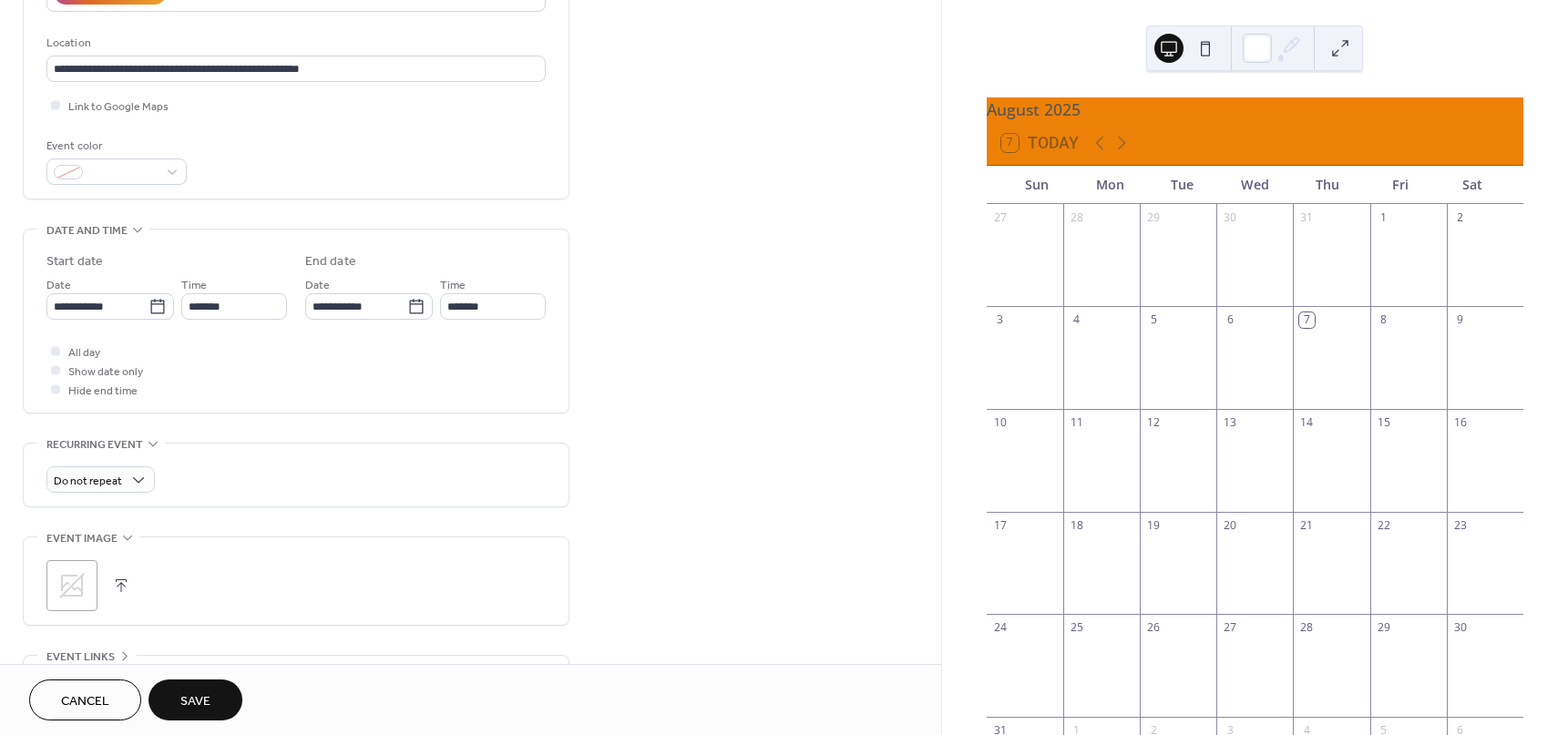 click on "Save" at bounding box center (195, 701) 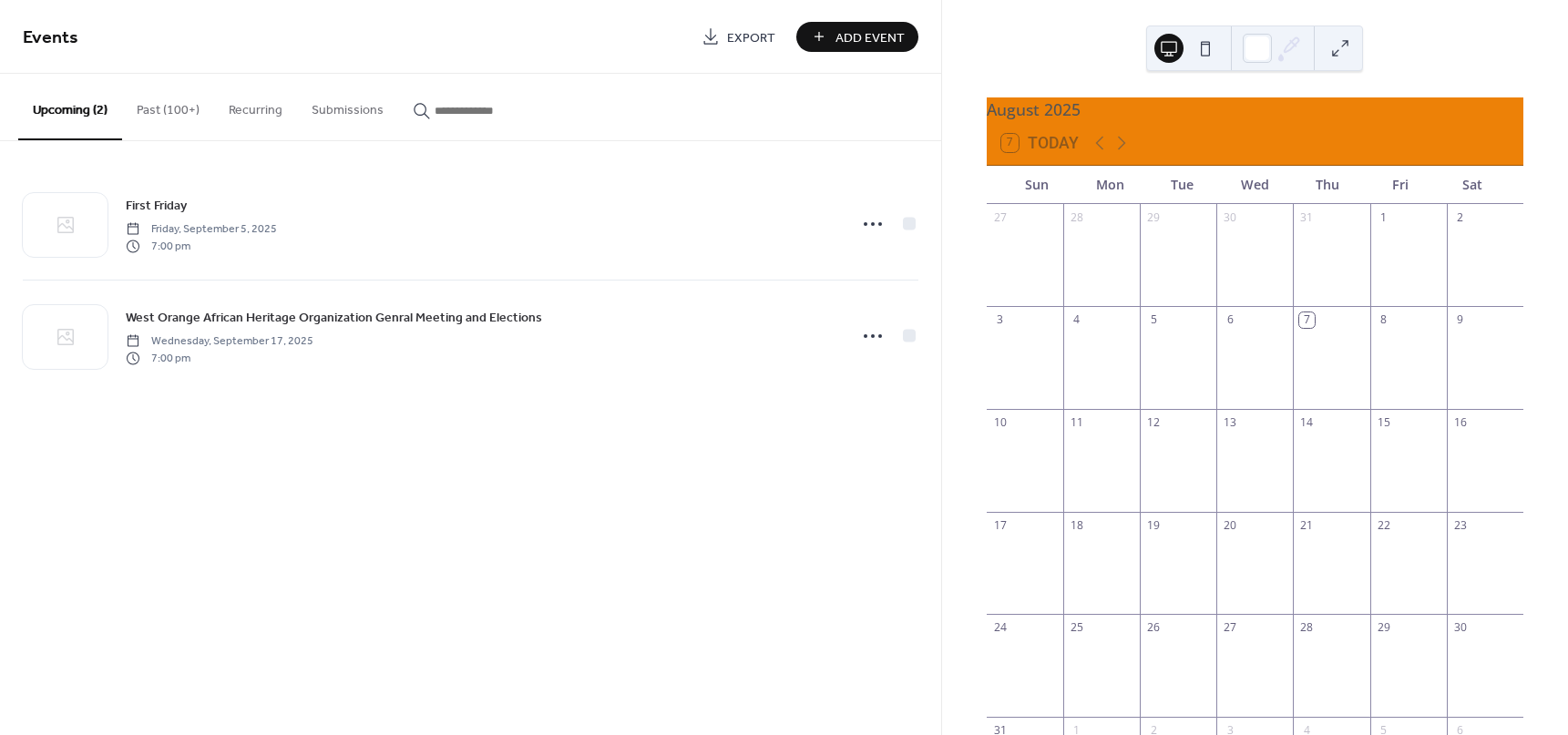 click on "Add Event" at bounding box center [870, 37] 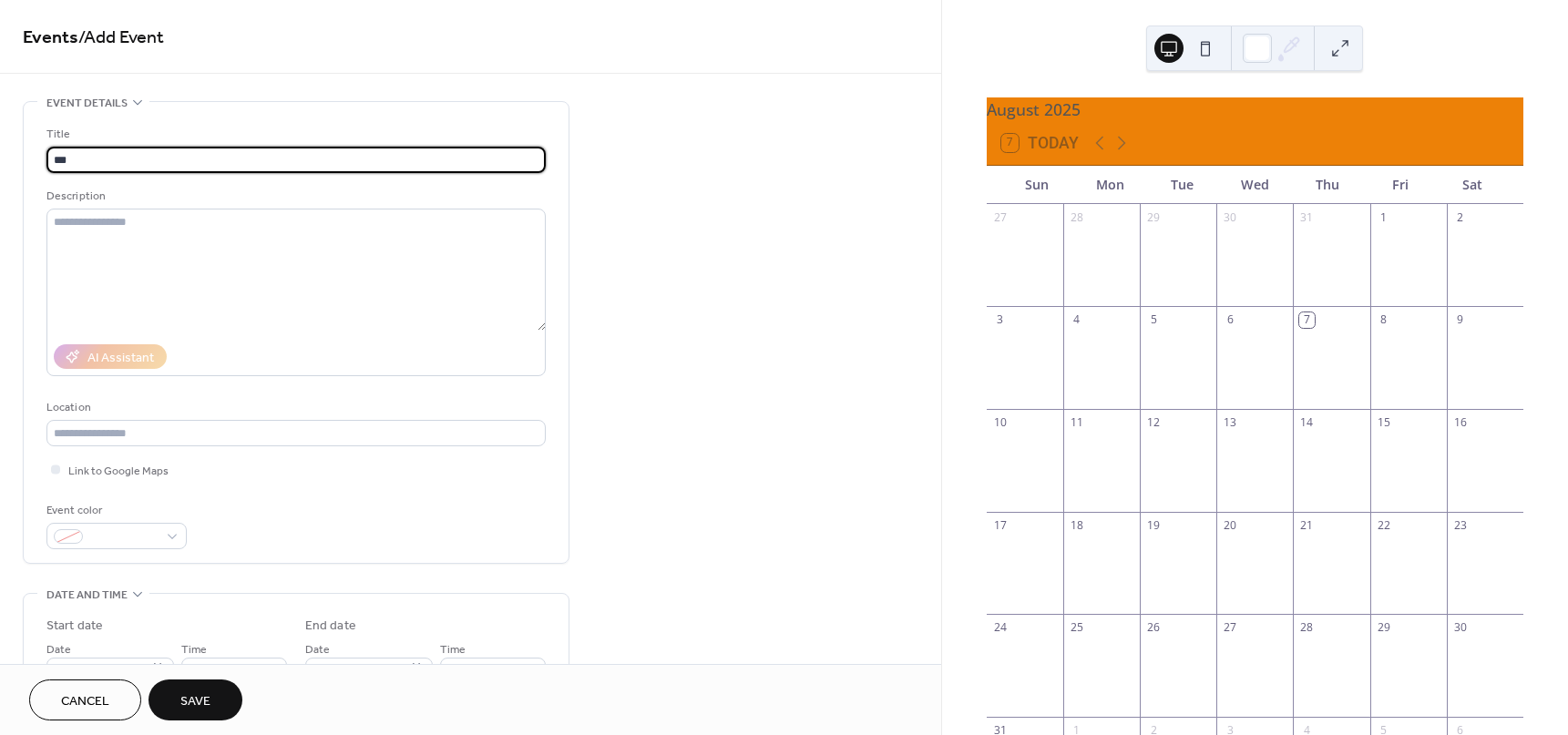 type on "****" 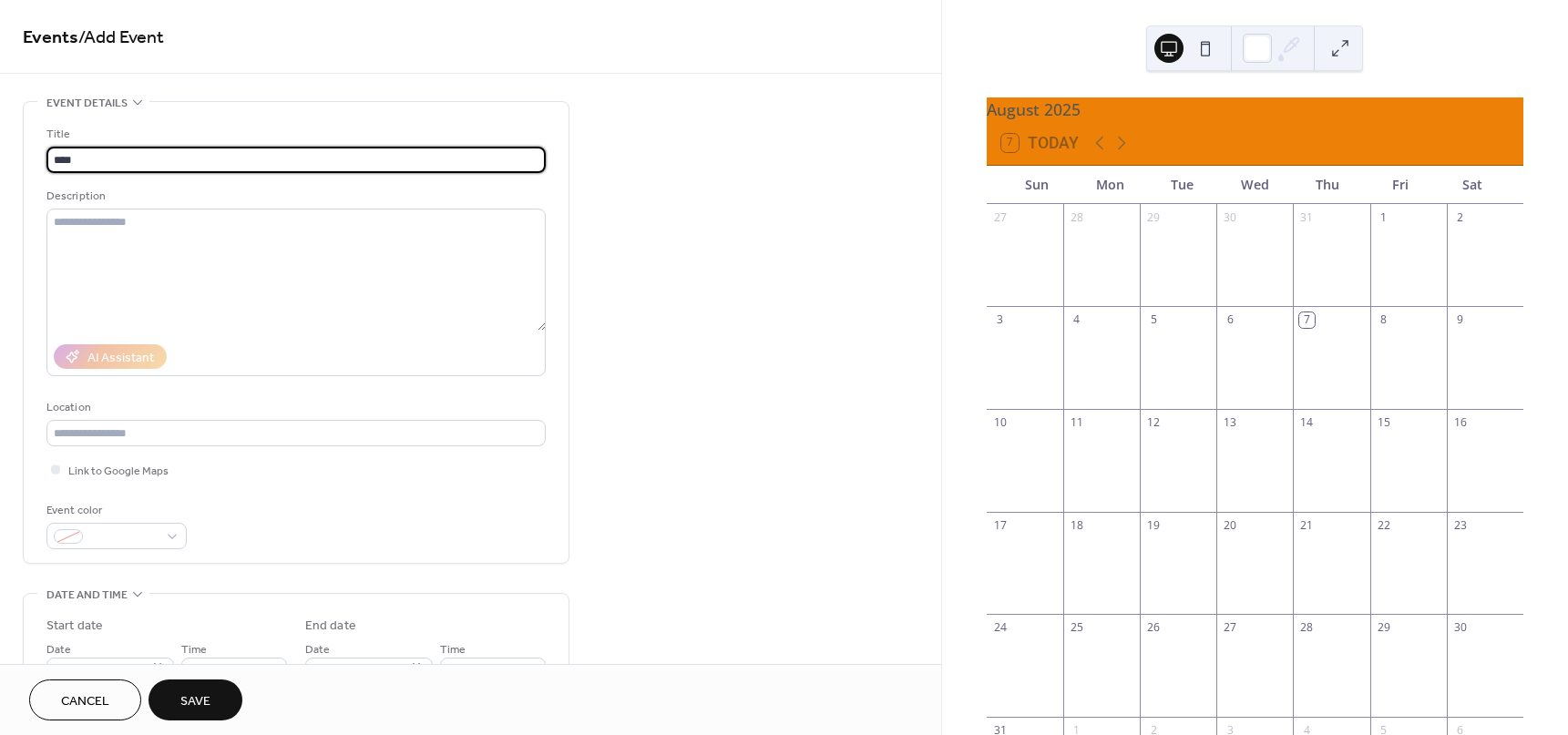 click on "****" at bounding box center (296, 159) 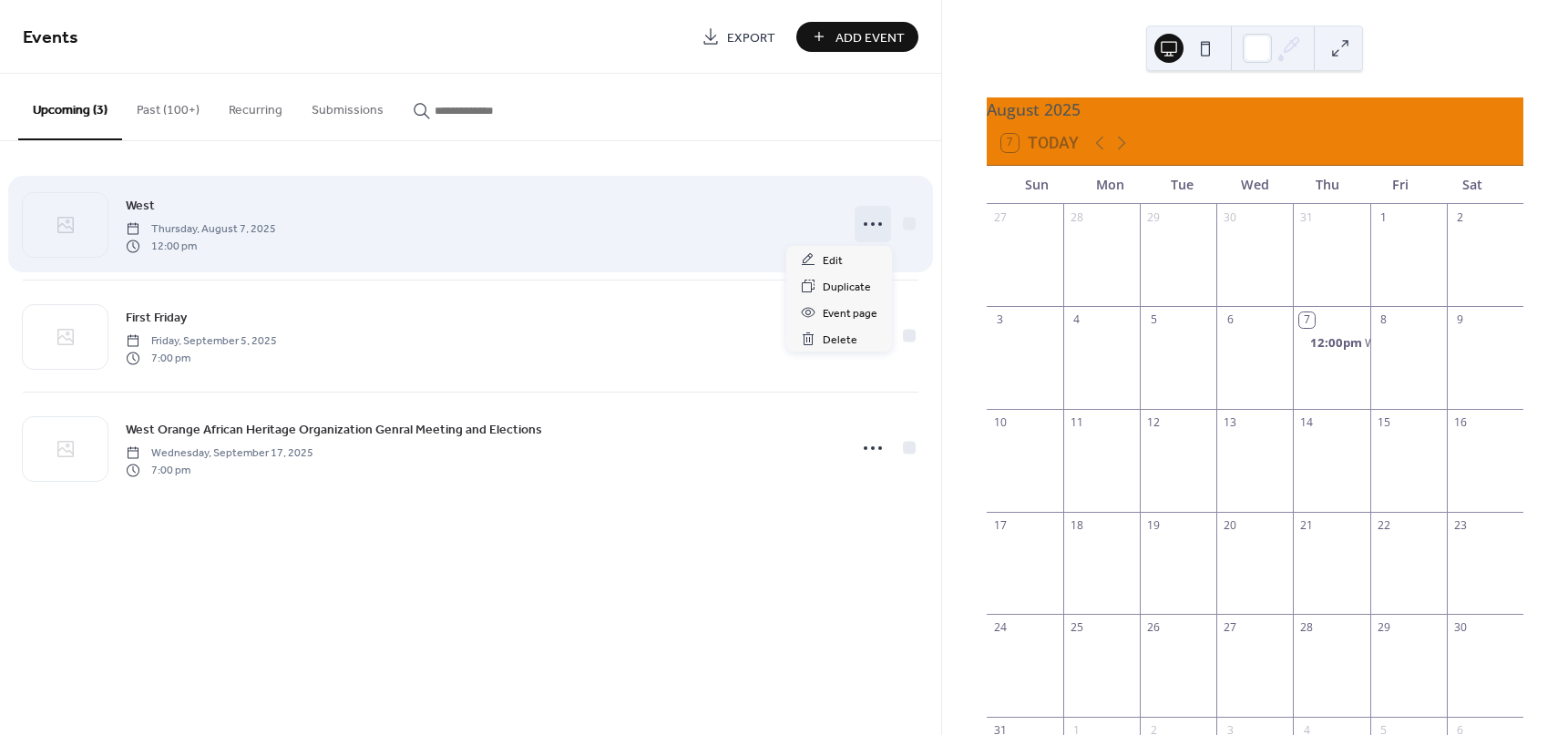 click 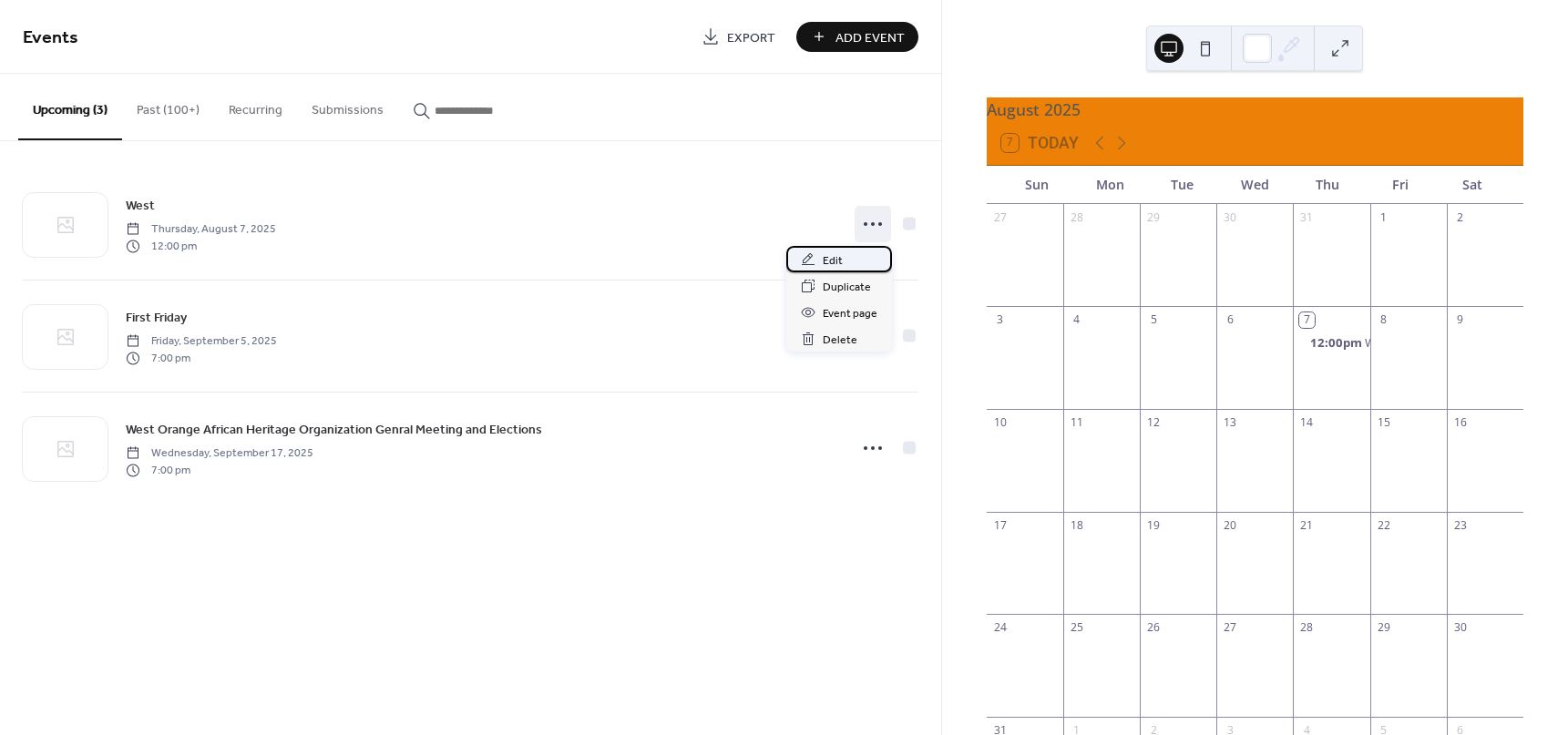 click on "Edit" at bounding box center (833, 260) 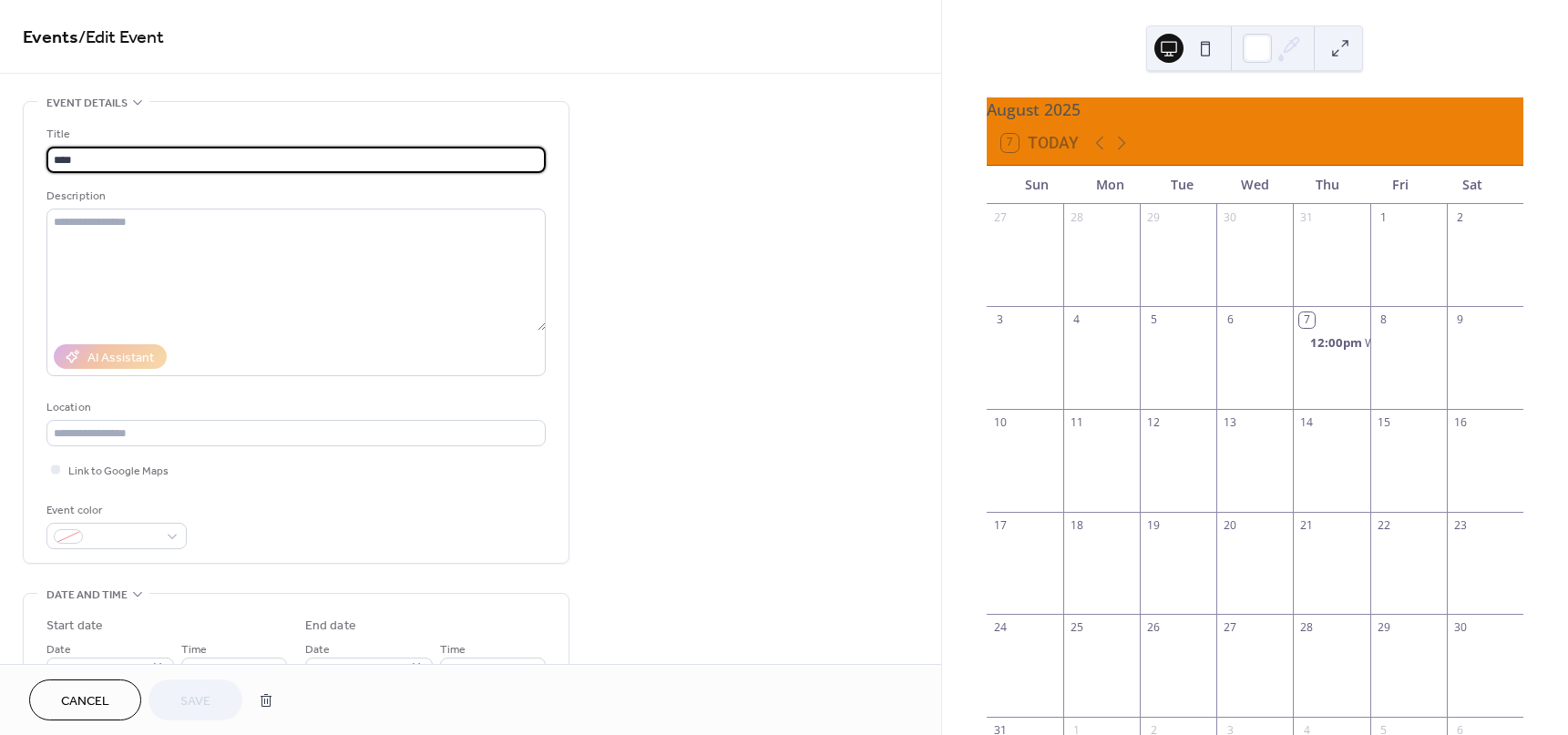 click on "****" at bounding box center (296, 159) 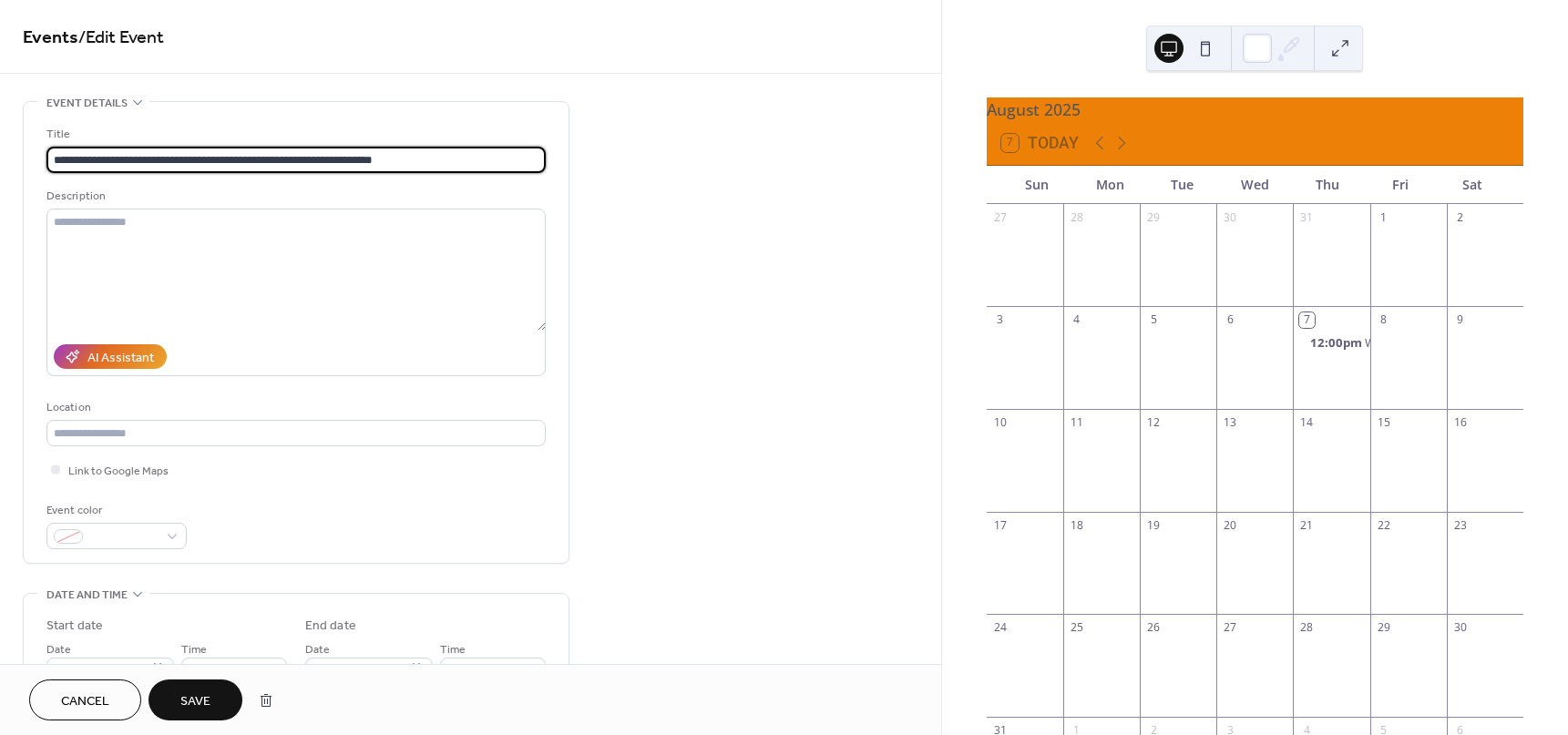click on "**********" at bounding box center (296, 159) 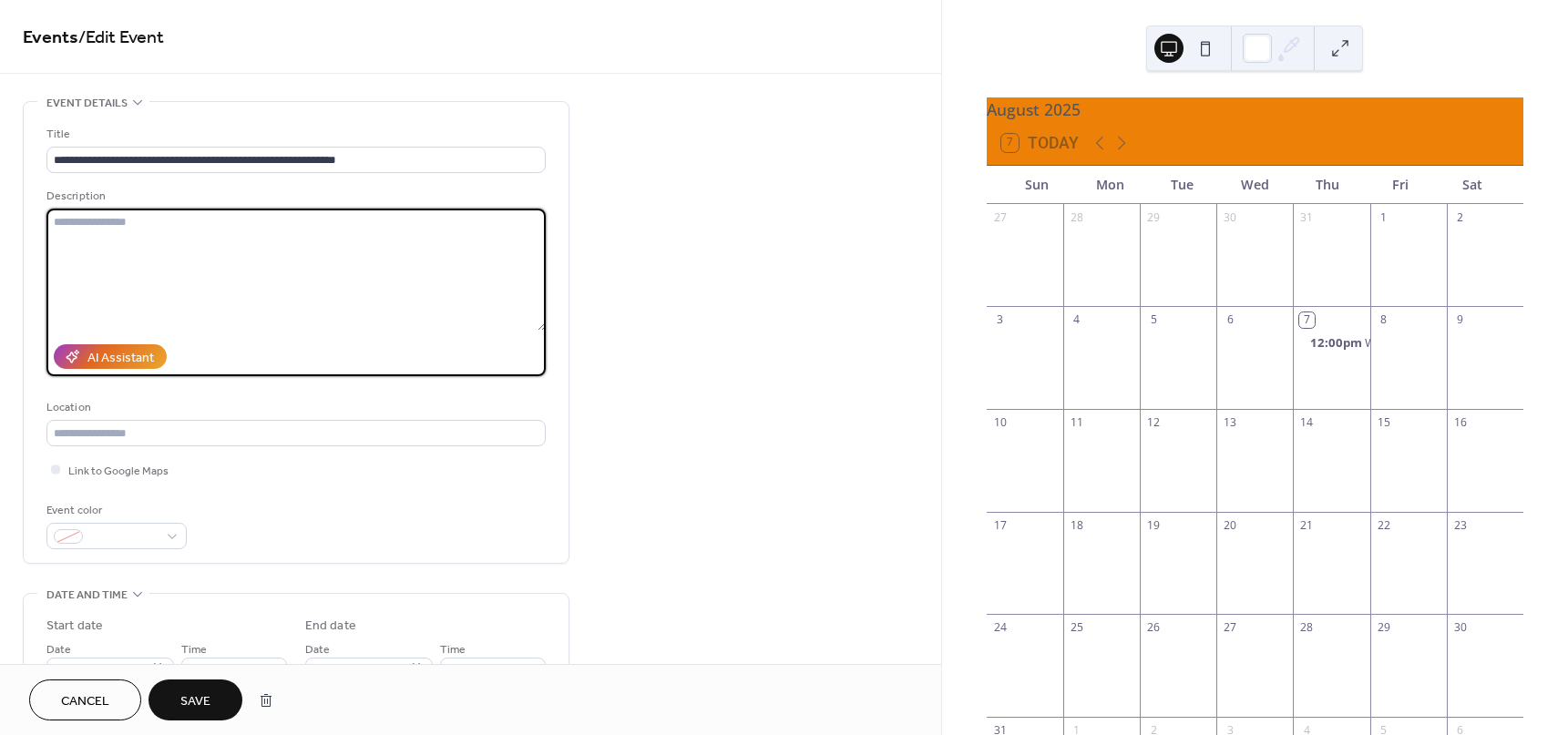 click at bounding box center [296, 270] 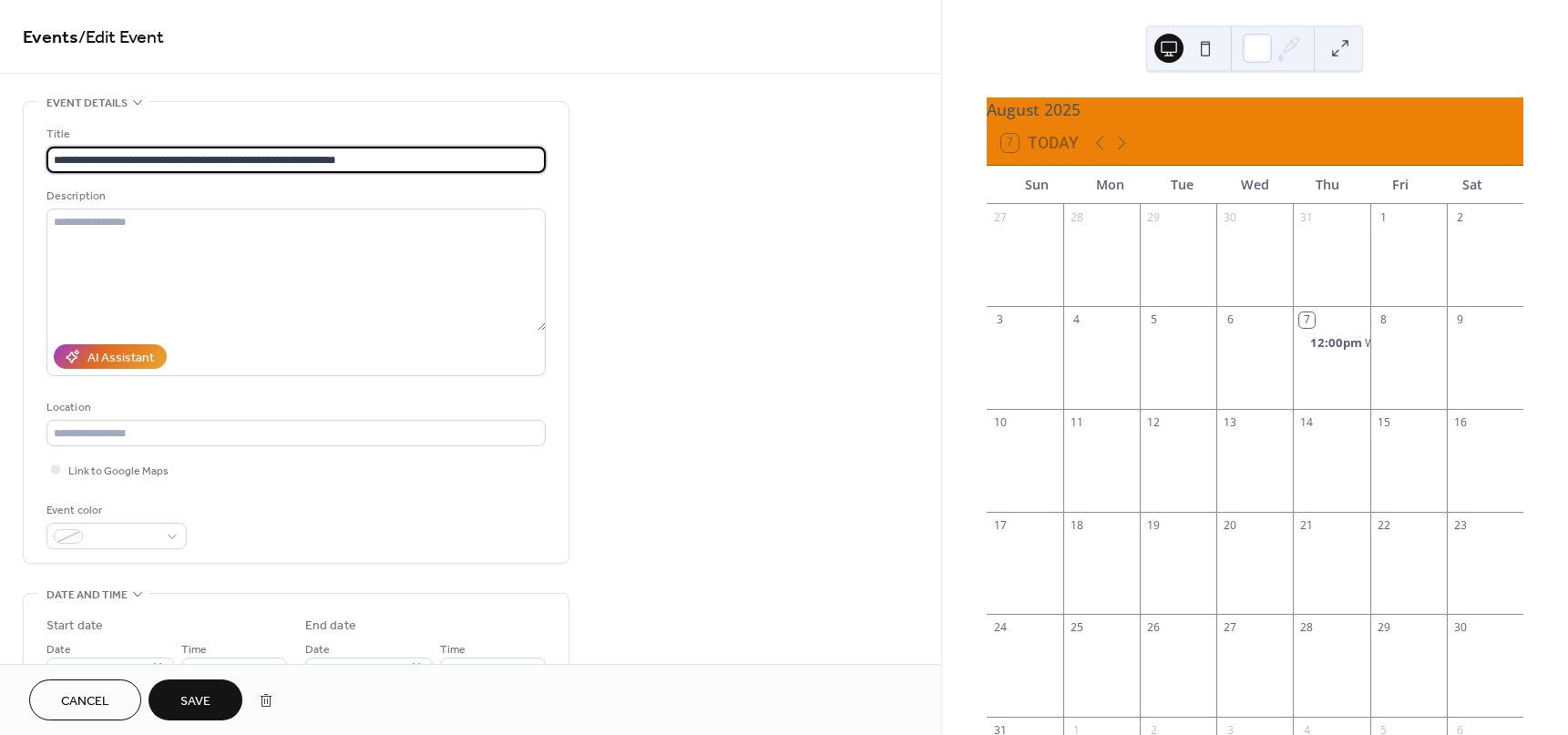 click on "**********" at bounding box center (296, 159) 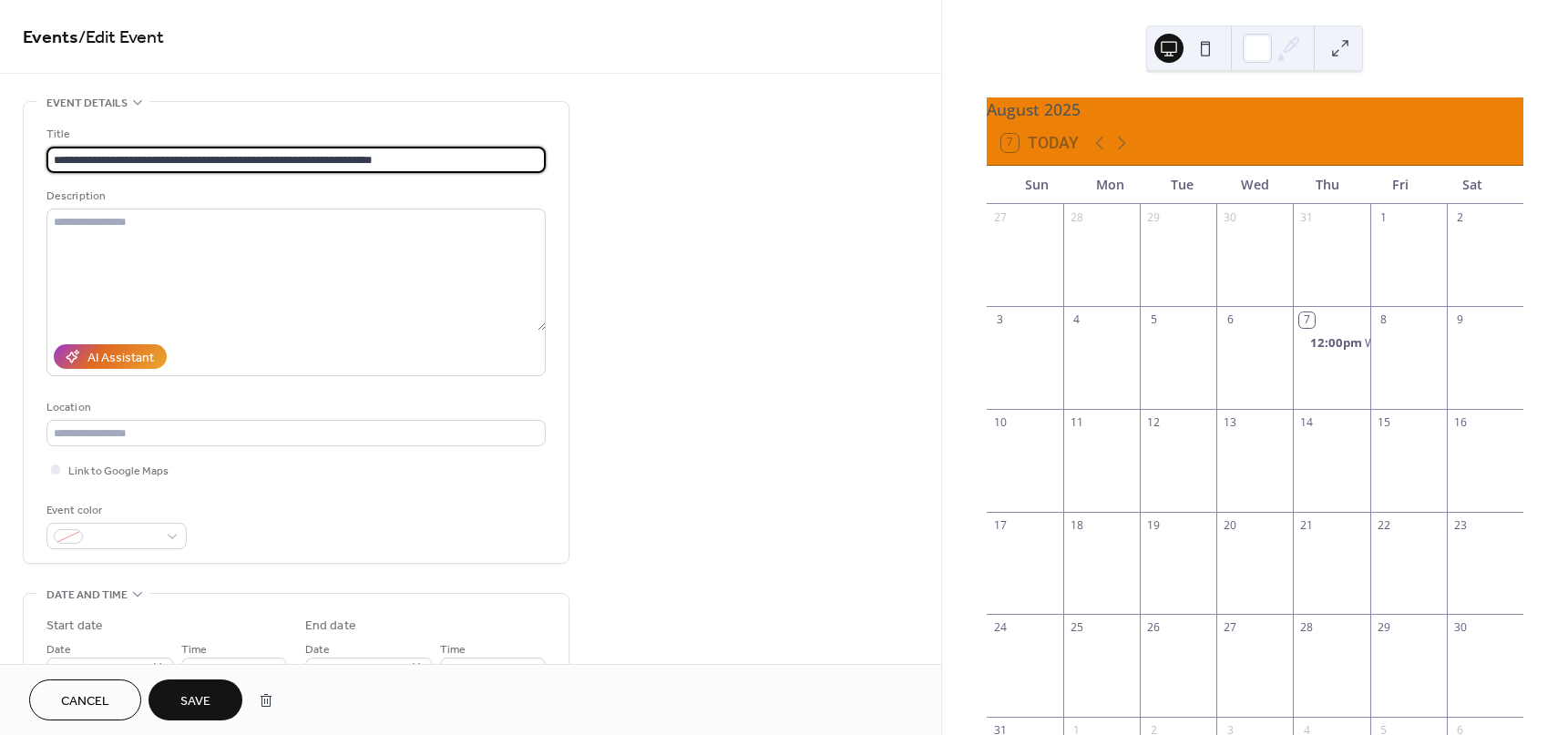 drag, startPoint x: 218, startPoint y: 157, endPoint x: 660, endPoint y: 166, distance: 442.0916 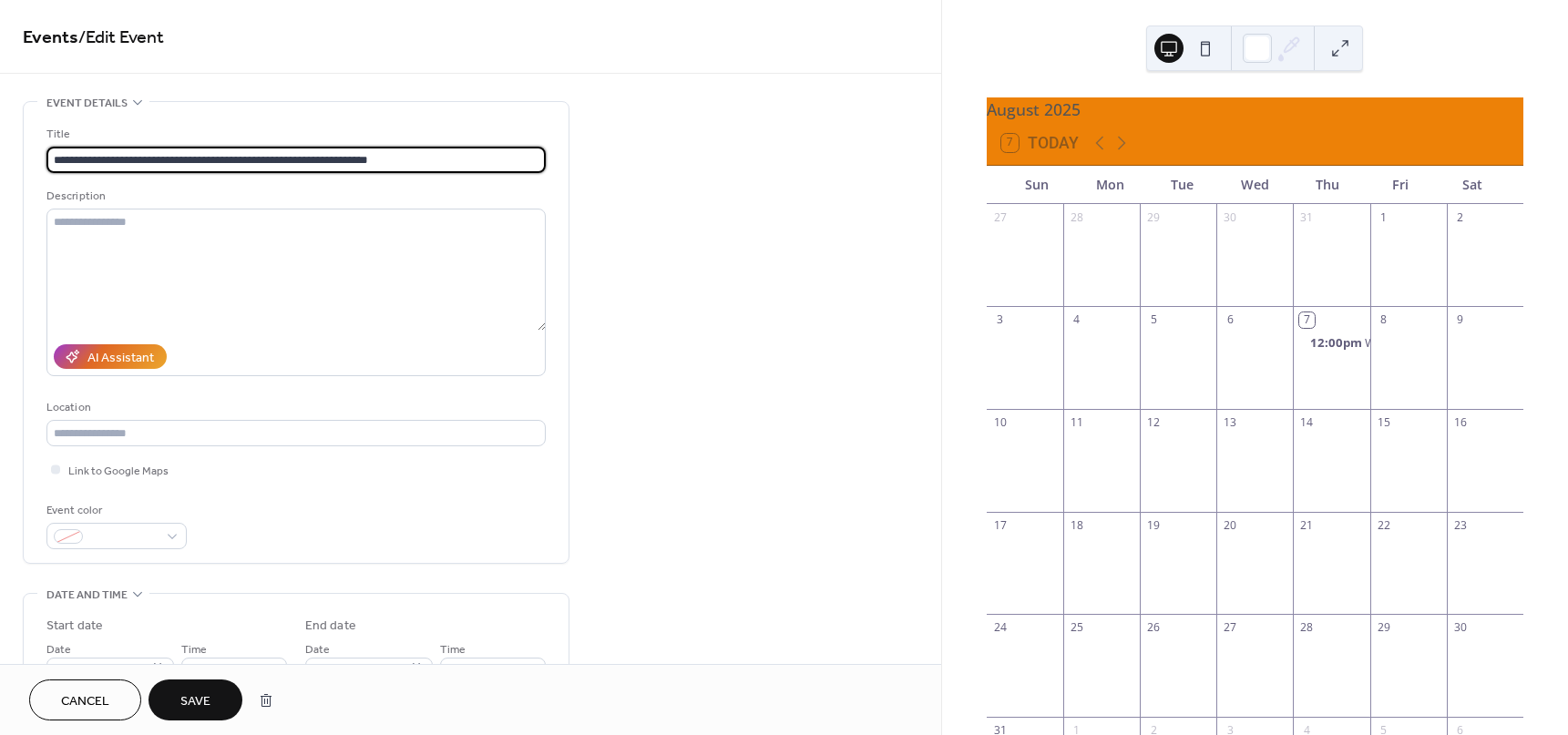 click on "**********" at bounding box center (296, 159) 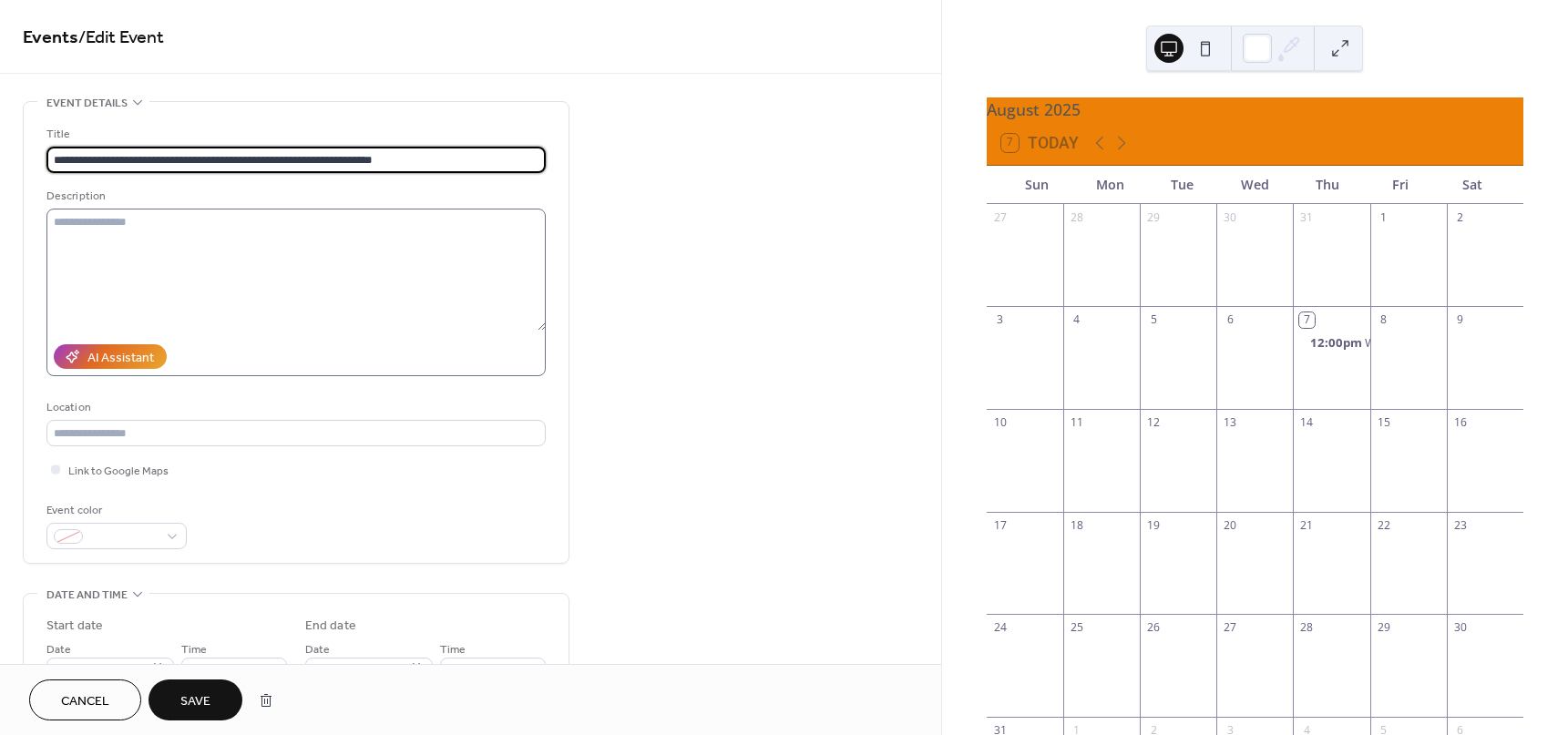 type on "**********" 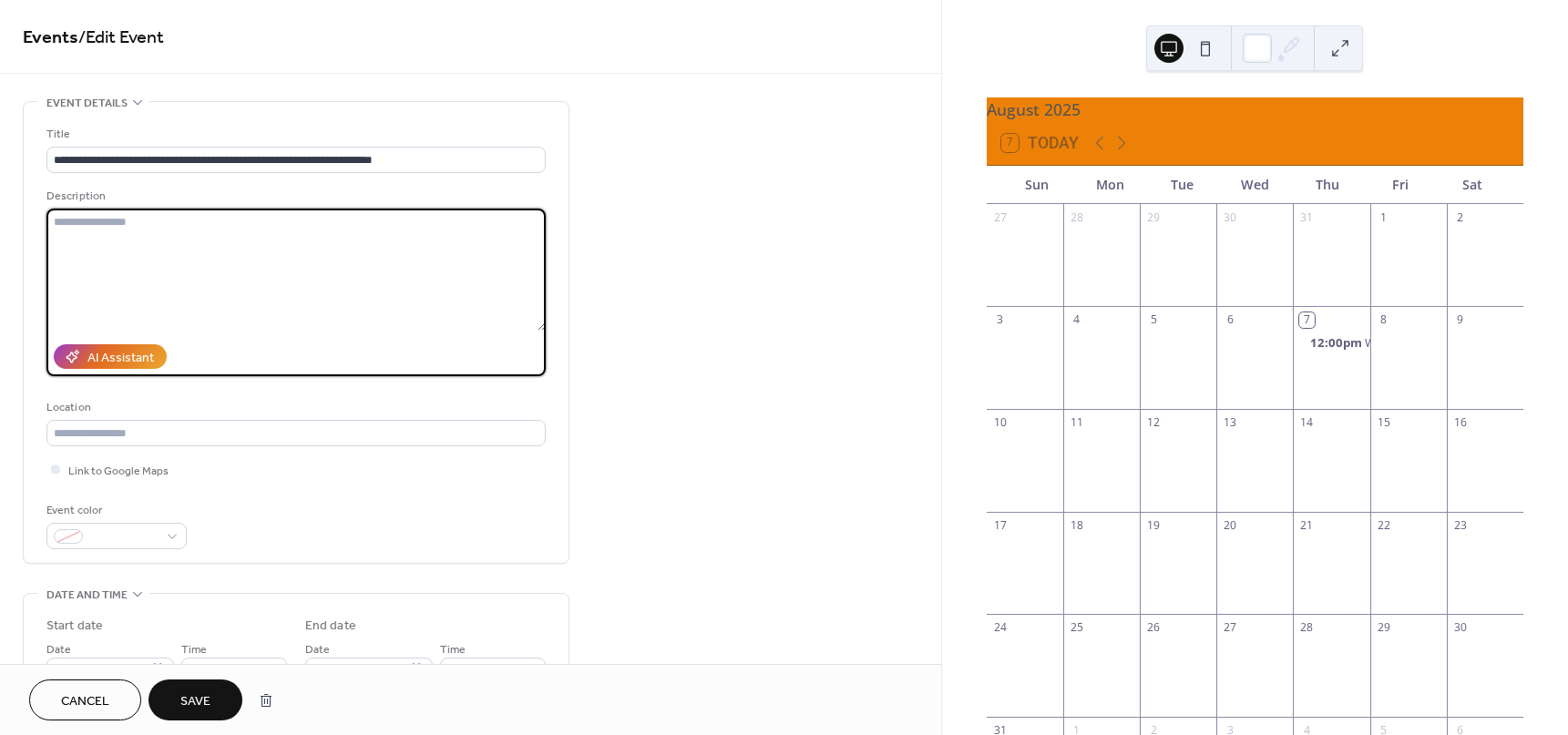 click at bounding box center (296, 270) 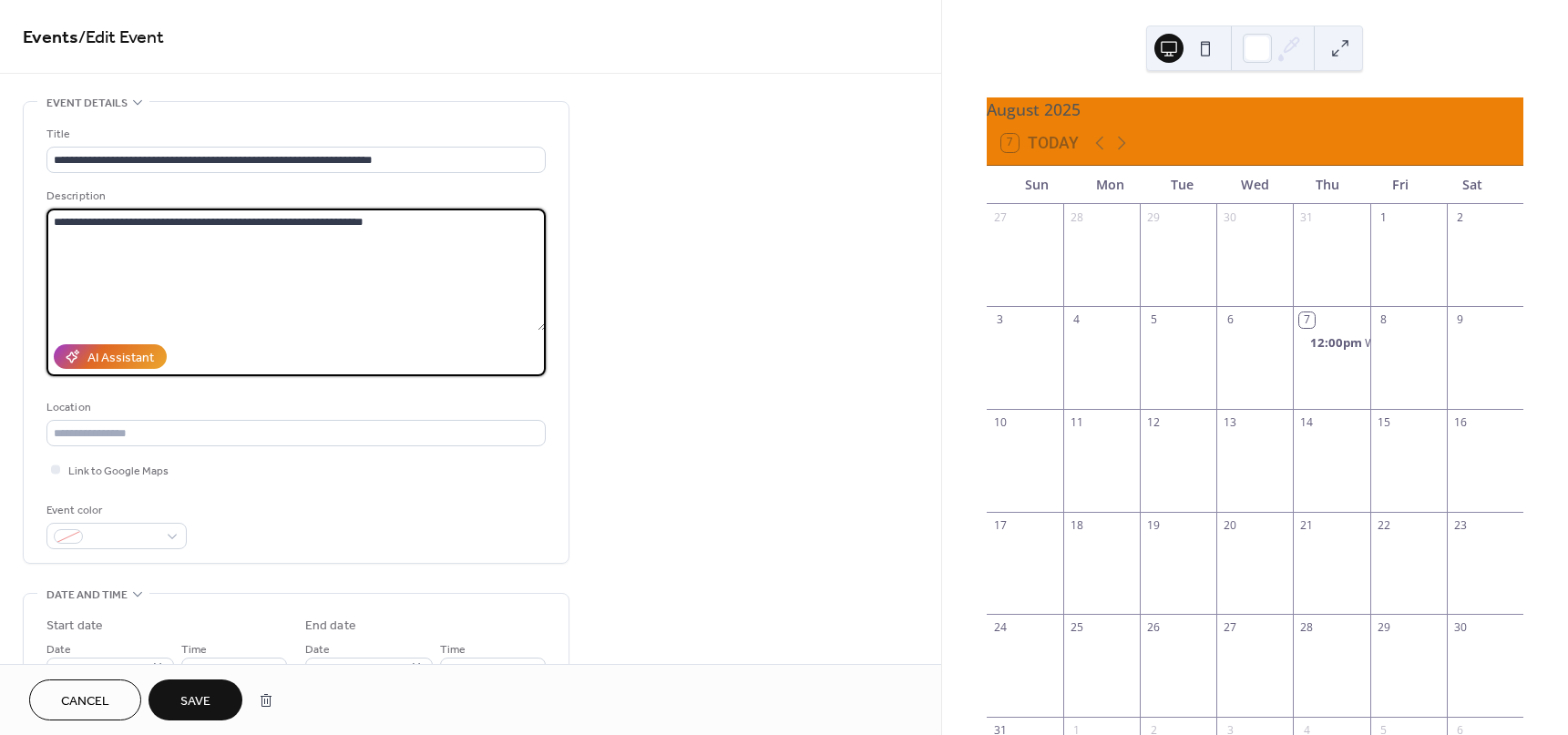 drag, startPoint x: 216, startPoint y: 220, endPoint x: 156, endPoint y: 219, distance: 60.0083 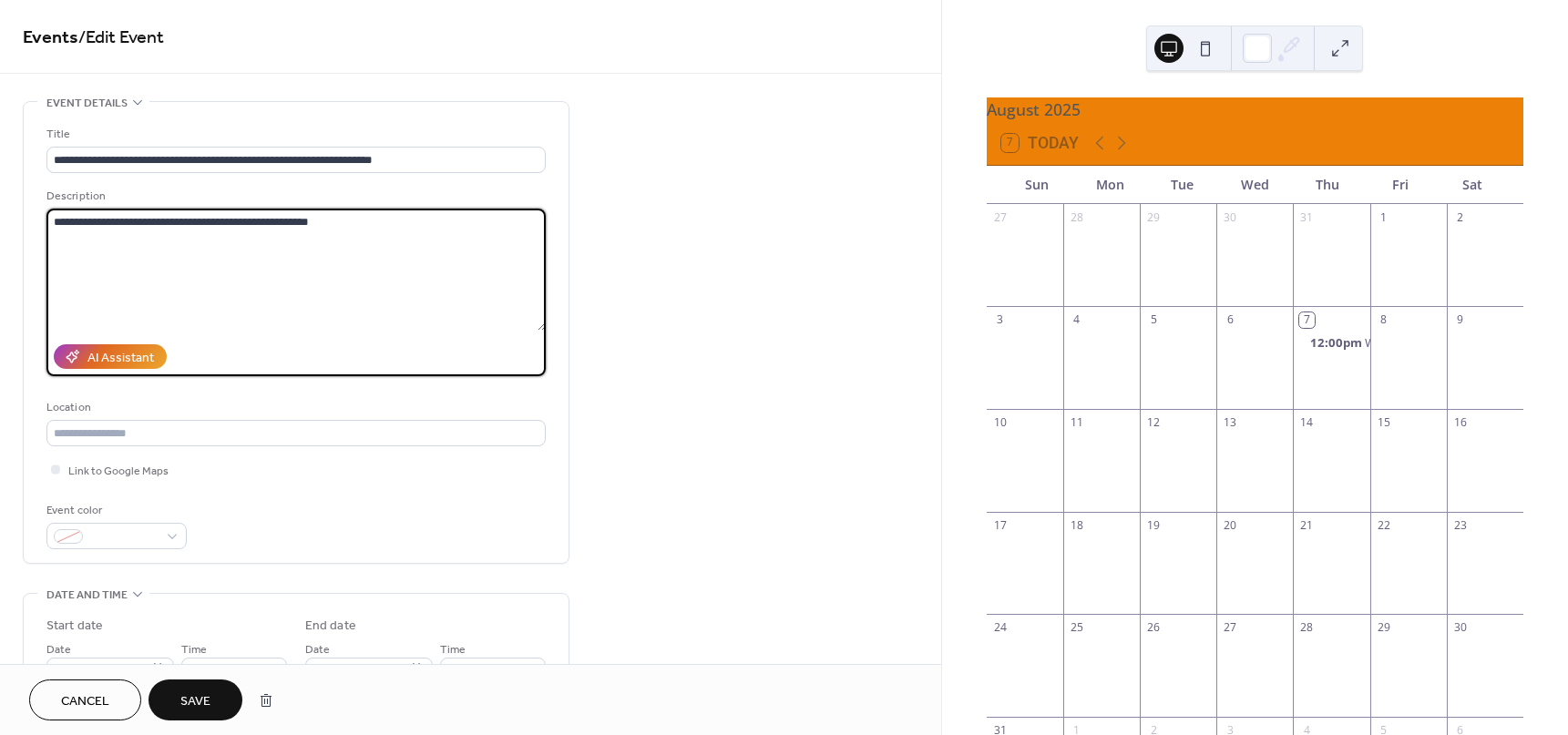 click on "**********" at bounding box center [296, 270] 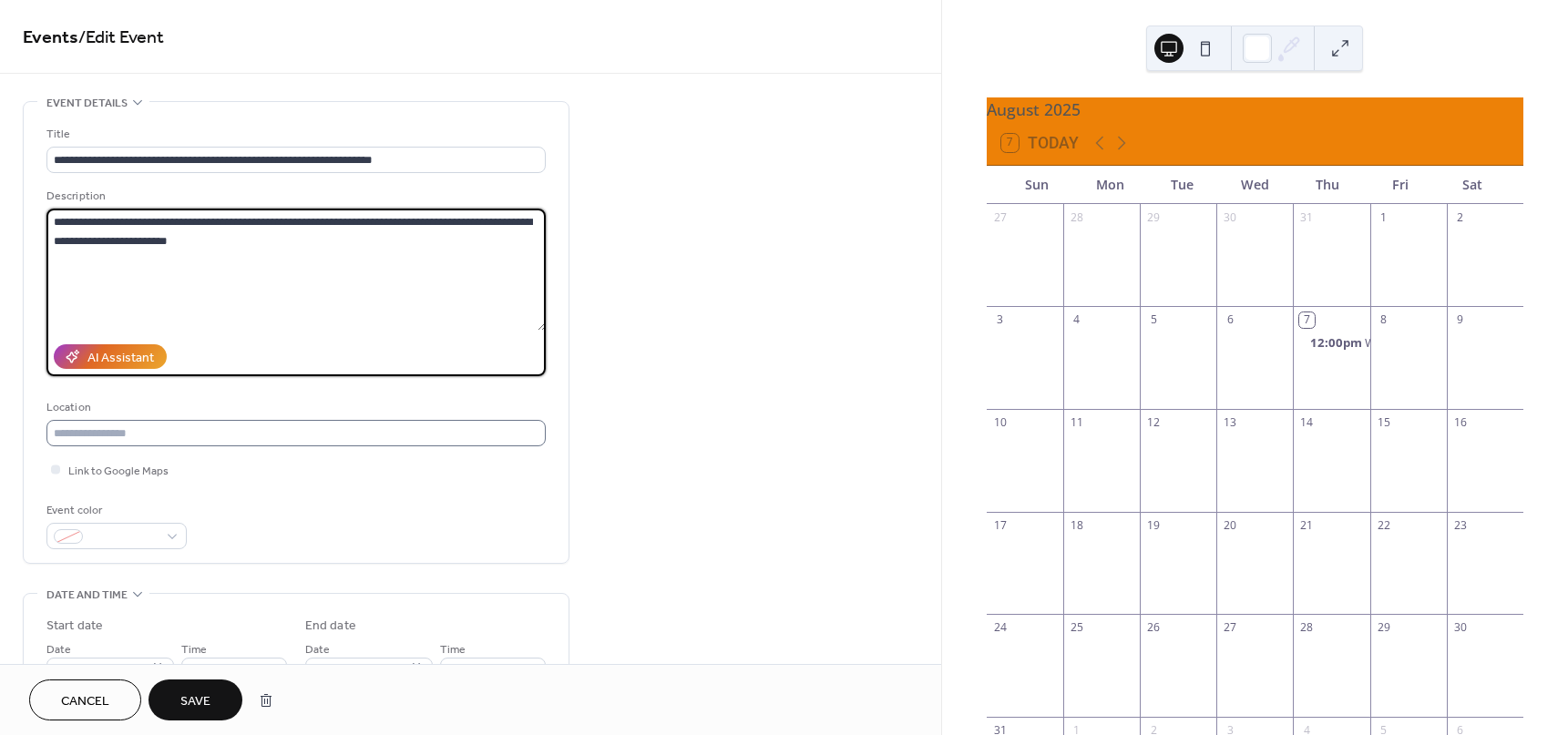 type on "**********" 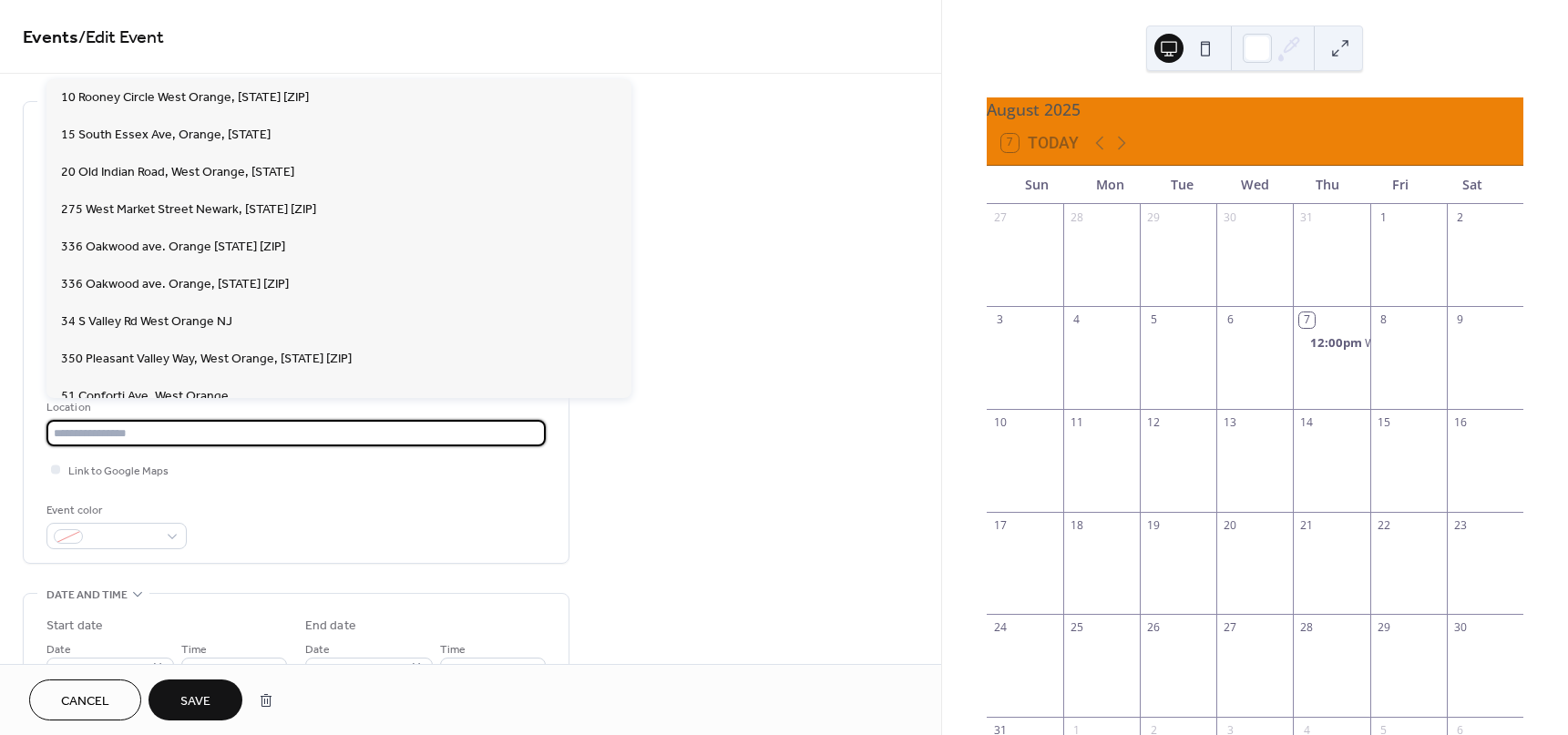 click at bounding box center [296, 433] 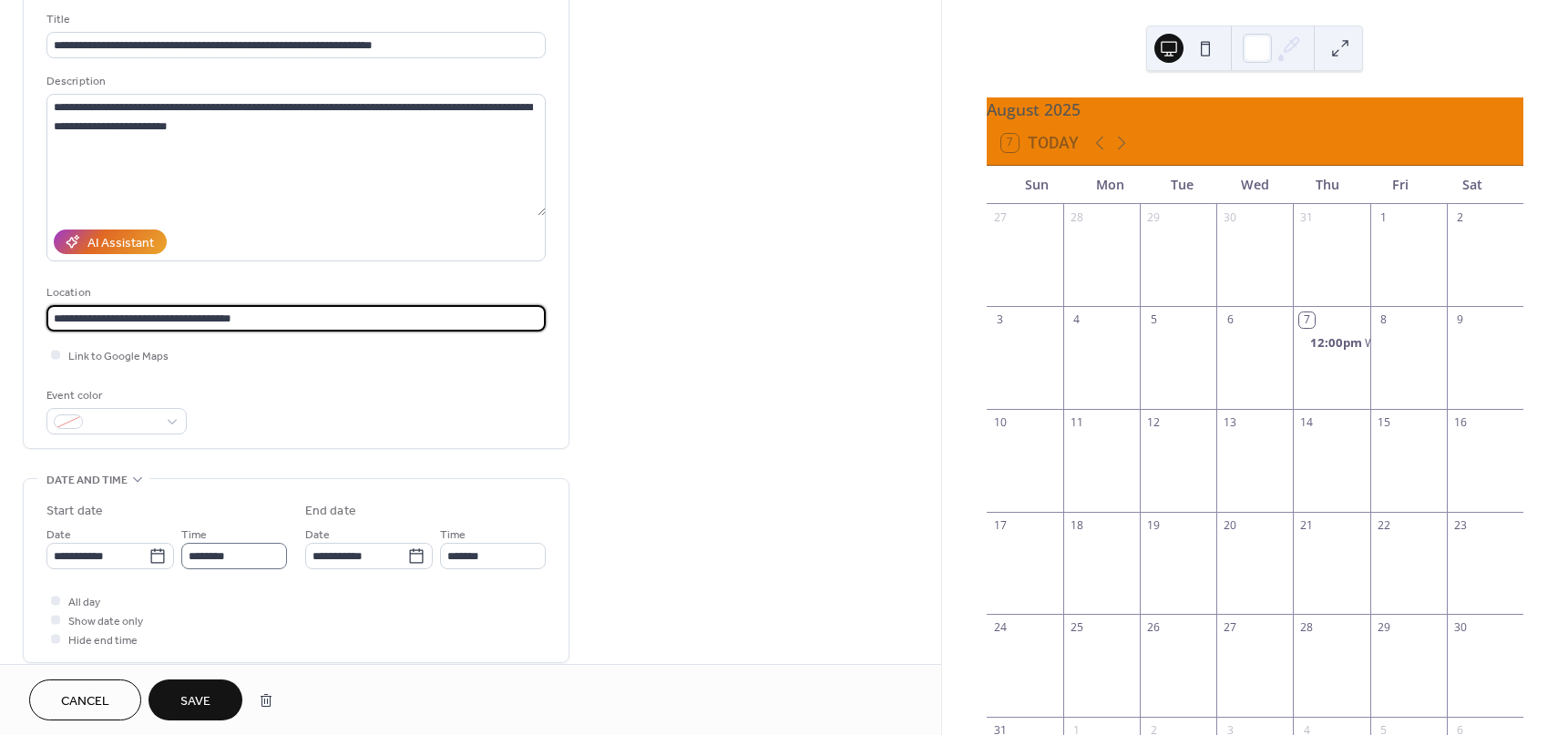 scroll, scrollTop: 182, scrollLeft: 0, axis: vertical 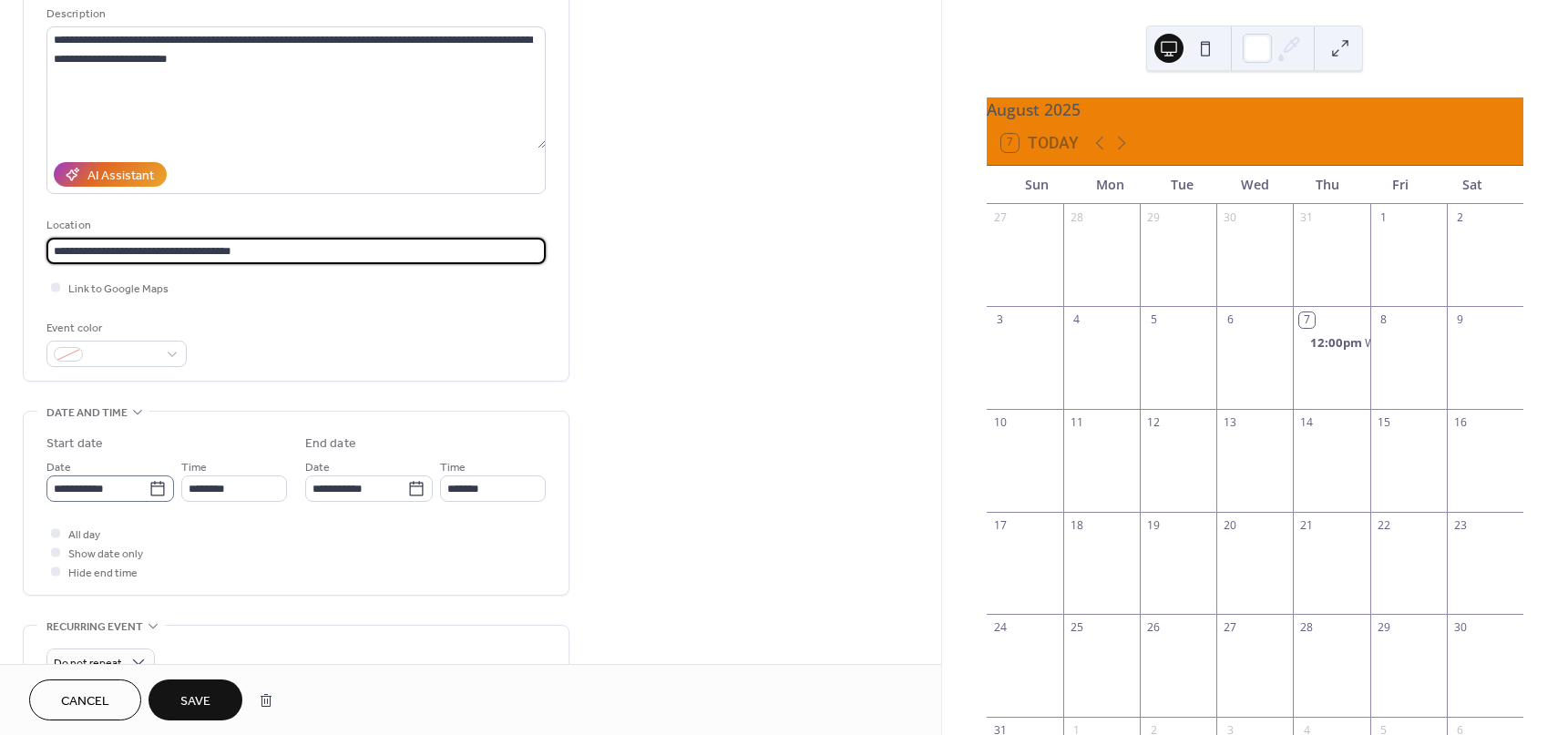 type on "**********" 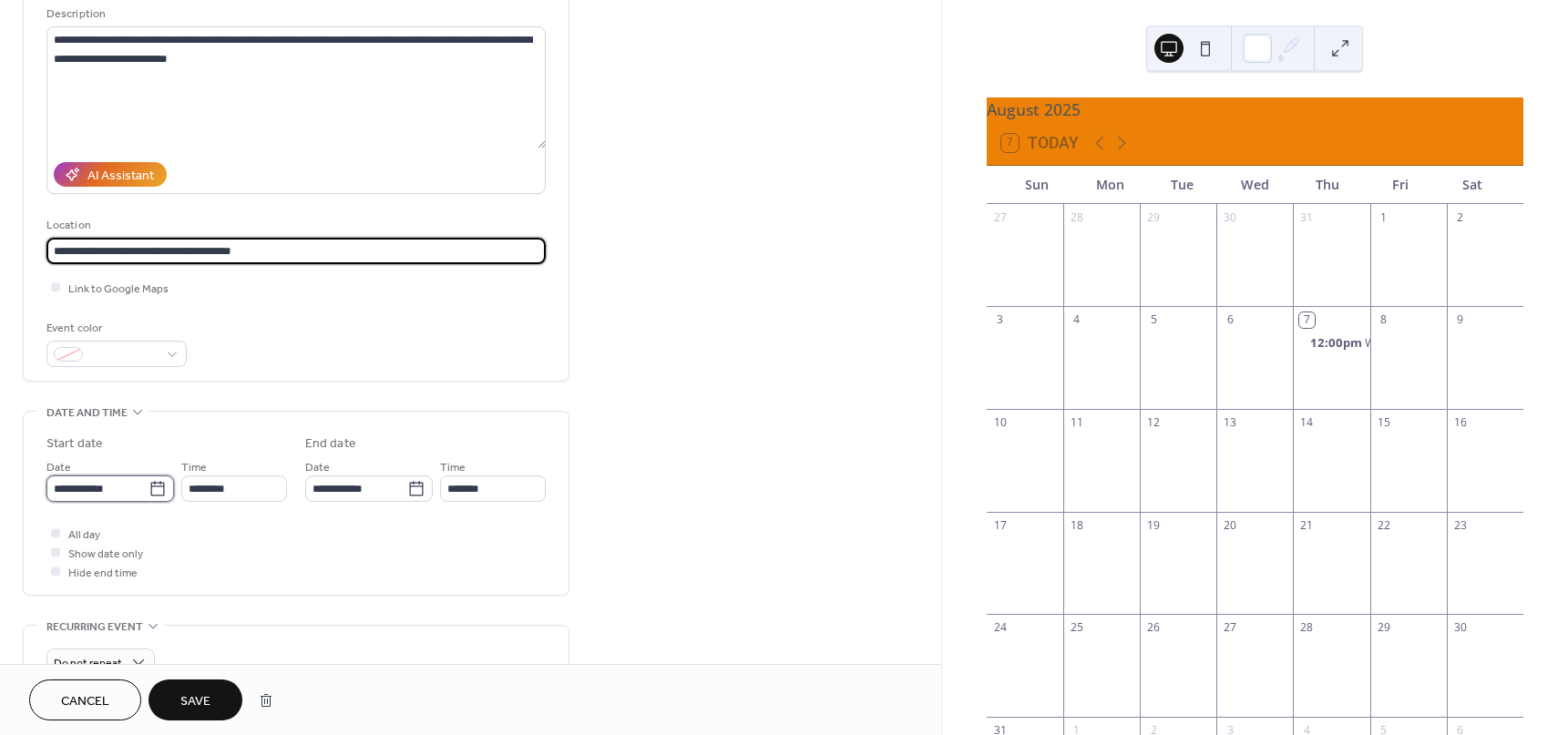 click on "**********" at bounding box center [97, 488] 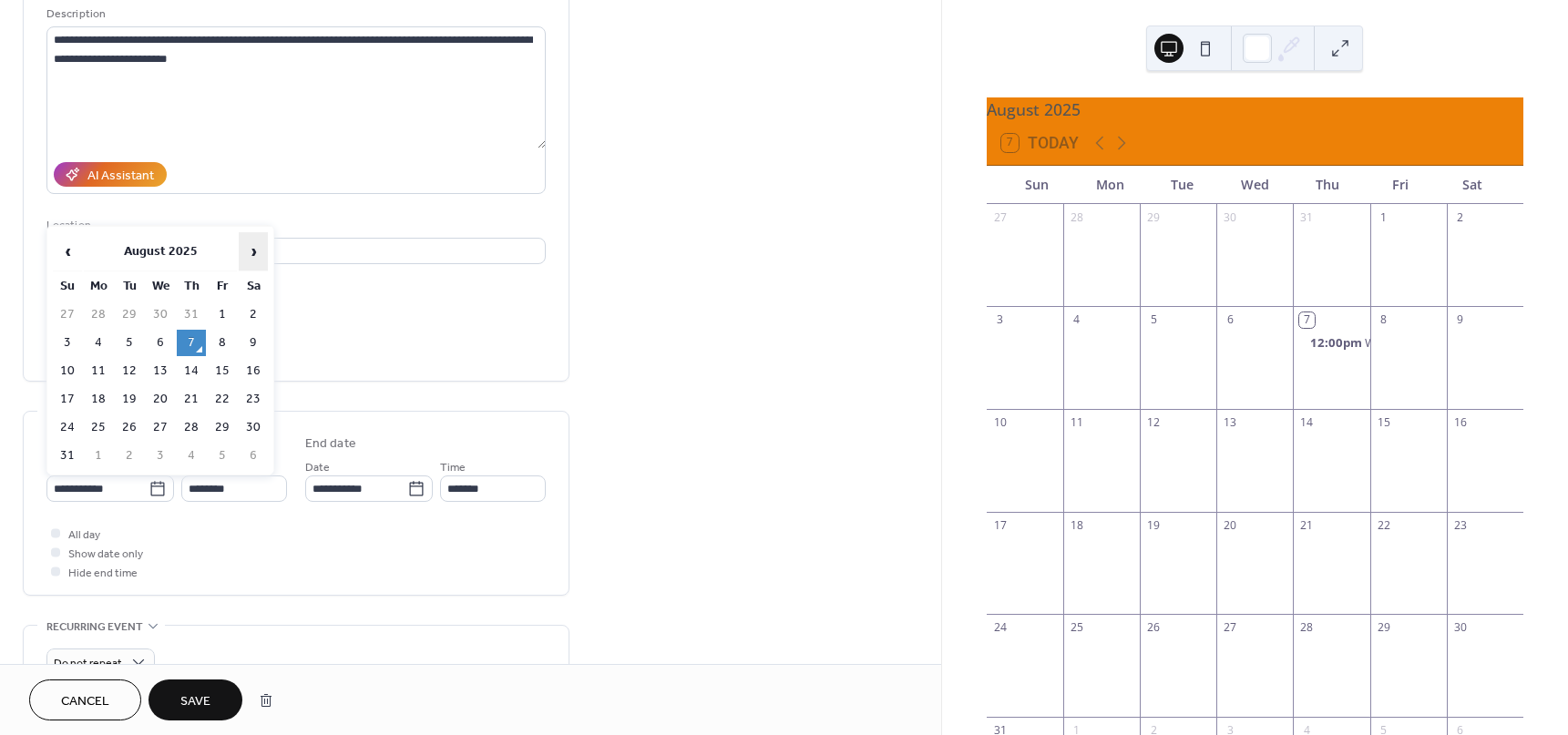click on "›" at bounding box center [253, 251] 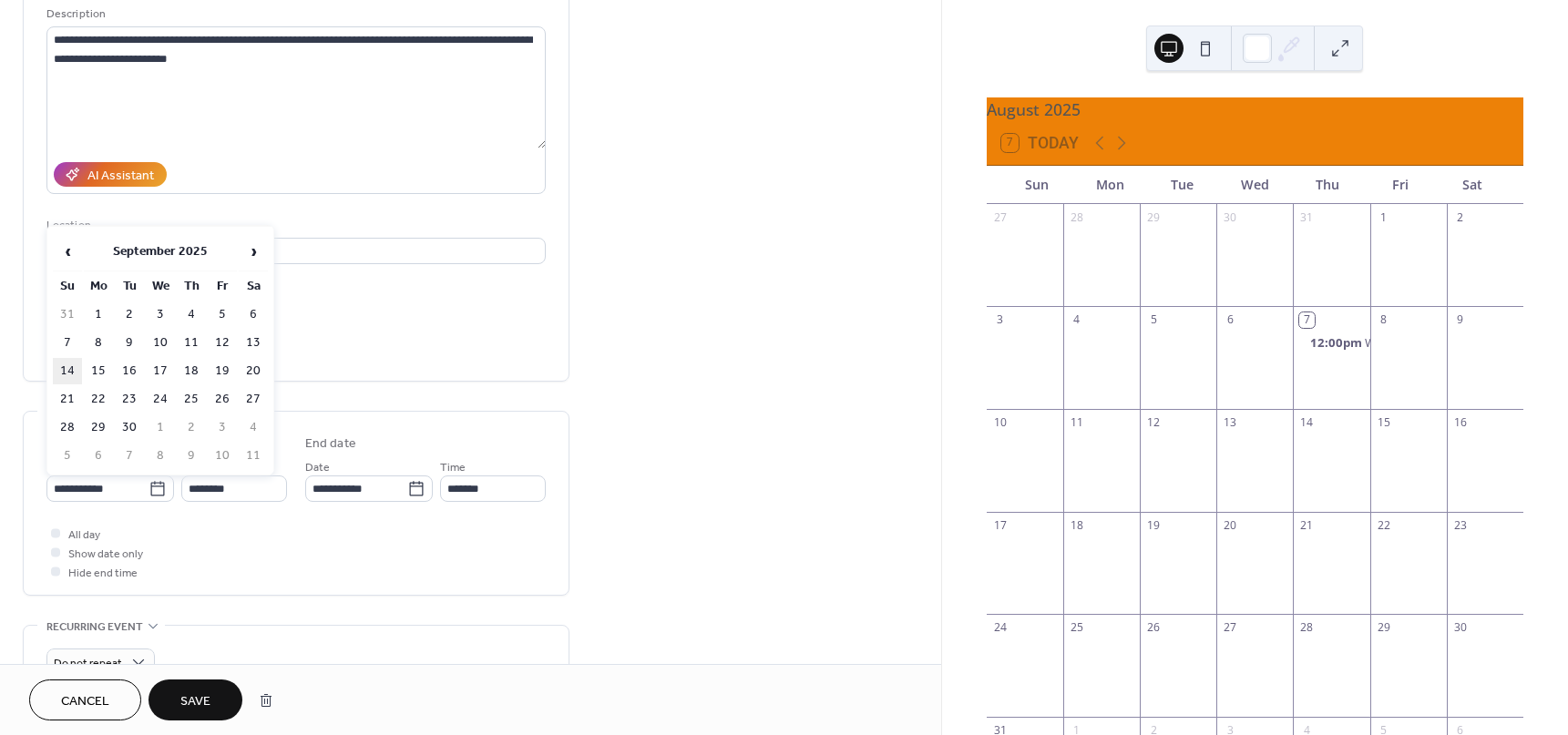 click on "14" at bounding box center [67, 371] 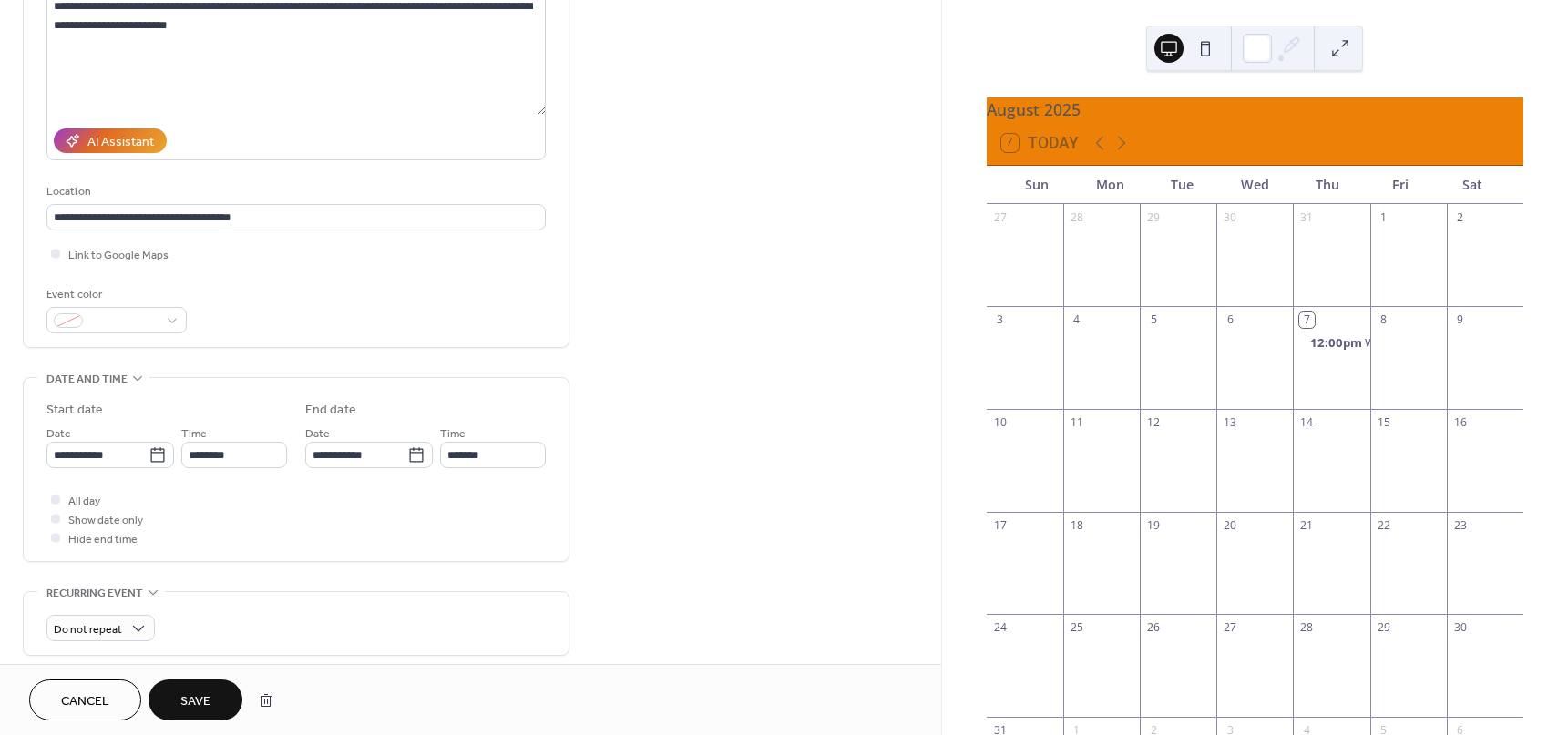 scroll, scrollTop: 273, scrollLeft: 0, axis: vertical 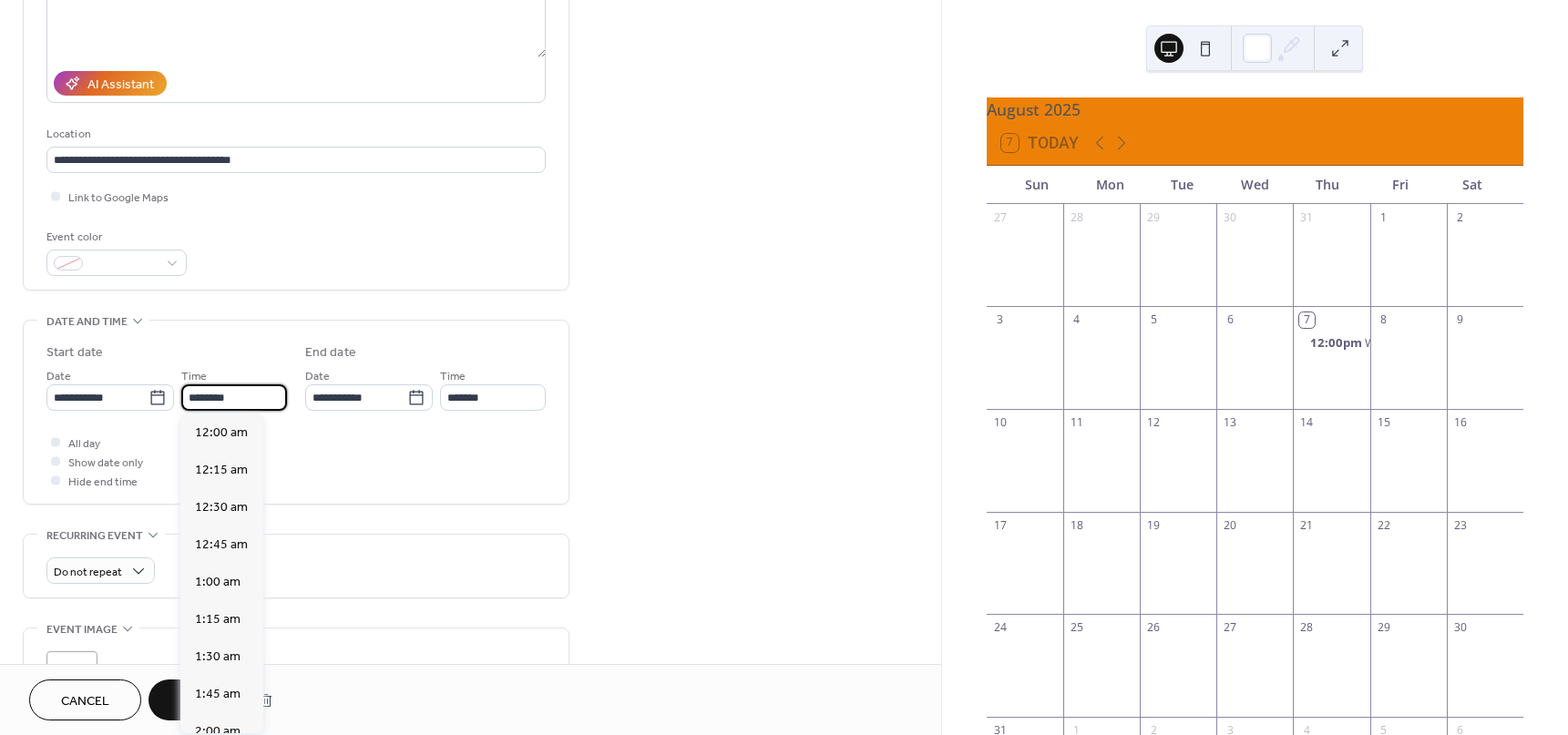 click on "********" at bounding box center (234, 397) 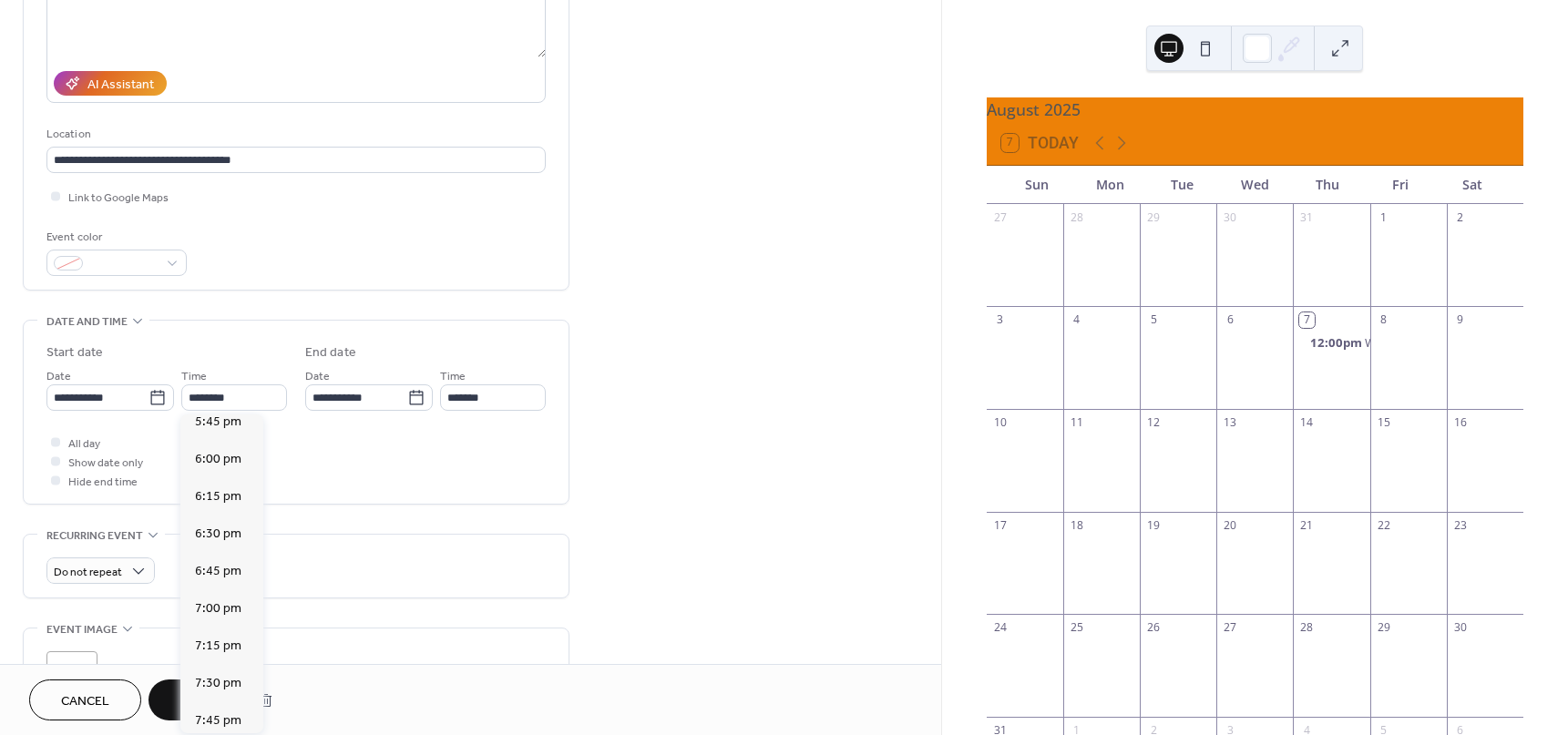 scroll, scrollTop: 2590, scrollLeft: 0, axis: vertical 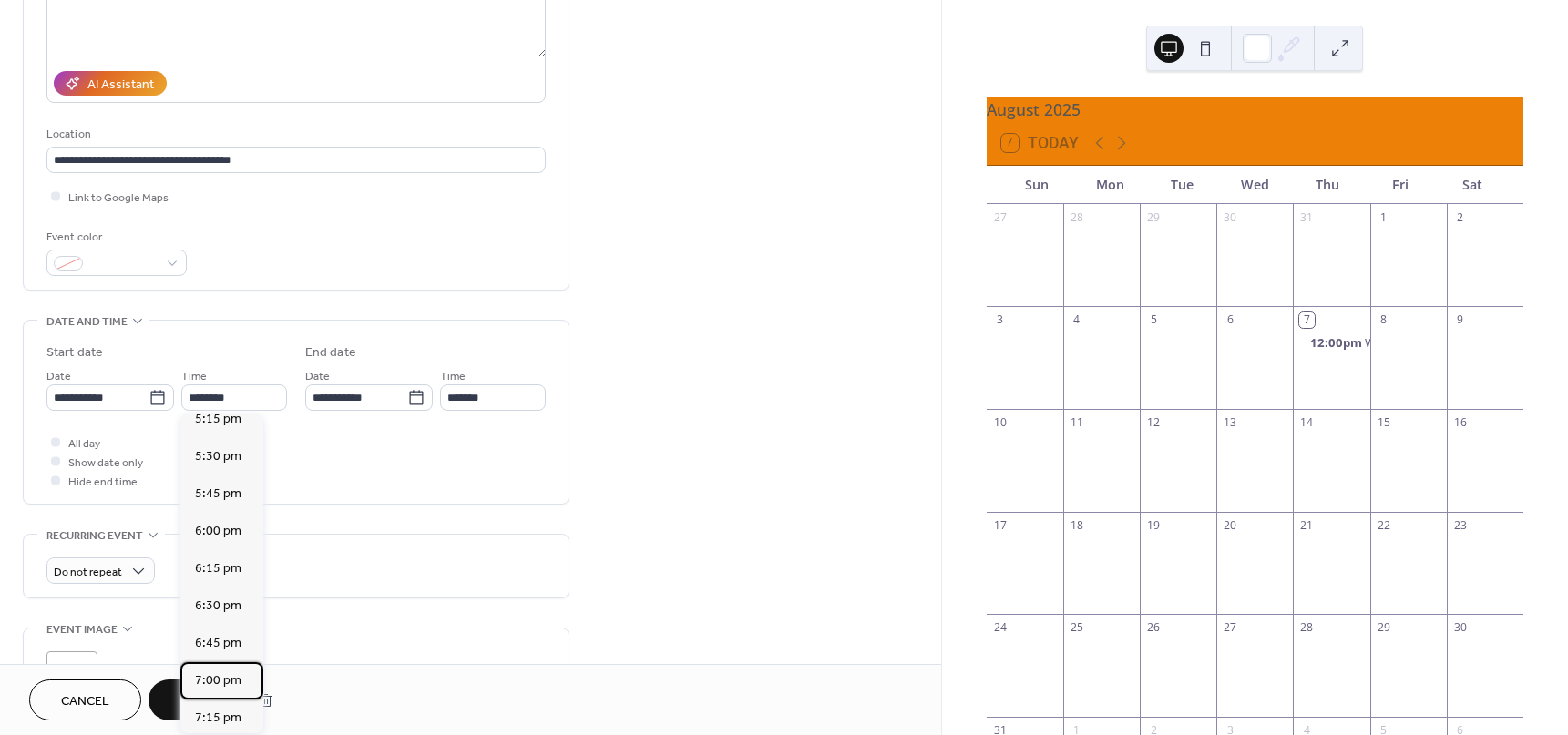drag, startPoint x: 231, startPoint y: 679, endPoint x: 246, endPoint y: 658, distance: 25.806976 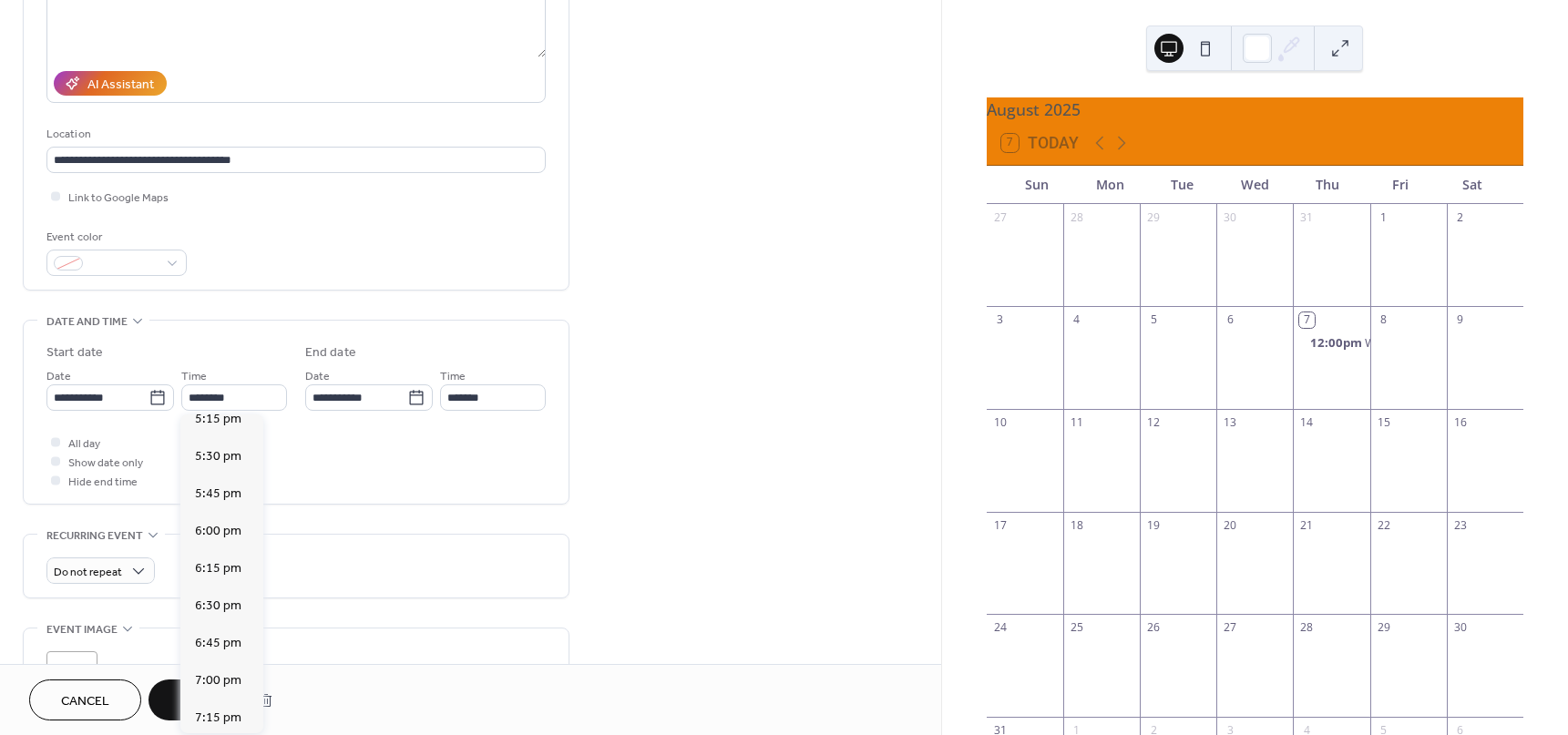 type on "*******" 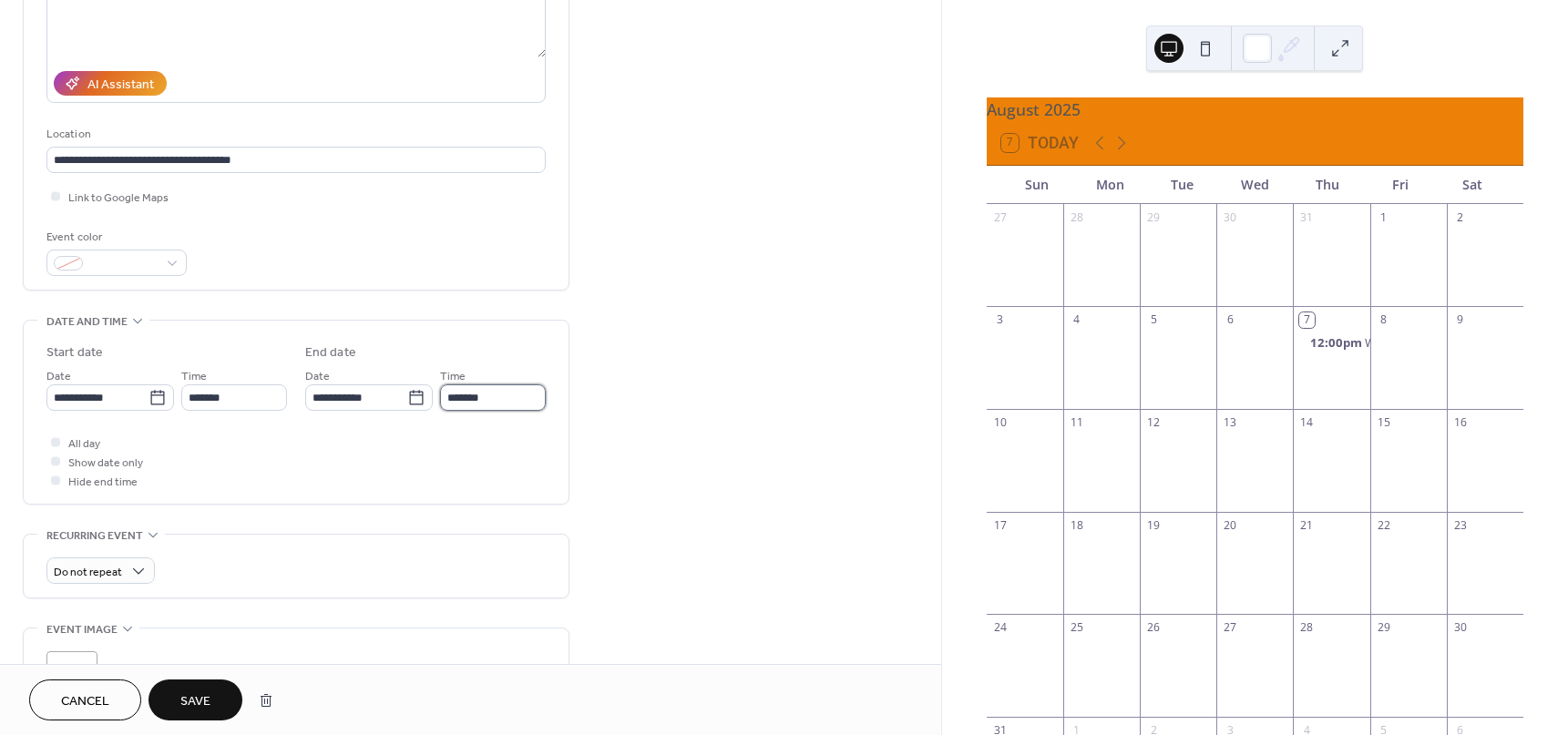 click on "*******" at bounding box center [493, 397] 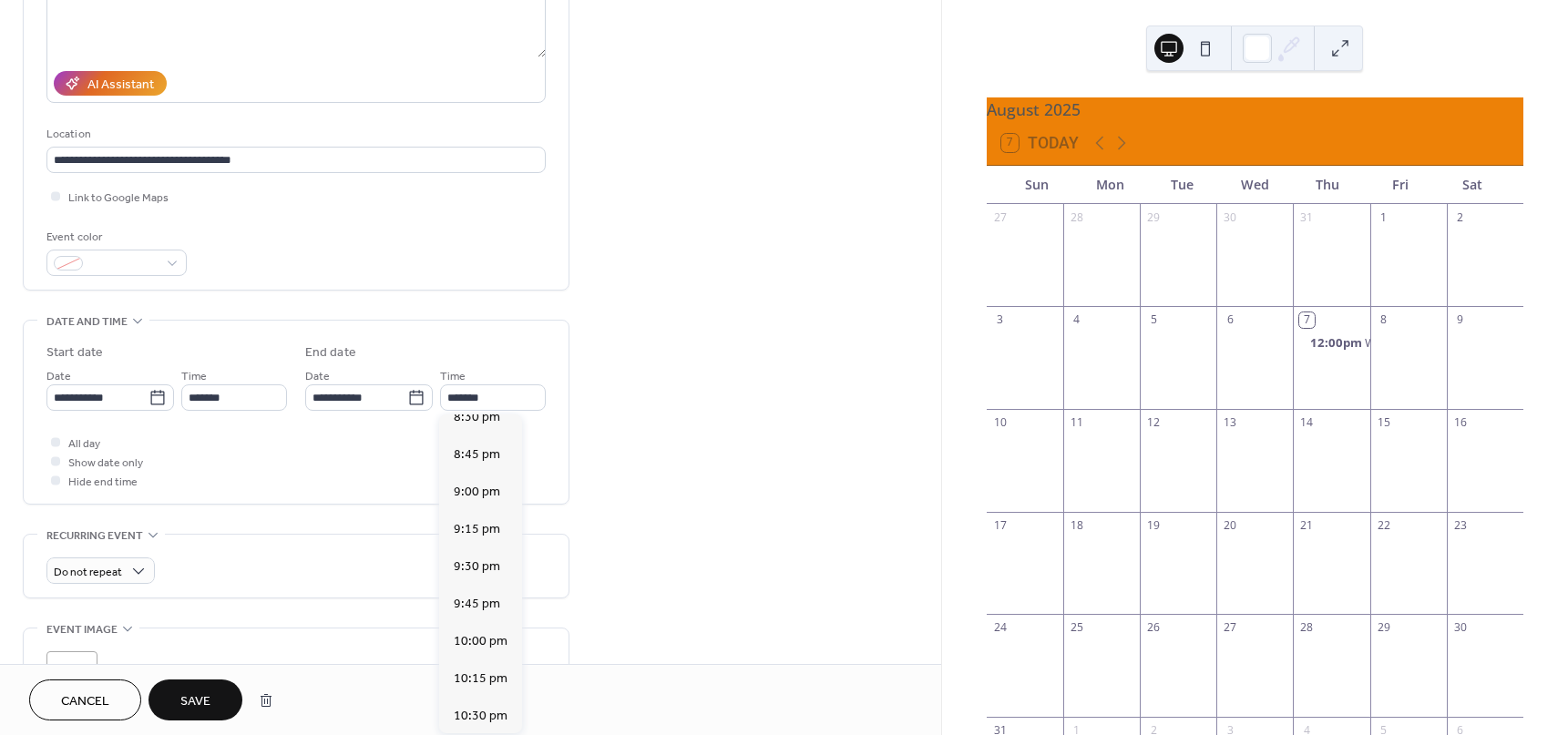 scroll, scrollTop: 209, scrollLeft: 0, axis: vertical 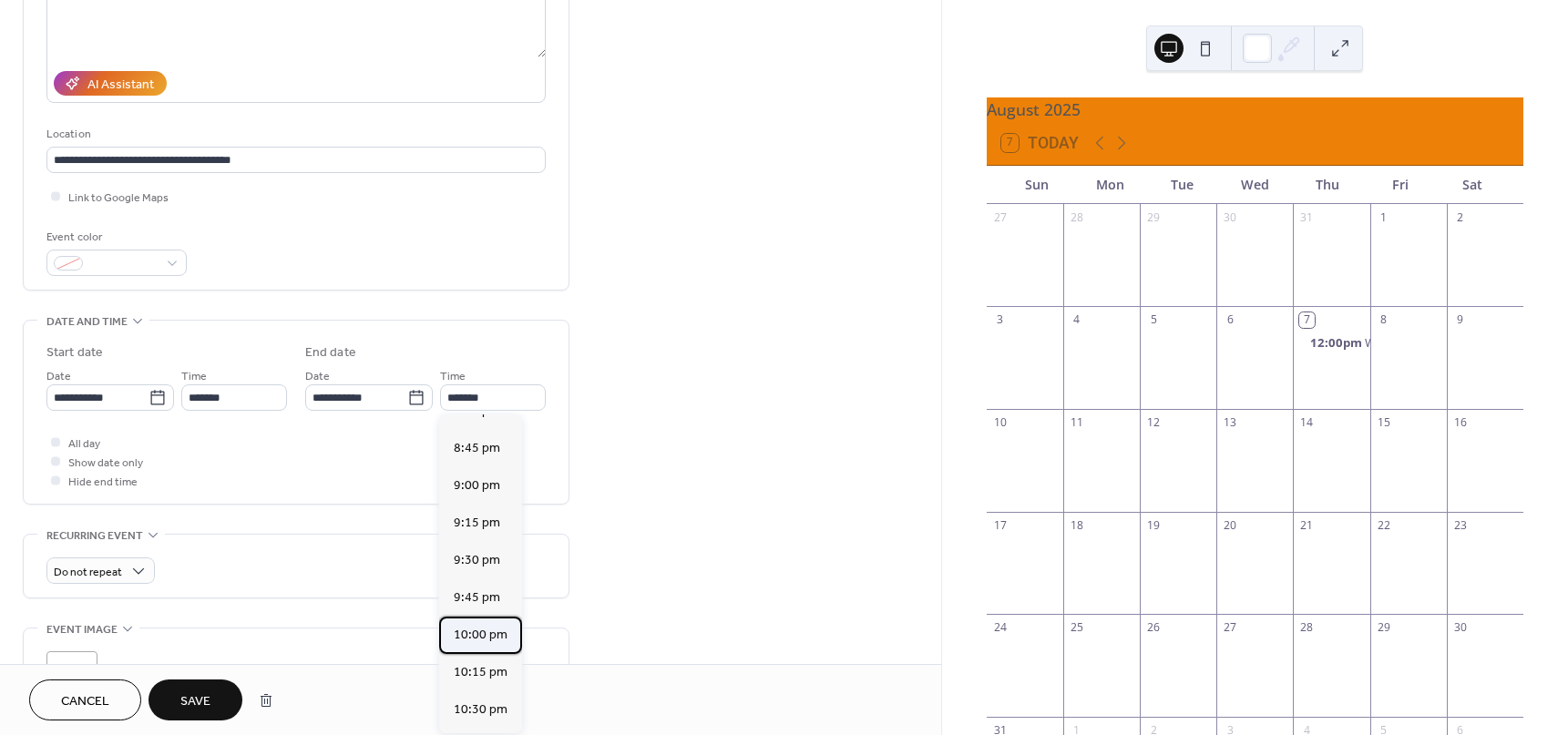 click on "10:00 pm" at bounding box center (480, 635) 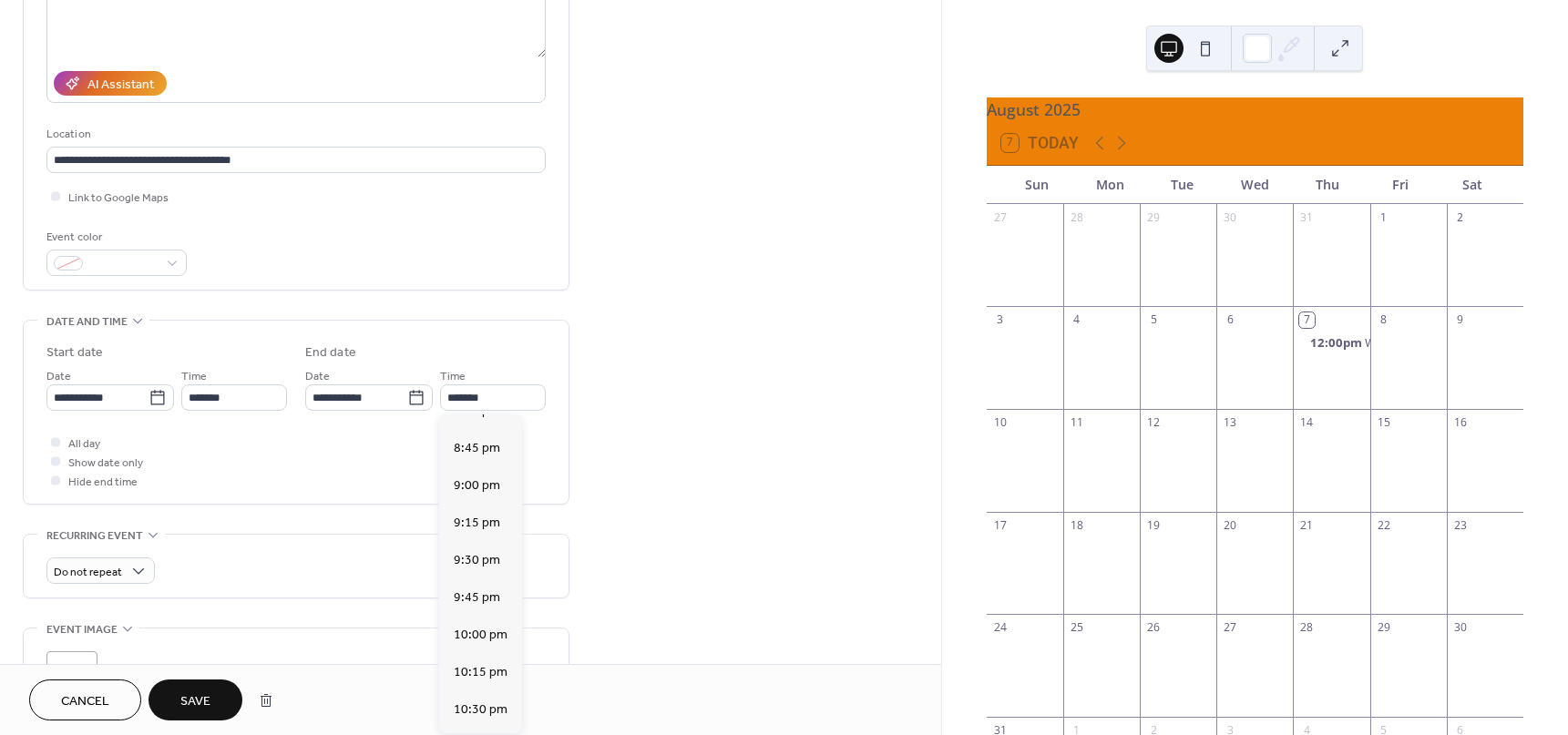 type on "********" 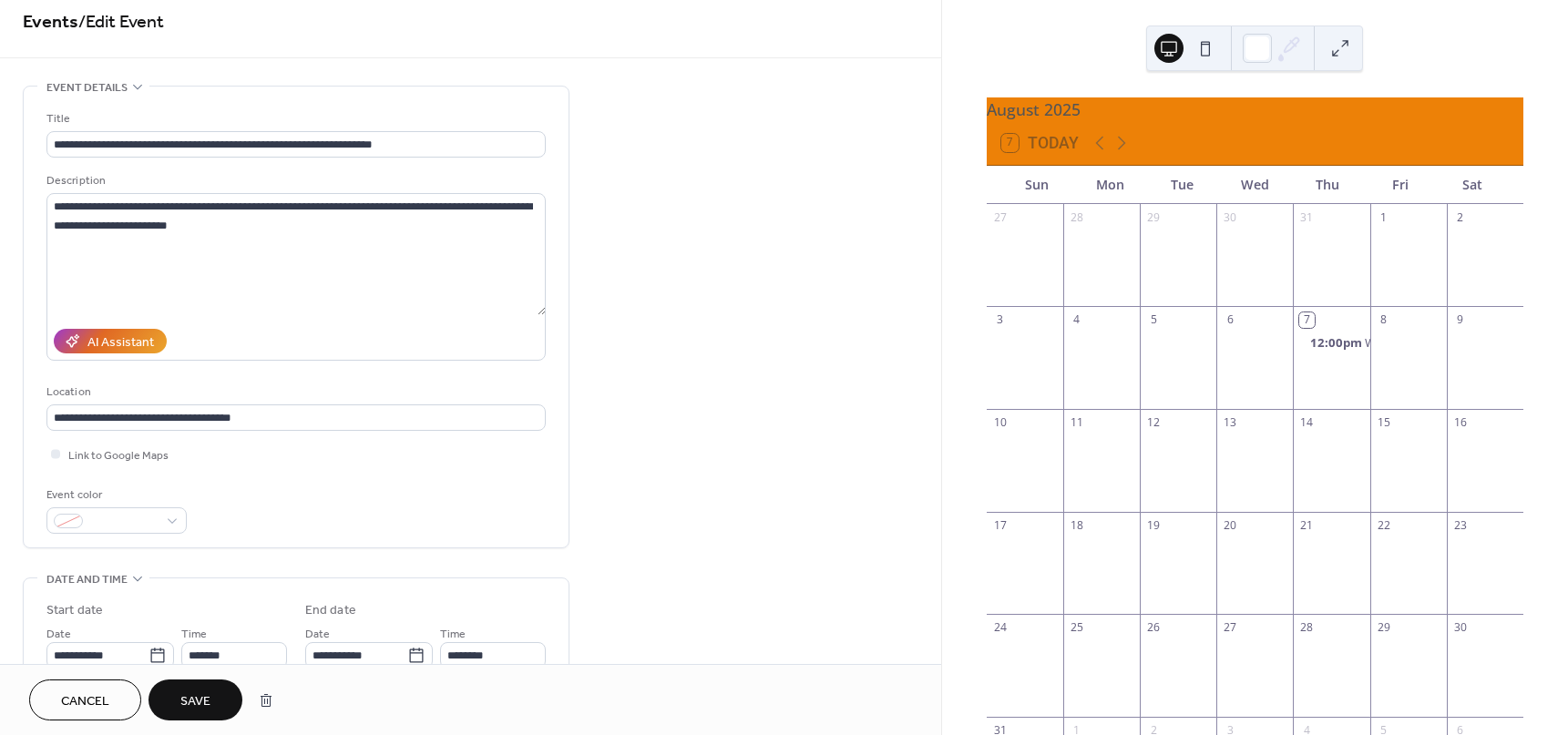 scroll, scrollTop: 0, scrollLeft: 0, axis: both 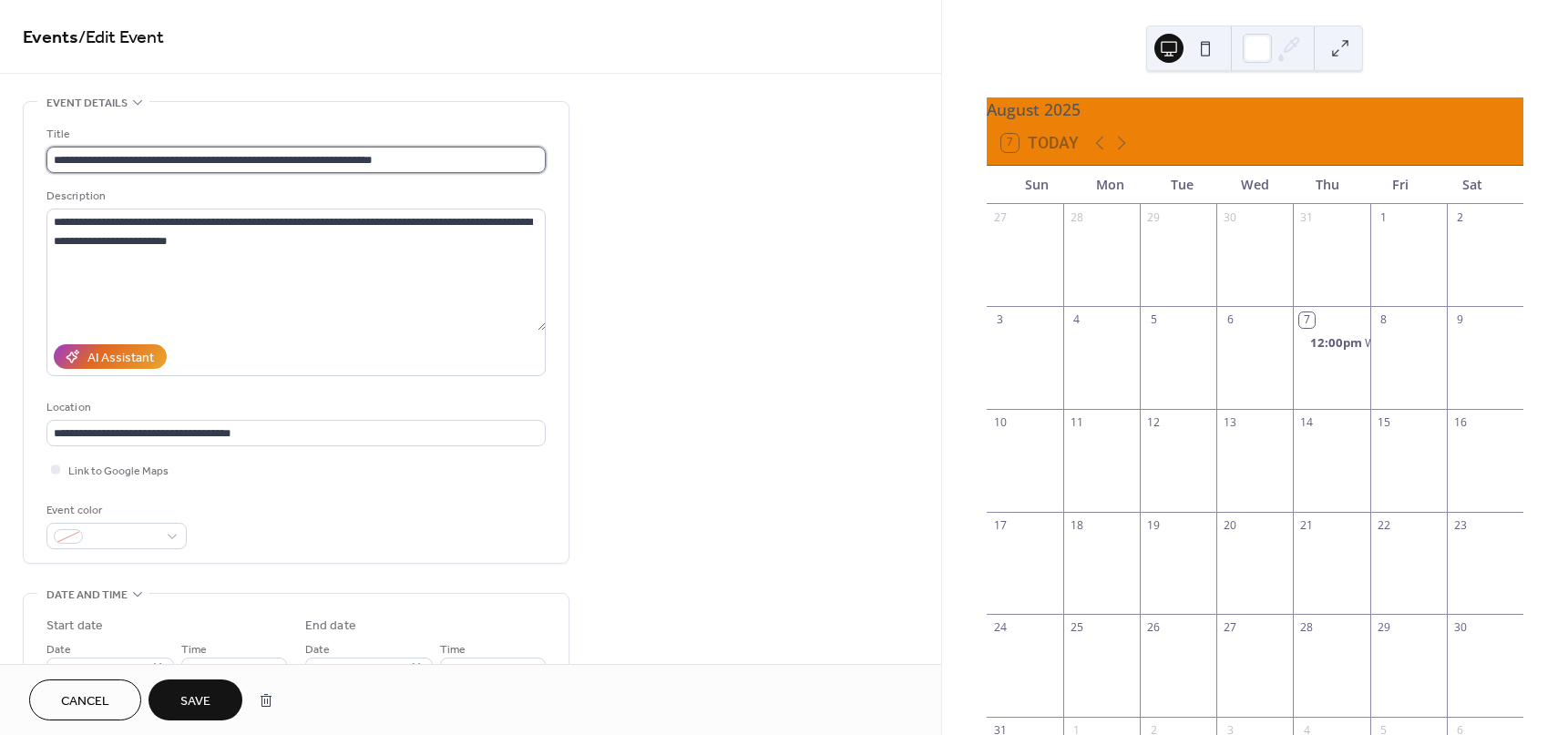 click on "**********" at bounding box center [296, 159] 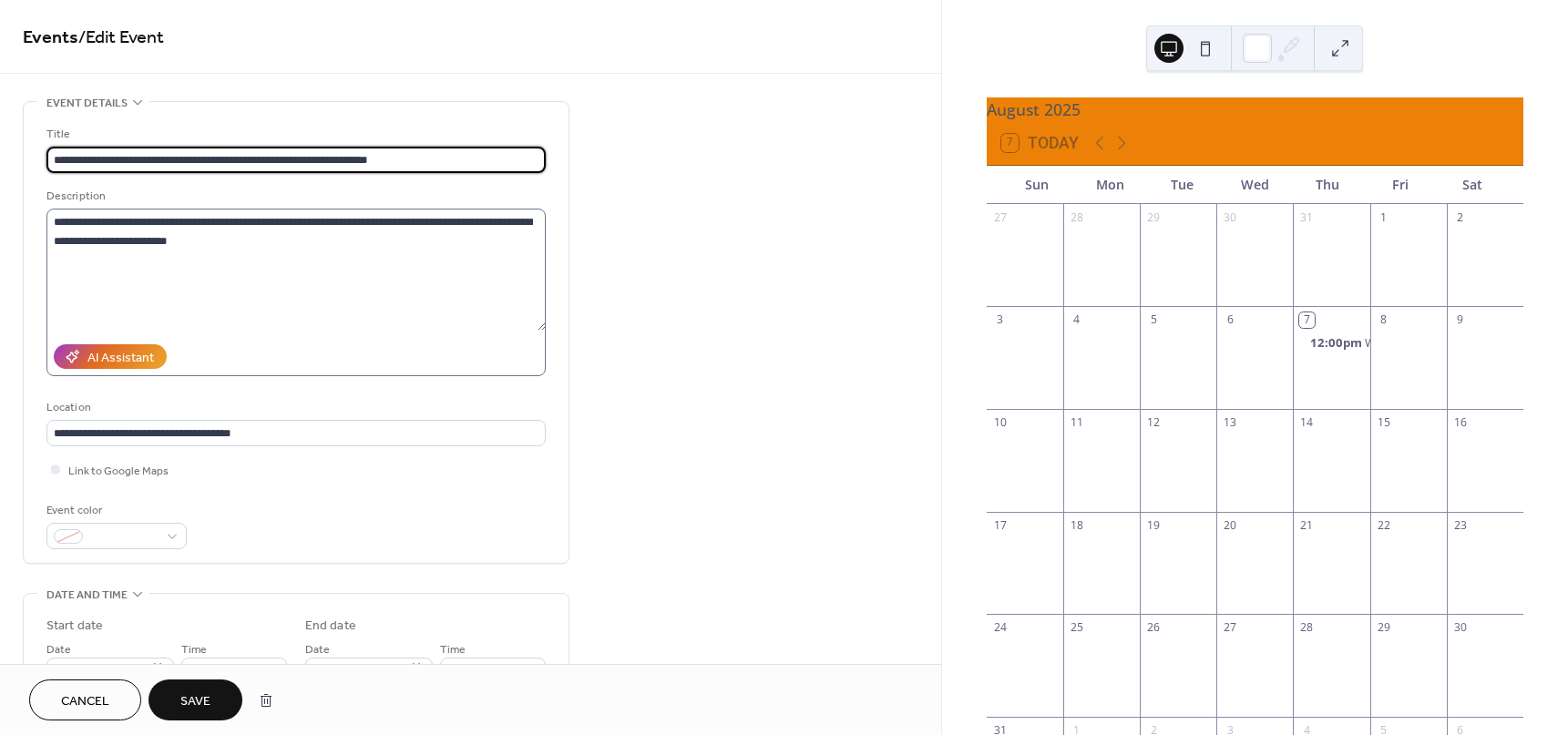 type on "**********" 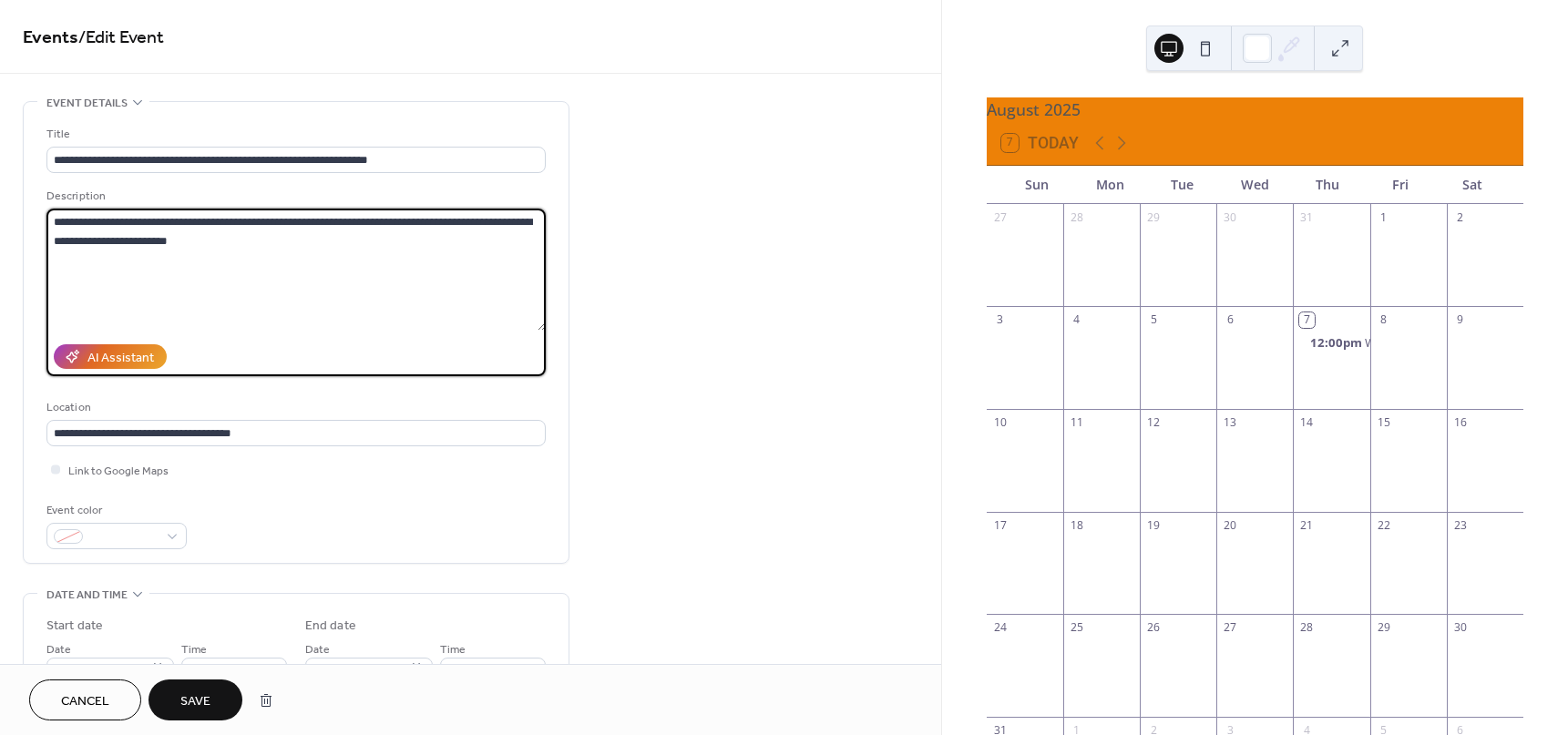 click on "**********" at bounding box center [296, 270] 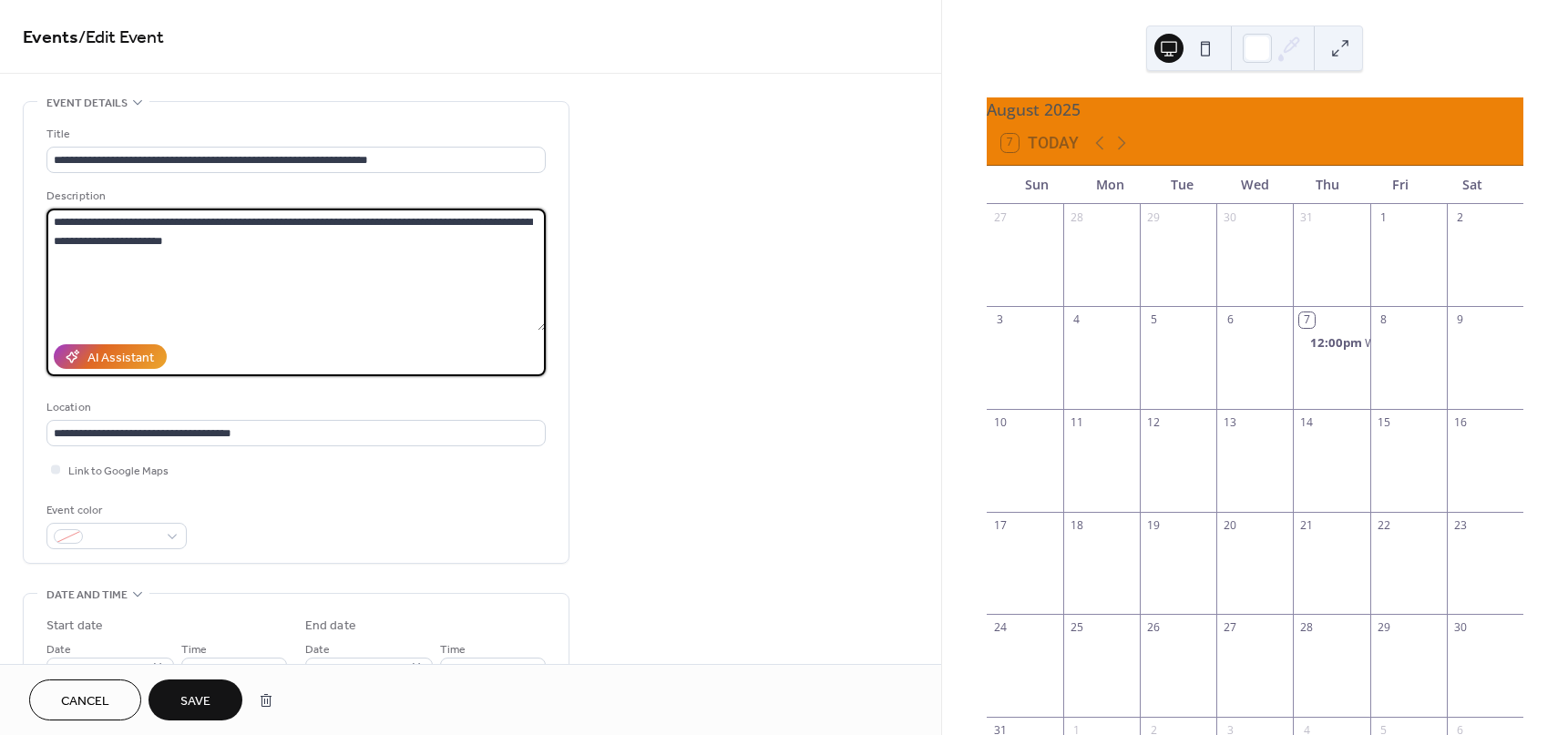 type on "**********" 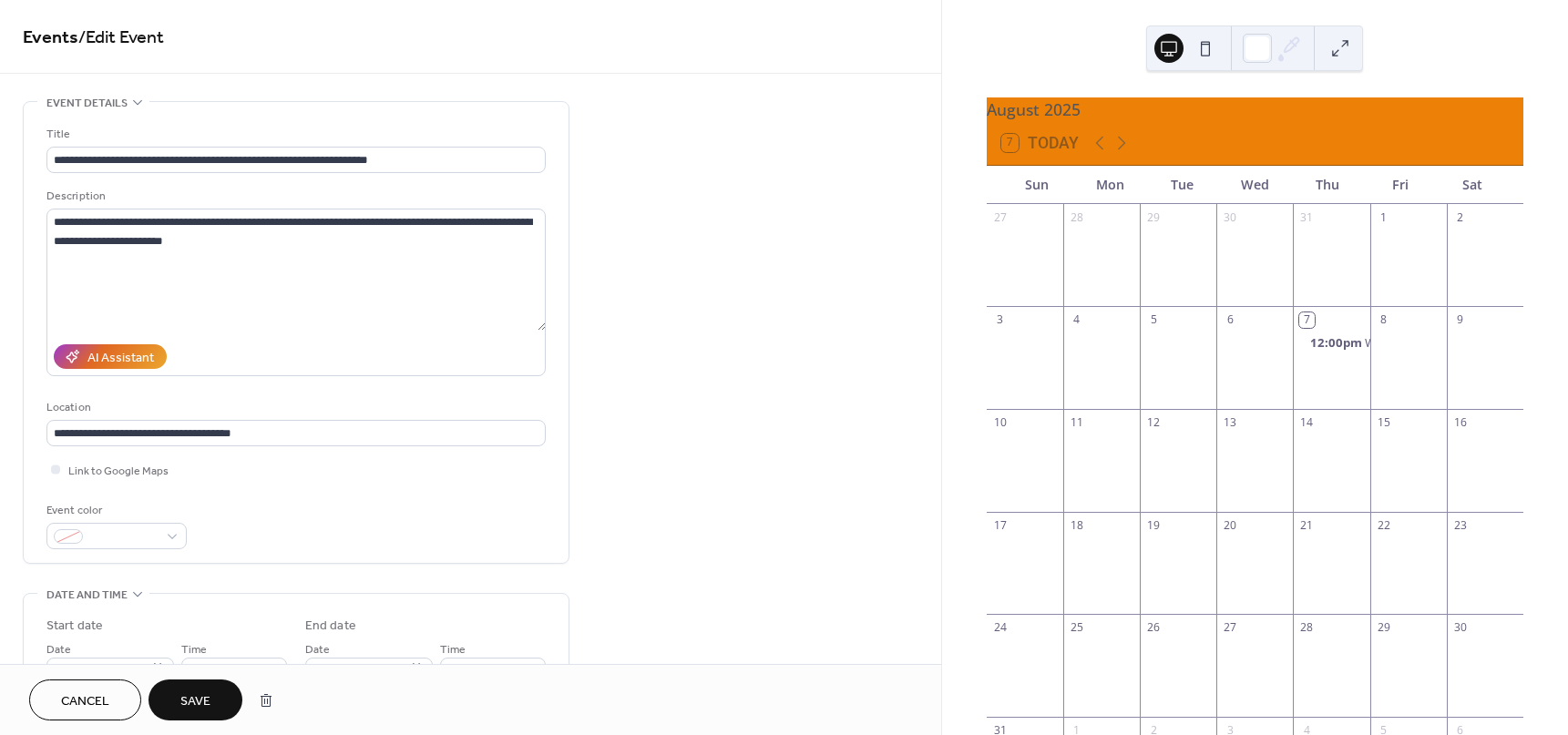 click on "Save" at bounding box center (195, 701) 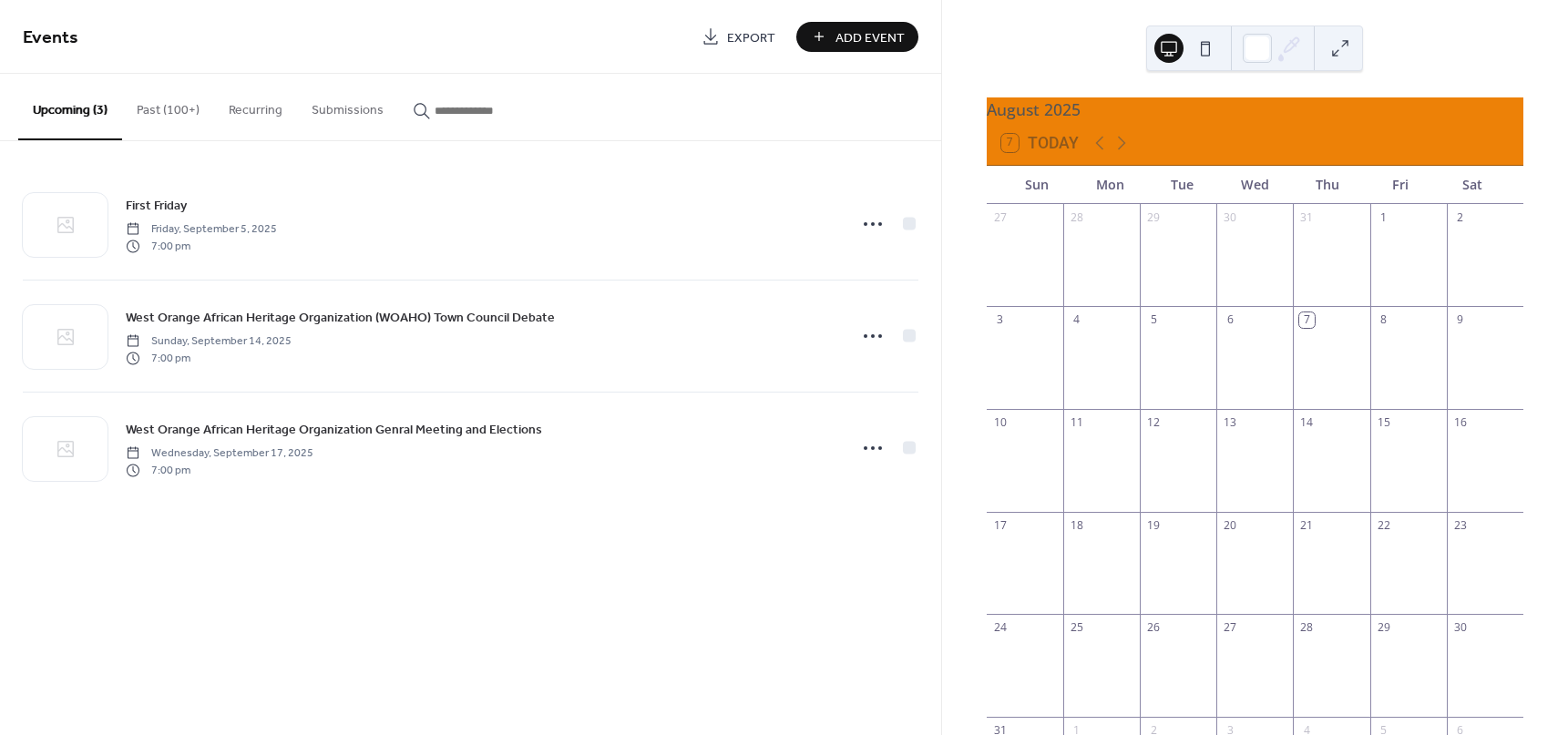 click on "Export" at bounding box center (751, 37) 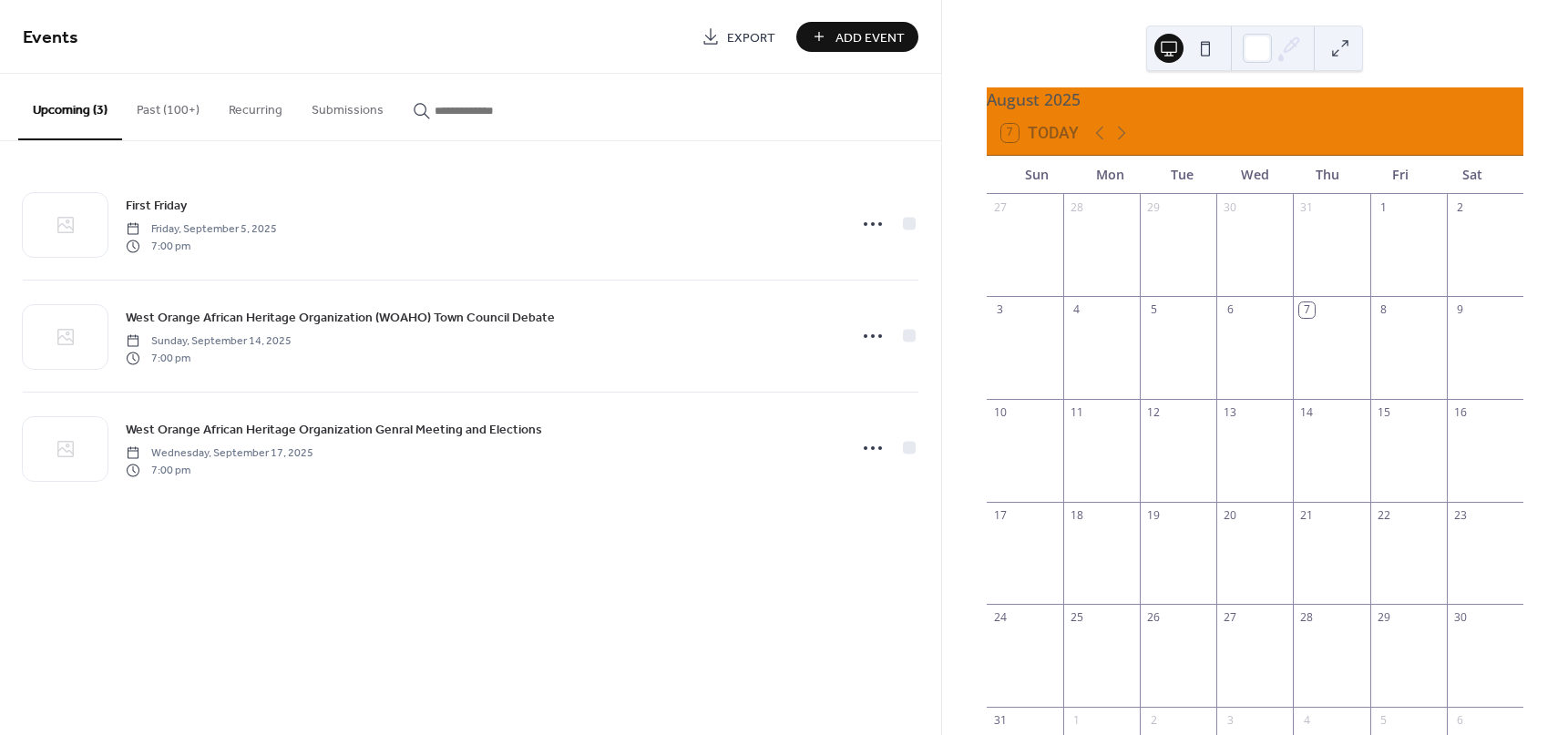 scroll, scrollTop: 0, scrollLeft: 0, axis: both 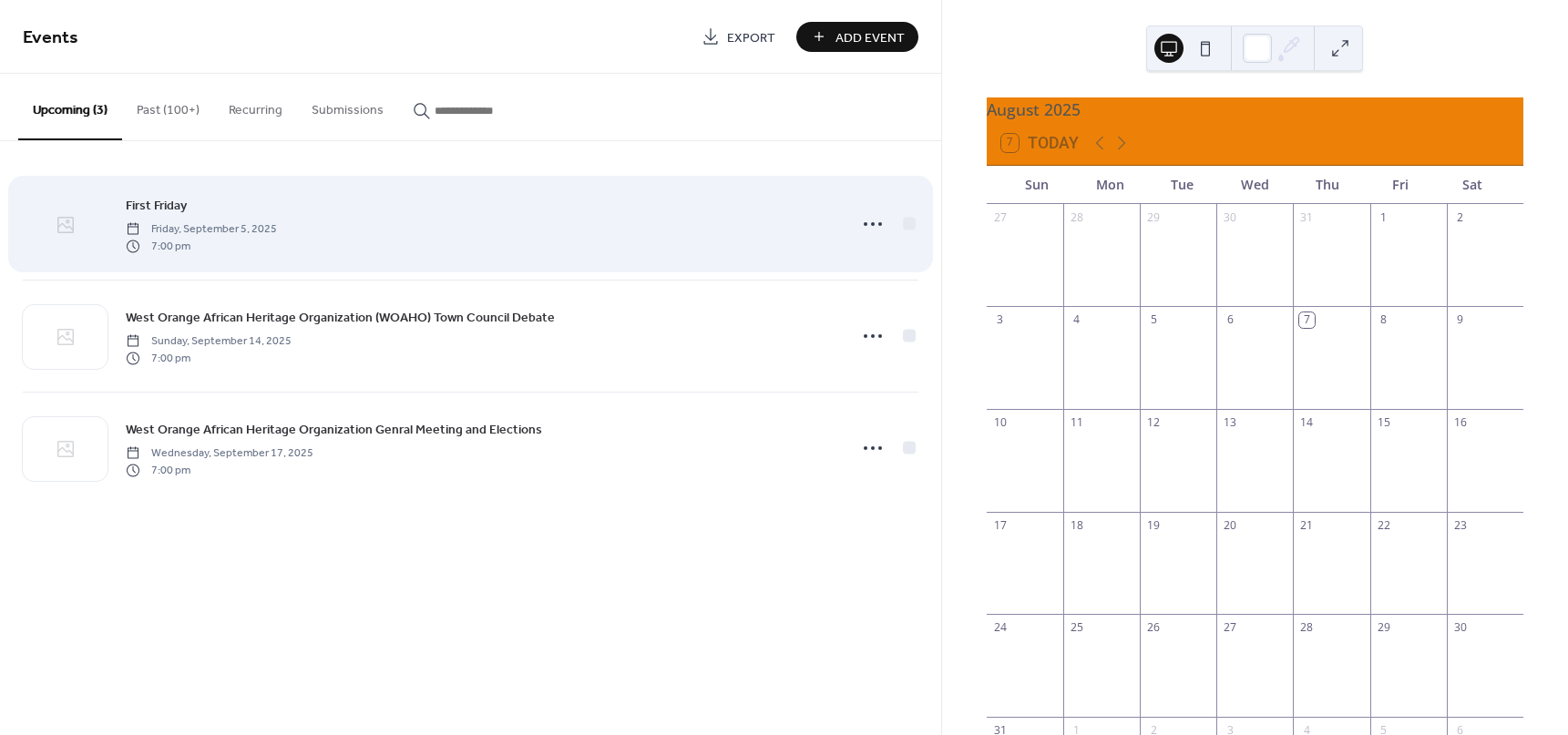 click 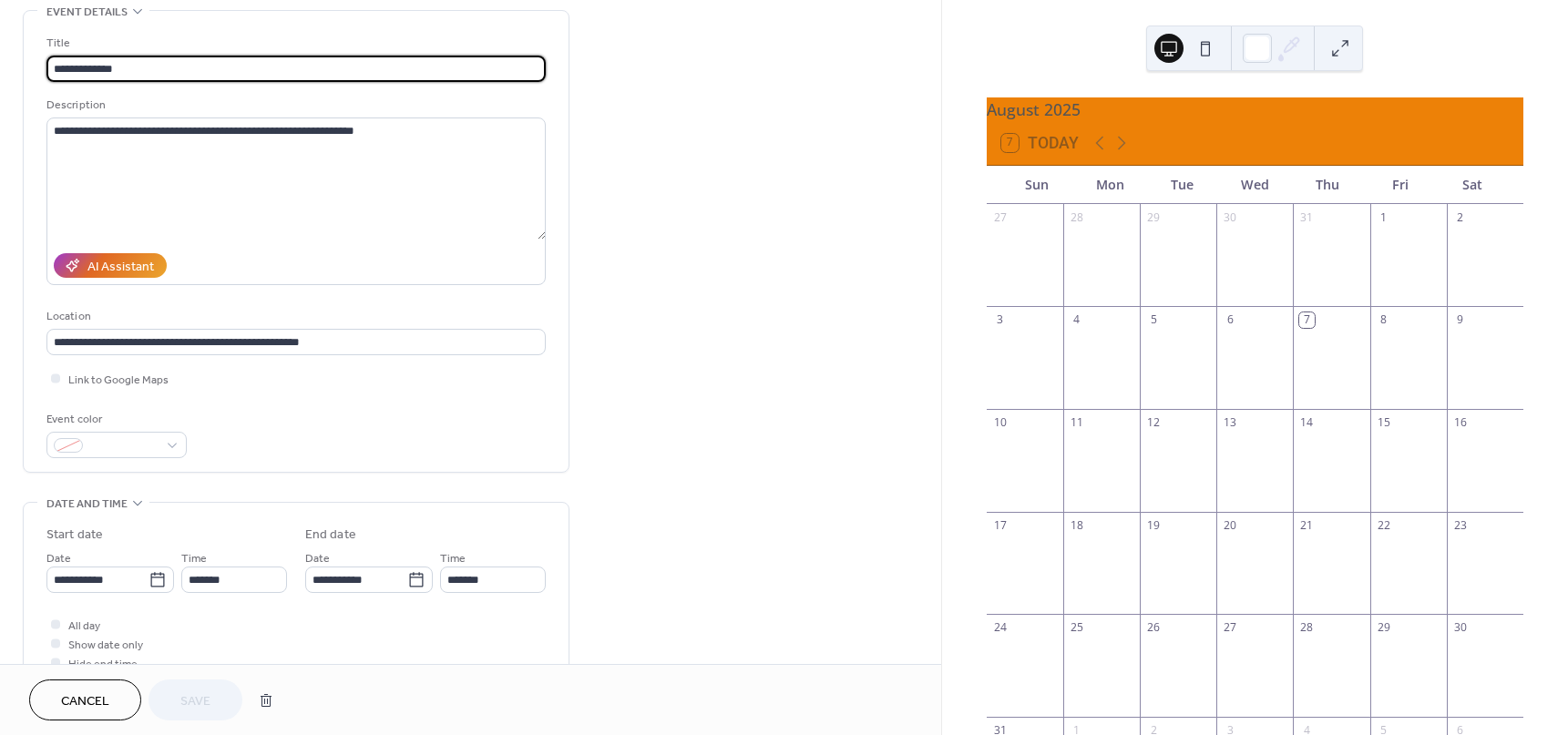 scroll, scrollTop: 0, scrollLeft: 0, axis: both 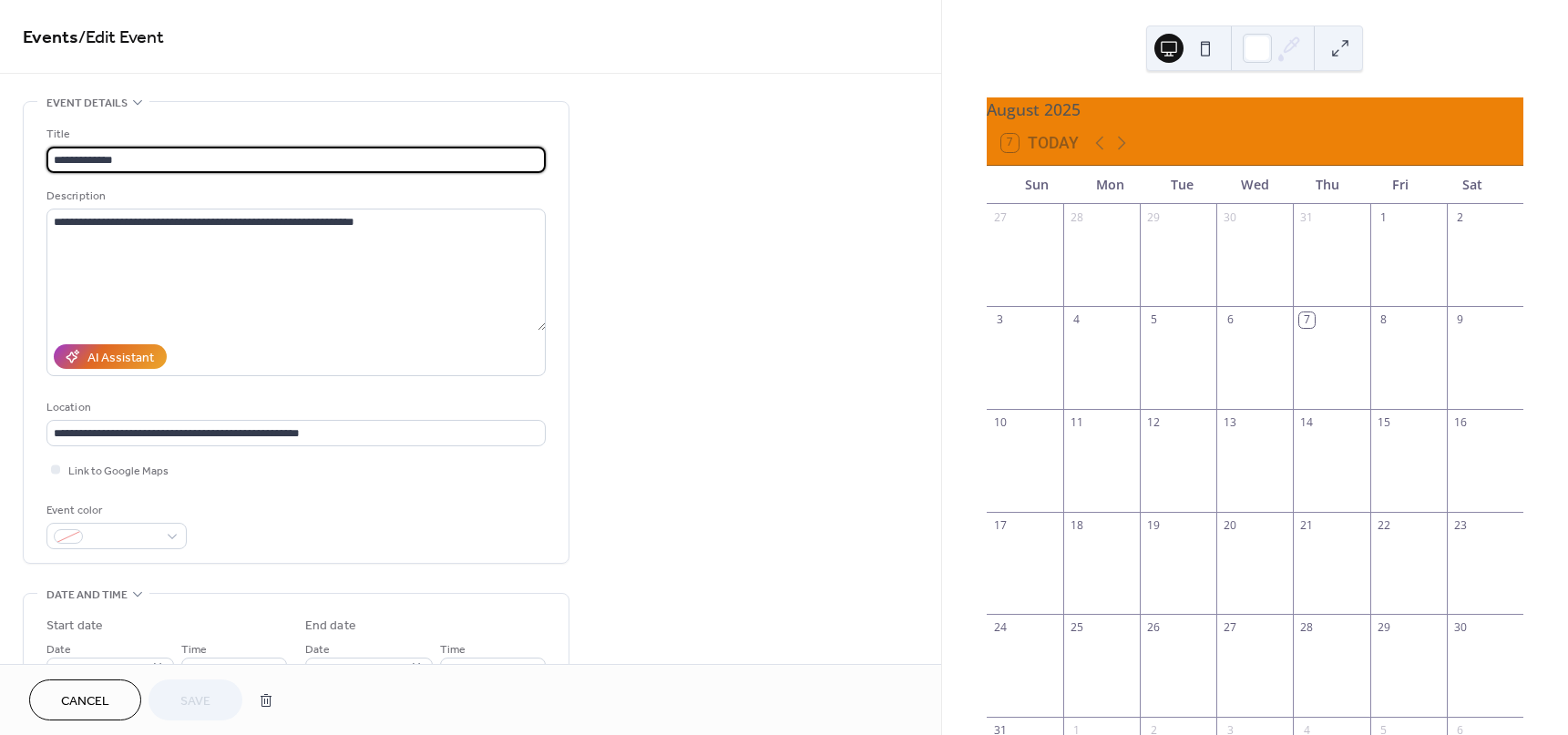 click on "**********" at bounding box center [296, 159] 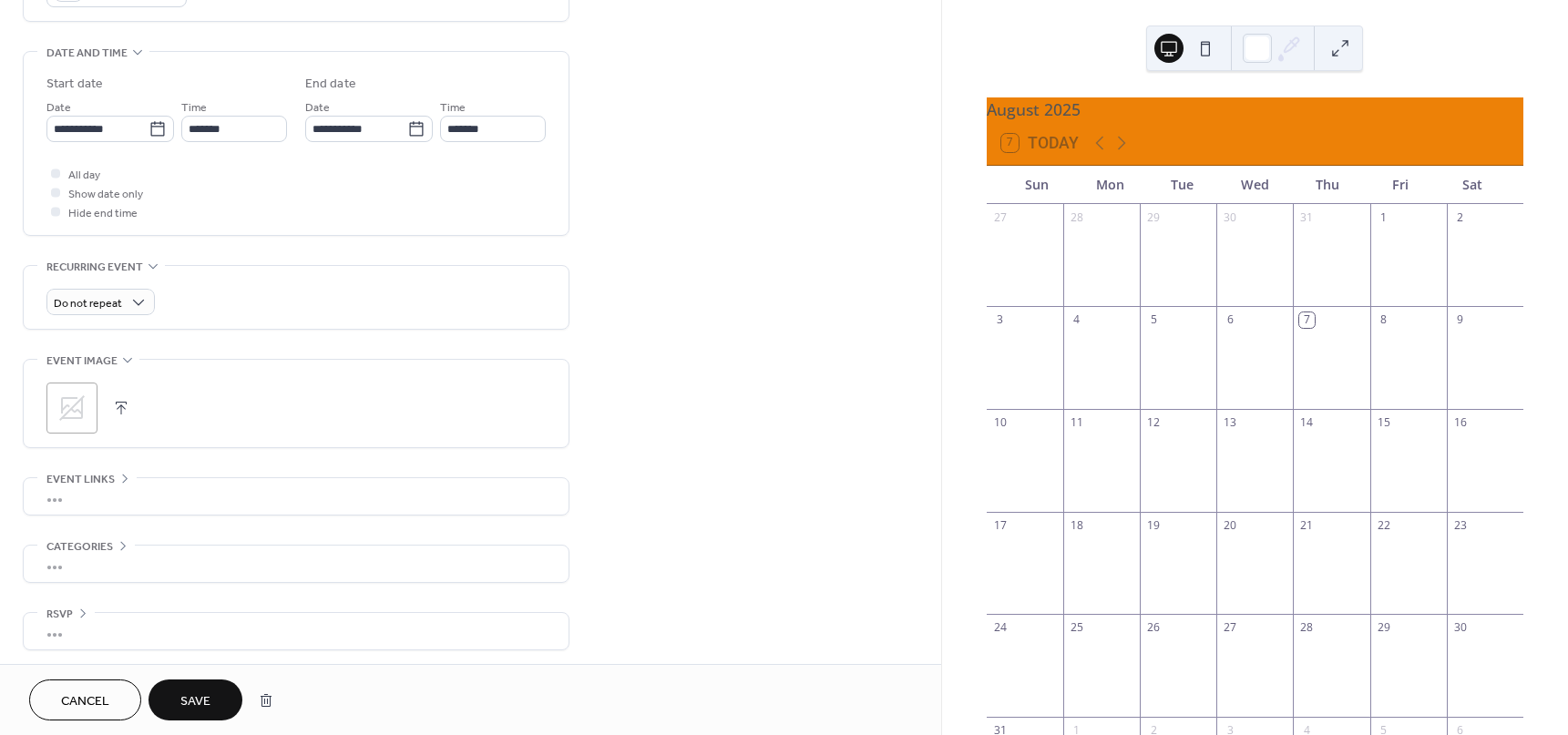 scroll, scrollTop: 546, scrollLeft: 0, axis: vertical 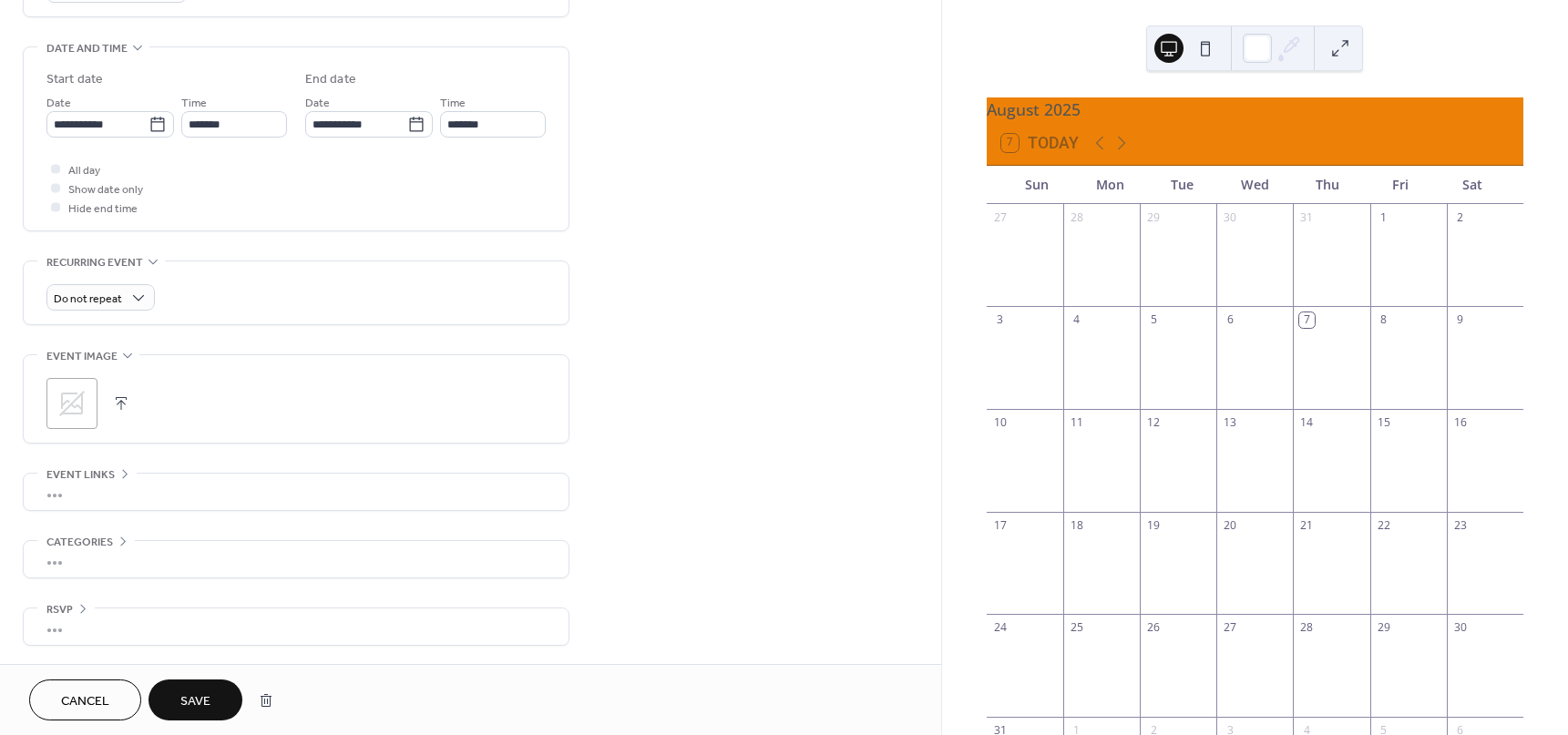 type on "**********" 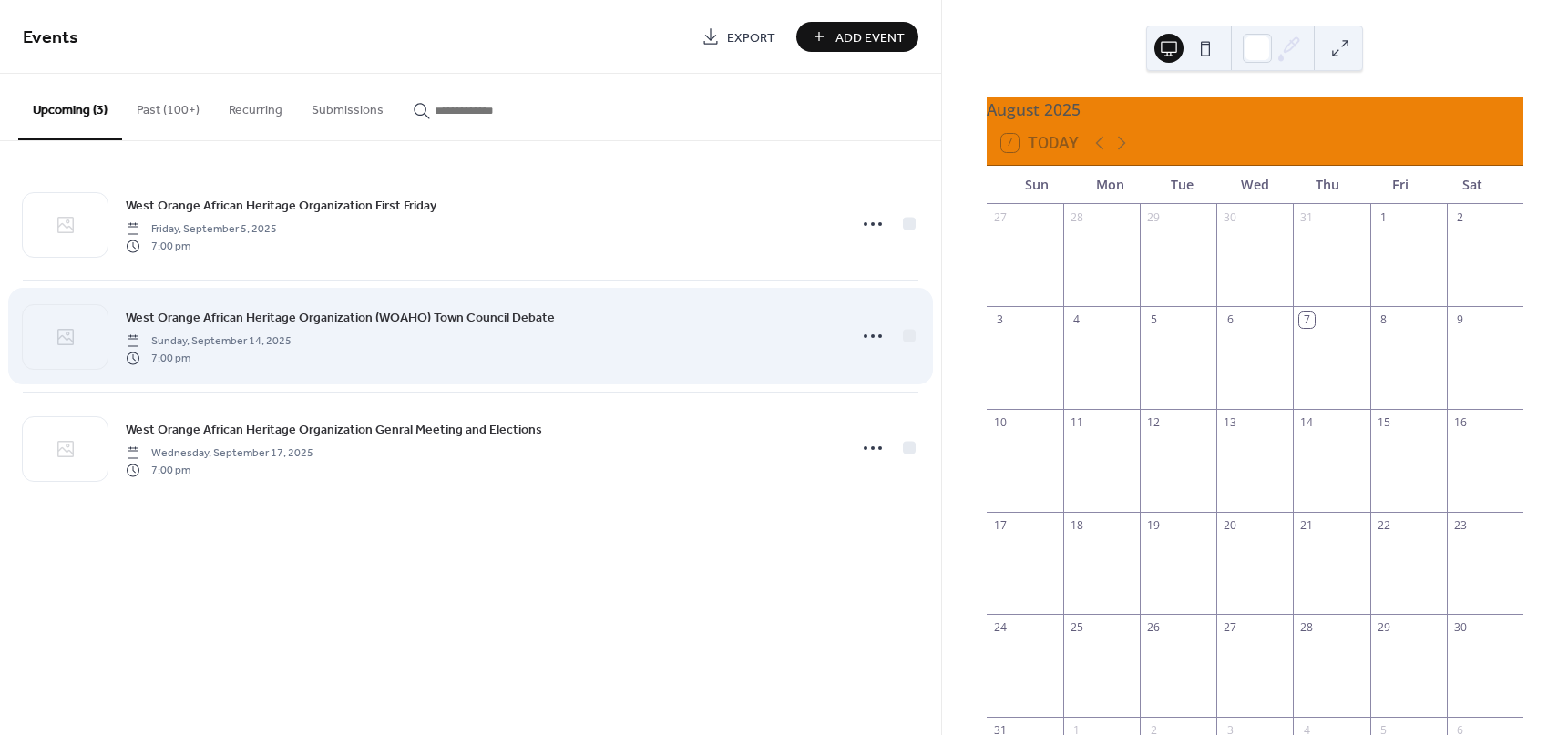 click on "West Orange African Heritage Organization (WOAHO) Town Council Debate" at bounding box center [340, 318] 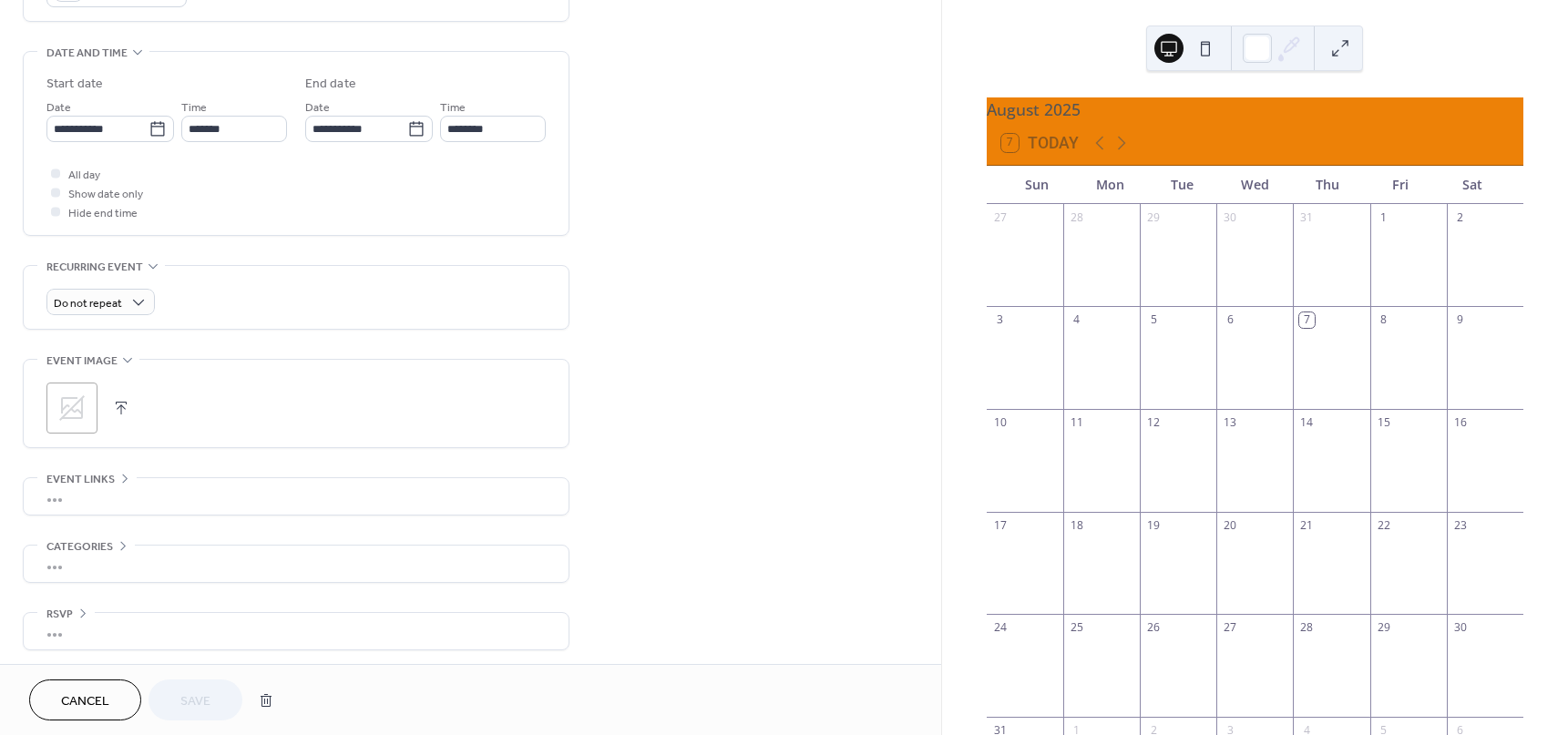 scroll, scrollTop: 546, scrollLeft: 0, axis: vertical 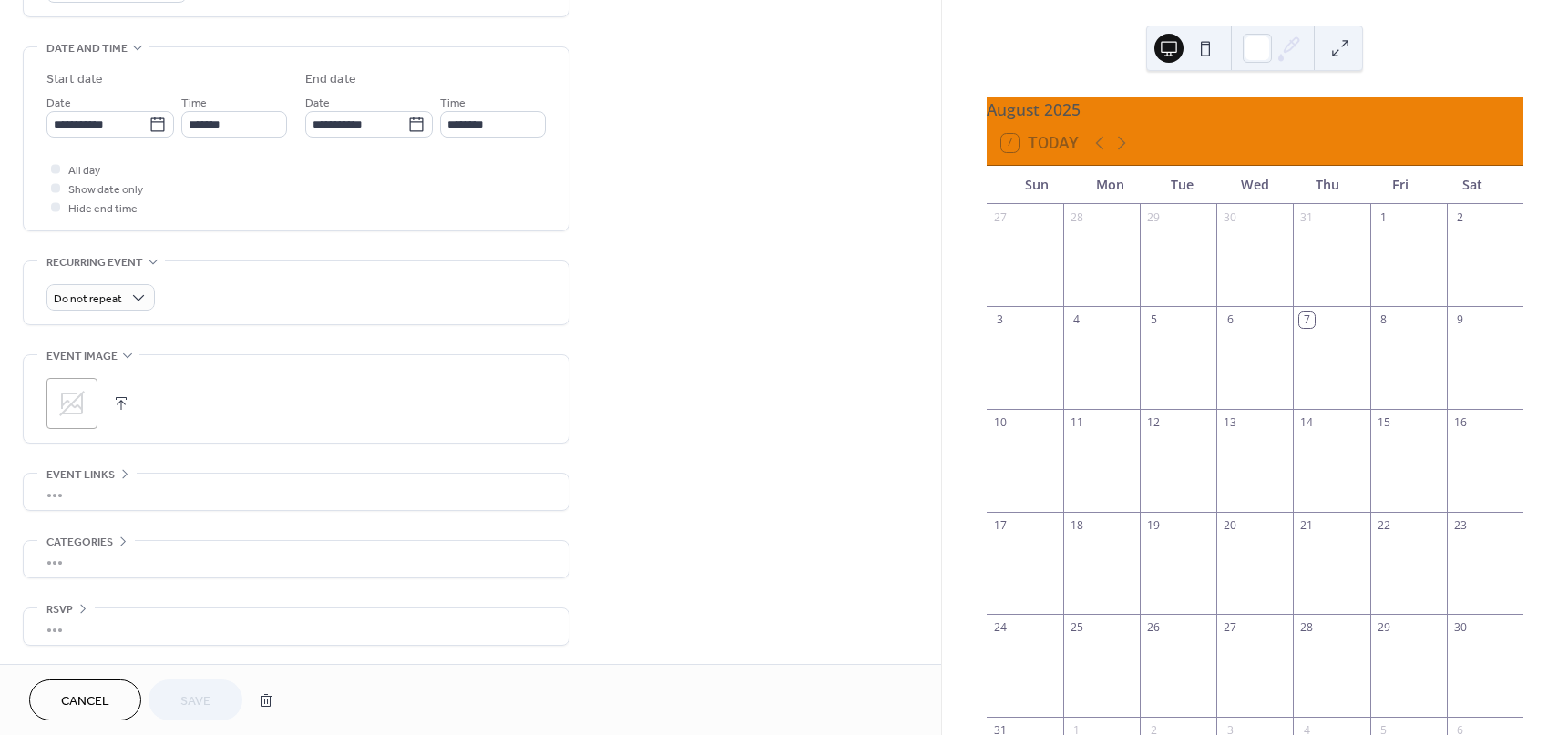 click on "All day Show date only Hide end time" at bounding box center (296, 188) 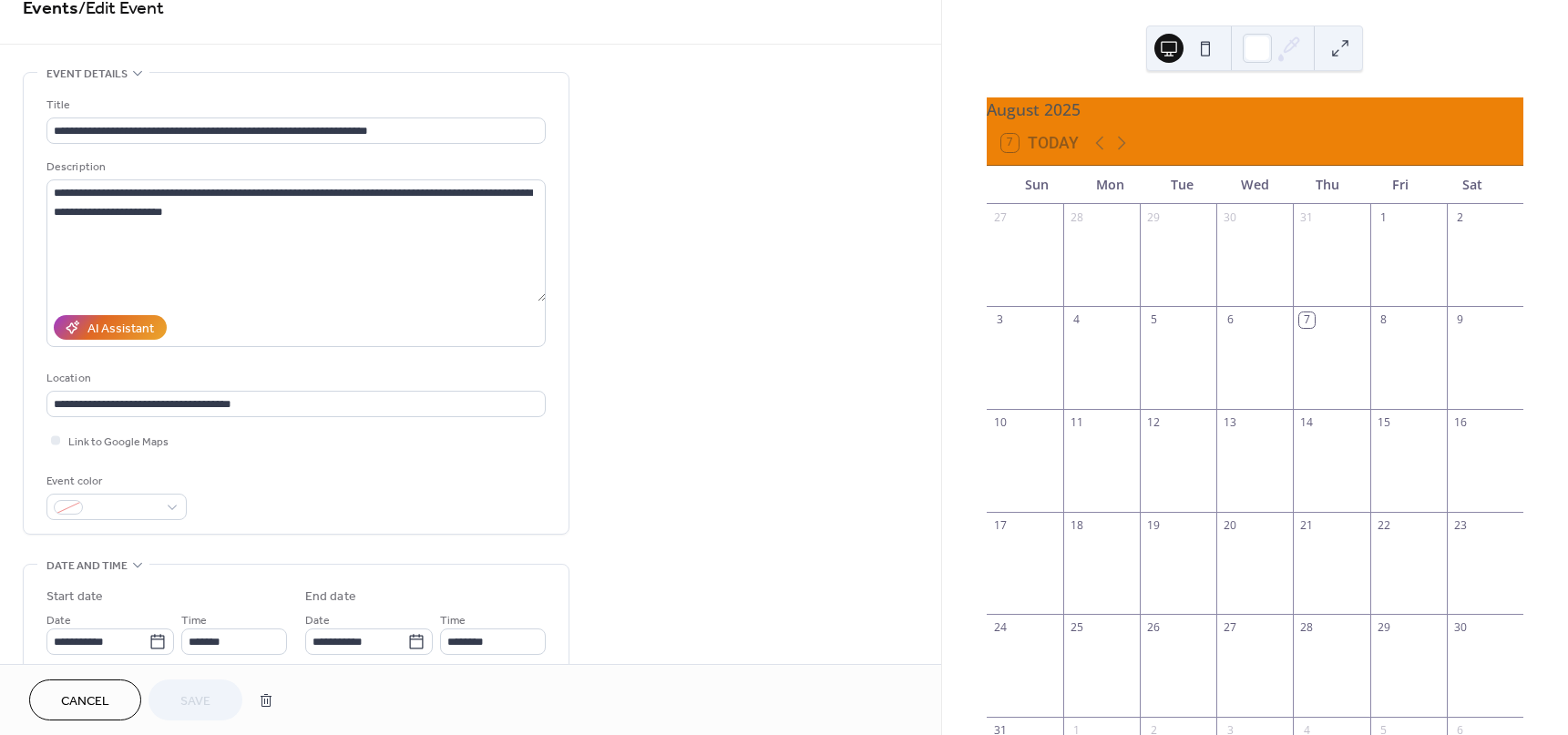 scroll, scrollTop: 0, scrollLeft: 0, axis: both 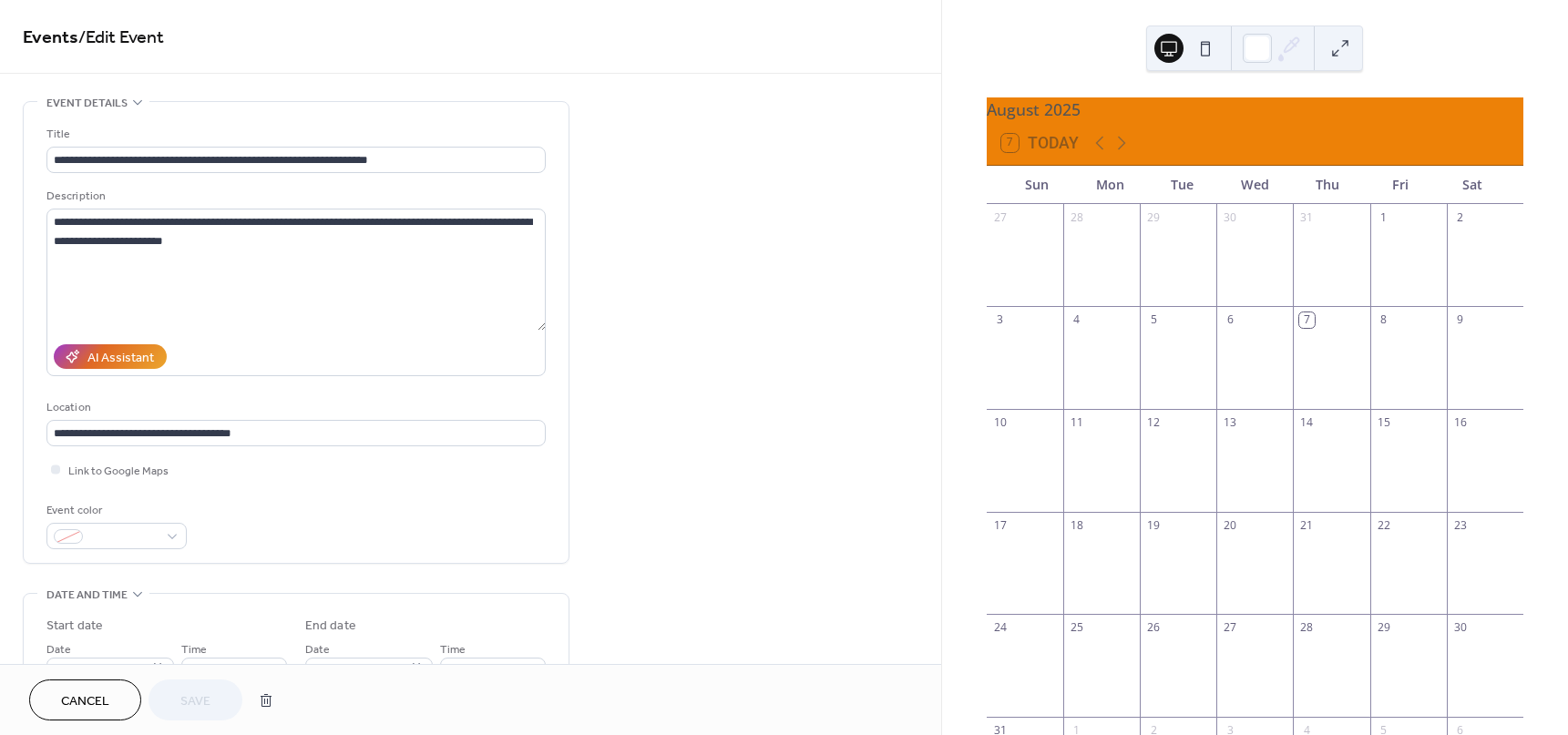 click on "Cancel" at bounding box center [85, 701] 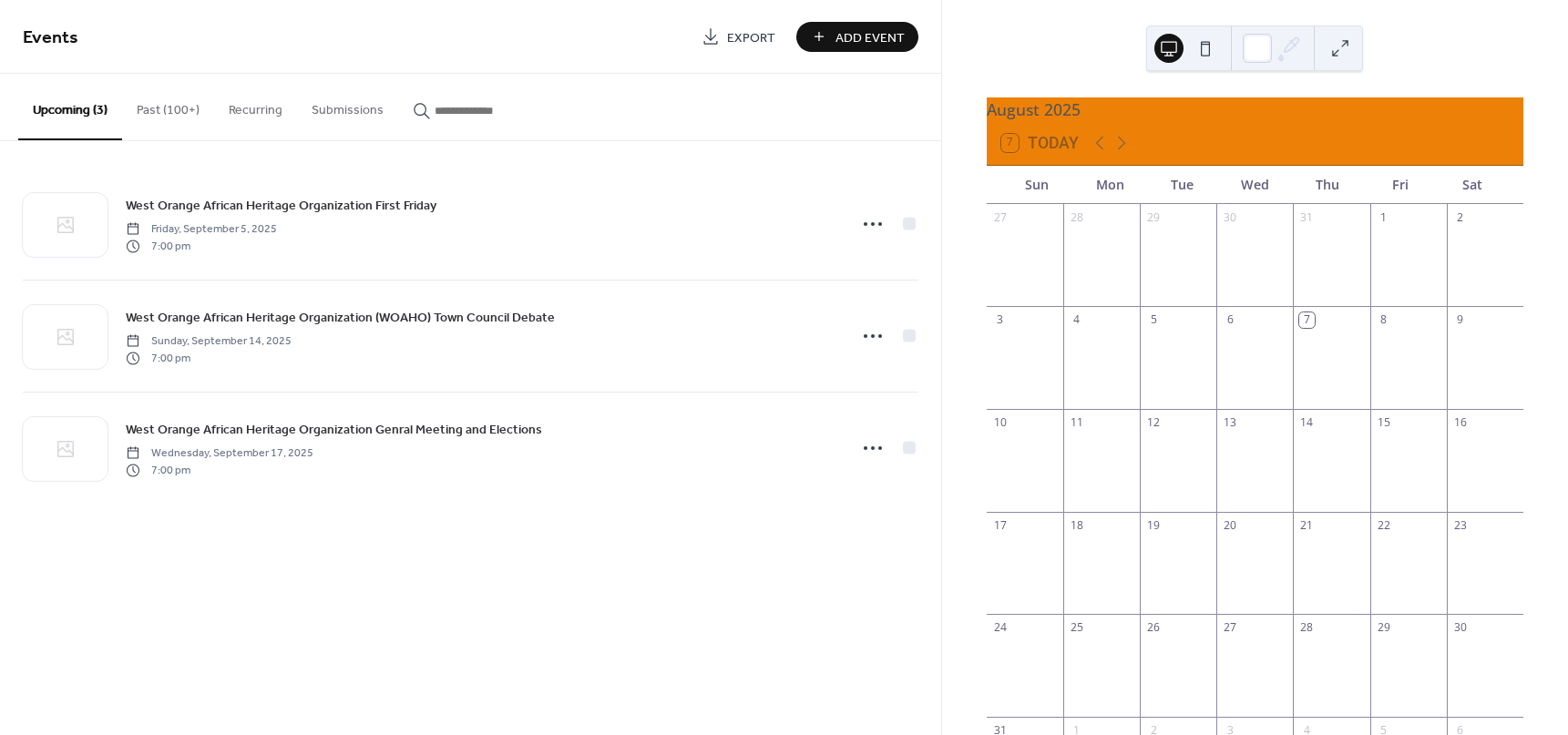 click on "7 Today" at bounding box center (1255, 143) 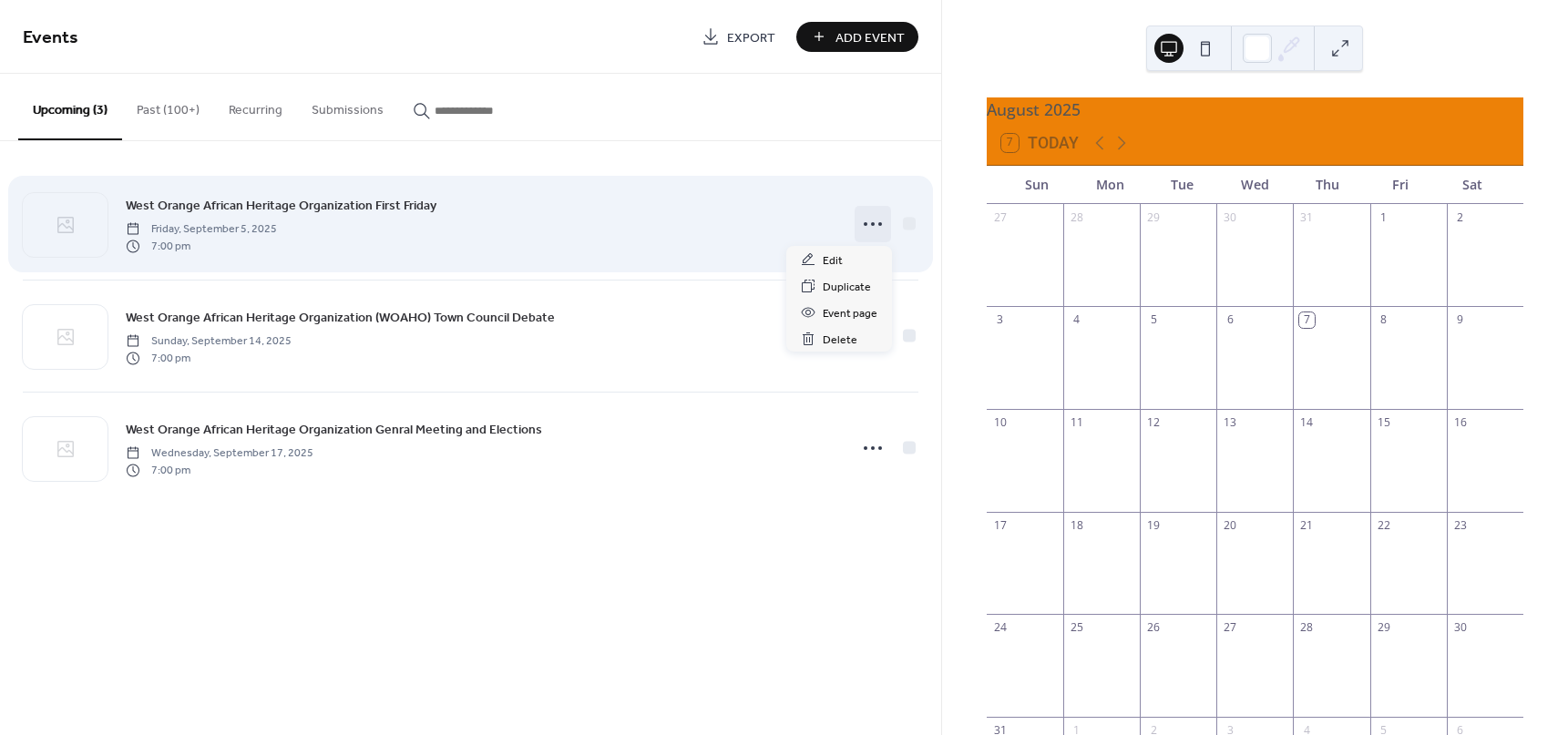 click 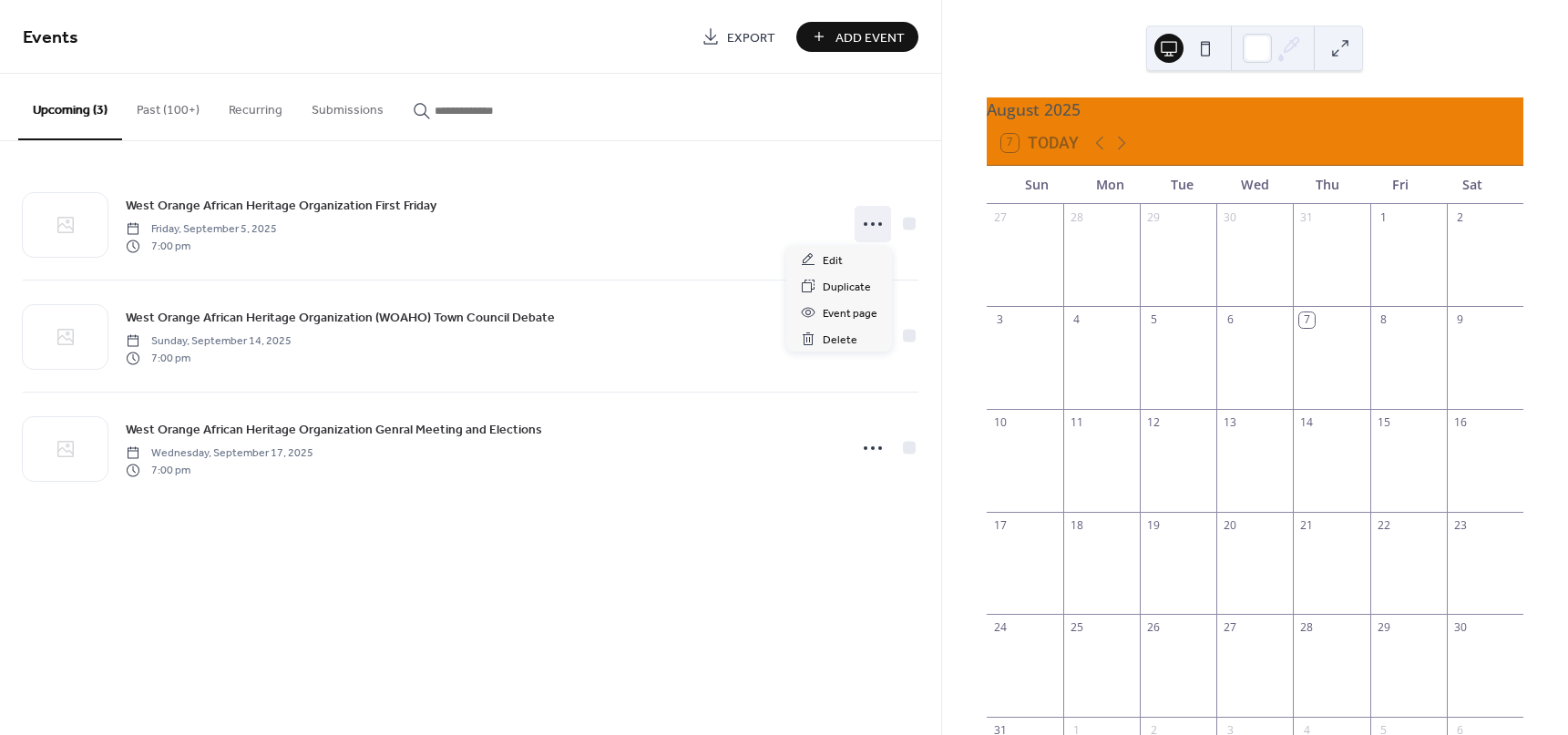click on "Upcoming (3) Past (100+) Recurring Submissions" at bounding box center [470, 107] 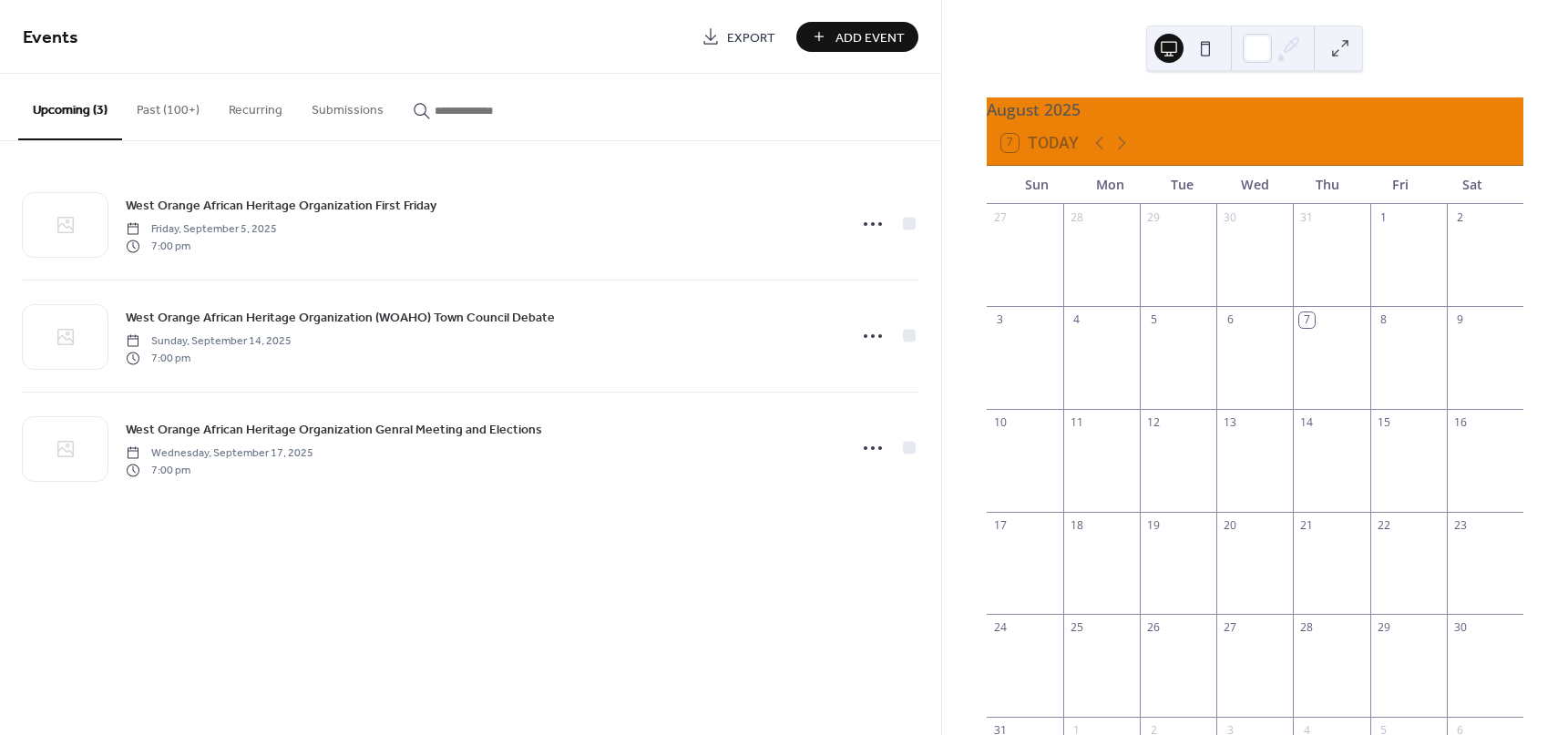 click at bounding box center [1169, 48] 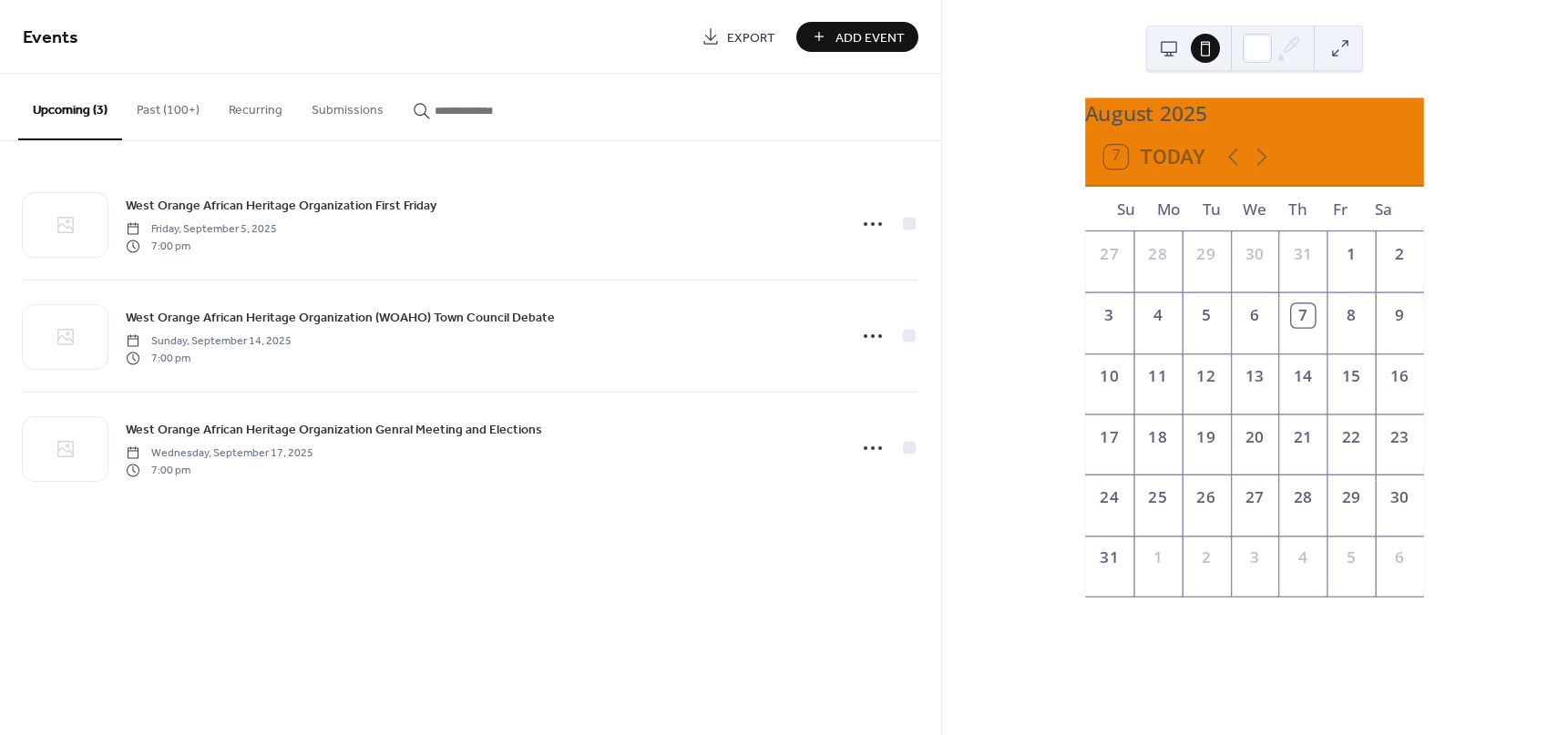 click at bounding box center [1340, 48] 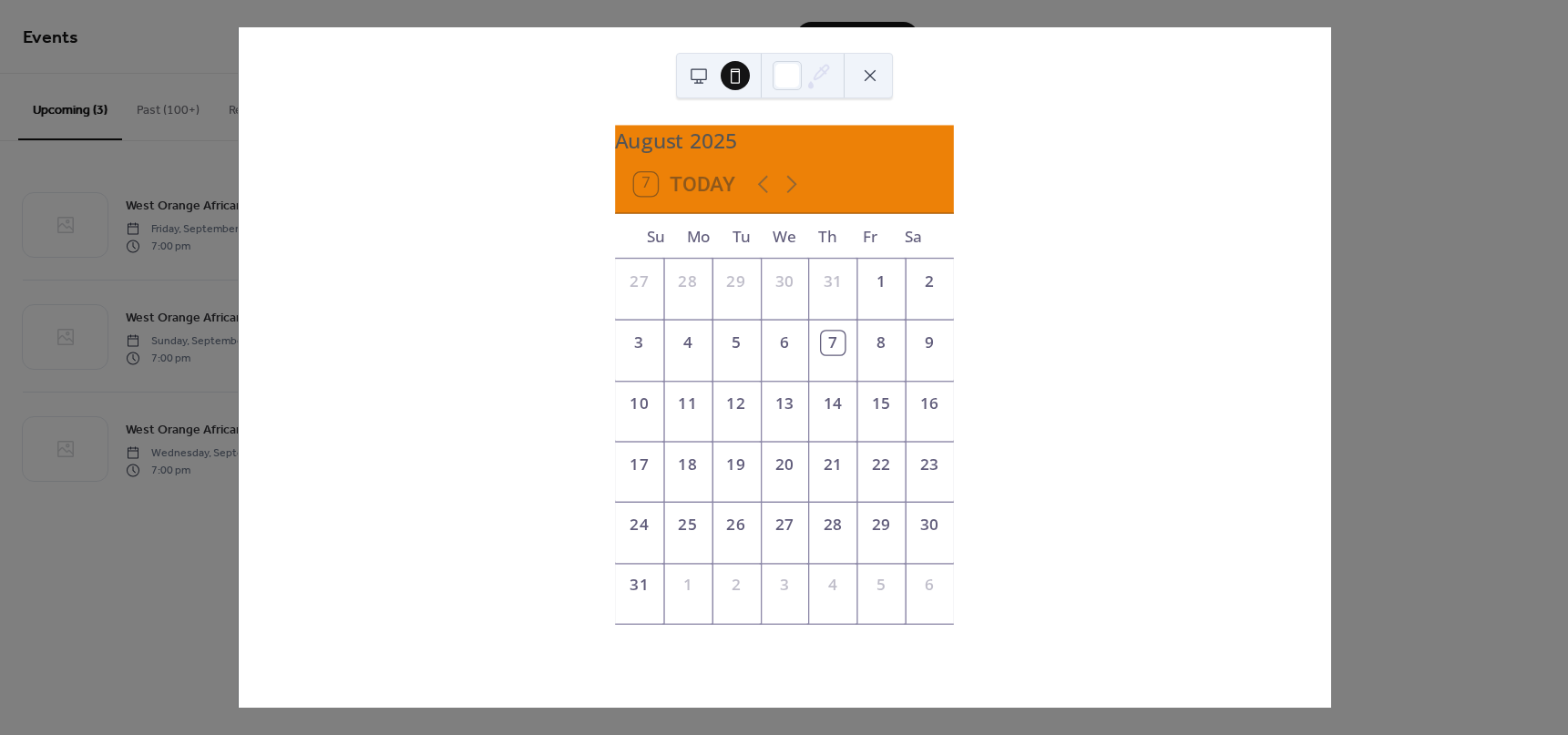 click at bounding box center [870, 76] 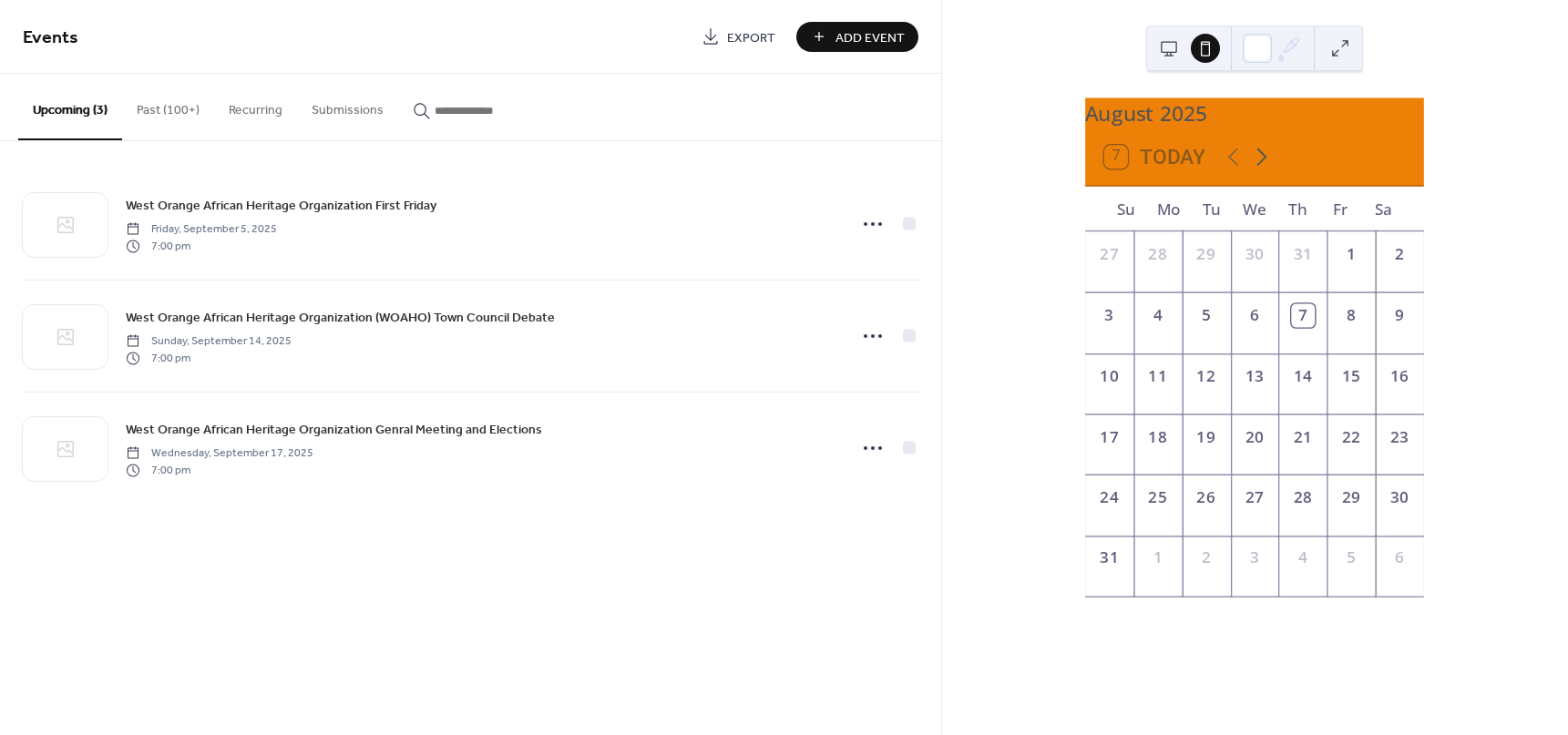 click 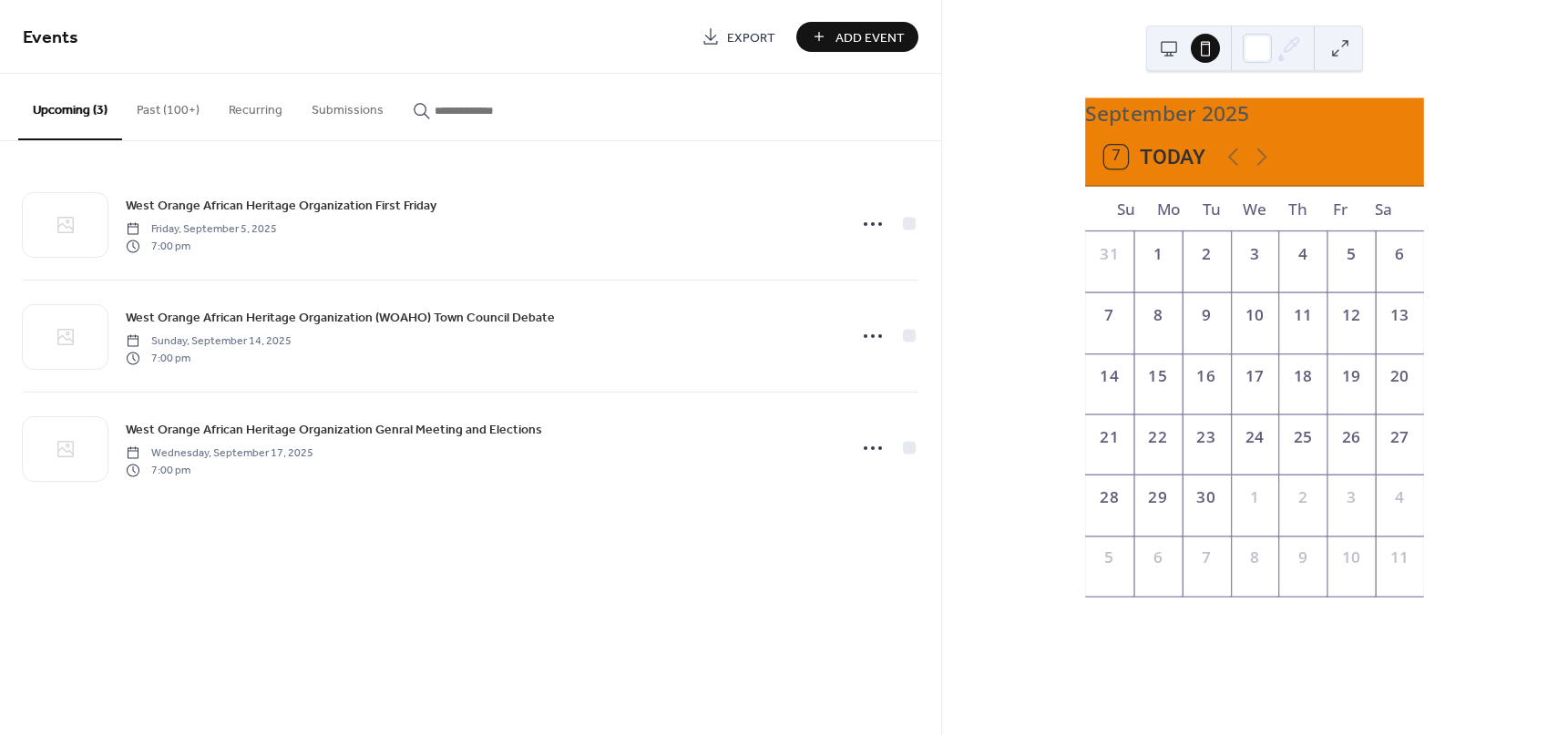 click on "[MONTH] [YEAR] 7 Today Su Mo Tu We Th Fr Sa 31 1 2 3 4 5 6 7 8 9 10 11 12 13 14 15 16 17 18 19 20 21 22 23 24 25 26 27 28 29 30 1 2 3 4 5 6 7 8 9 10 11" at bounding box center [1255, 367] 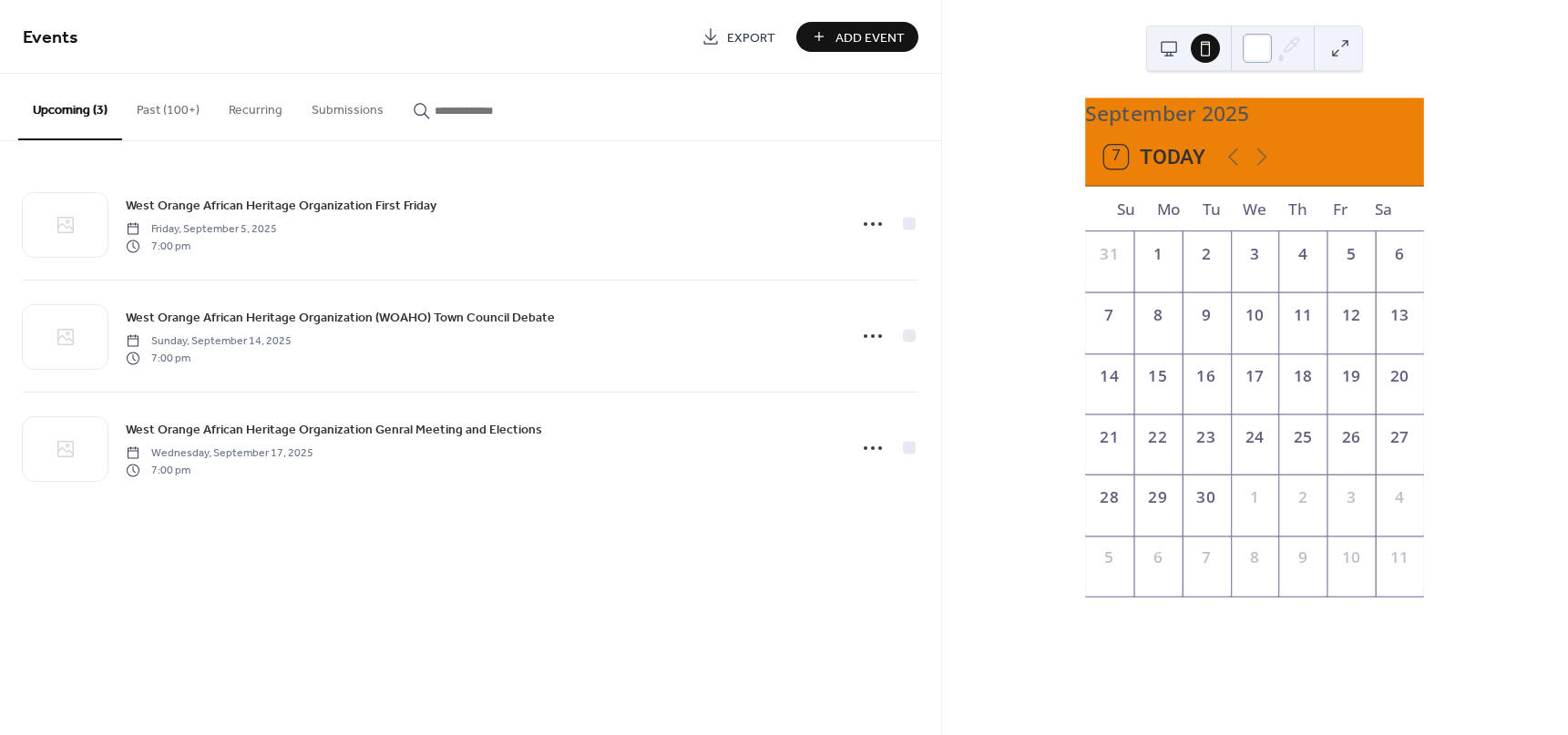 click at bounding box center [1257, 48] 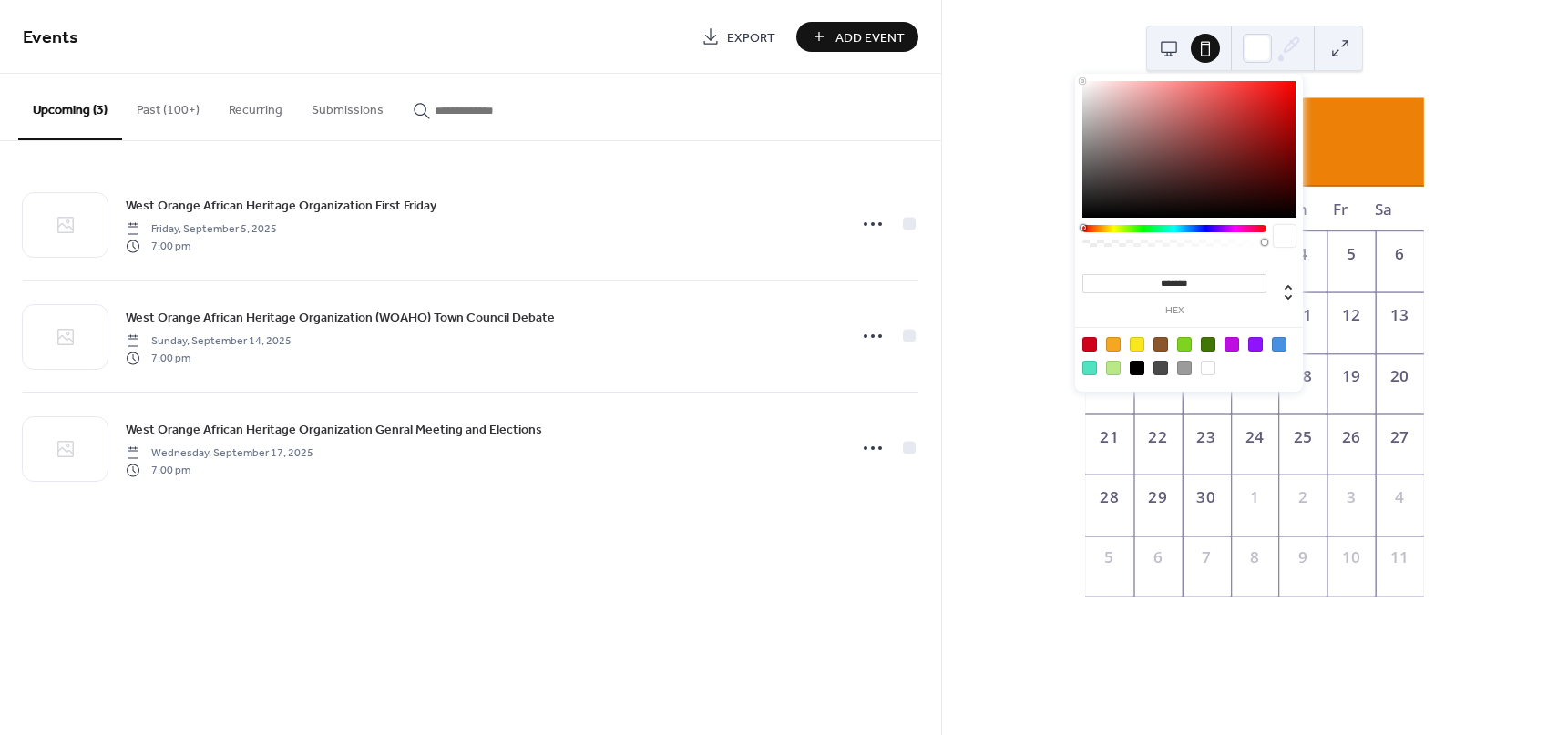 click on "[MONTH] [YEAR] 7 Today Su Mo Tu We Th Fr Sa 31 1 2 3 4 5 6 7 8 9 10 11 12 13 14 15 16 17 18 19 20 21 22 23 24 25 26 27 28 29 30 1 2 3 4 5 6 7 8 9 10 11" at bounding box center [1255, 367] 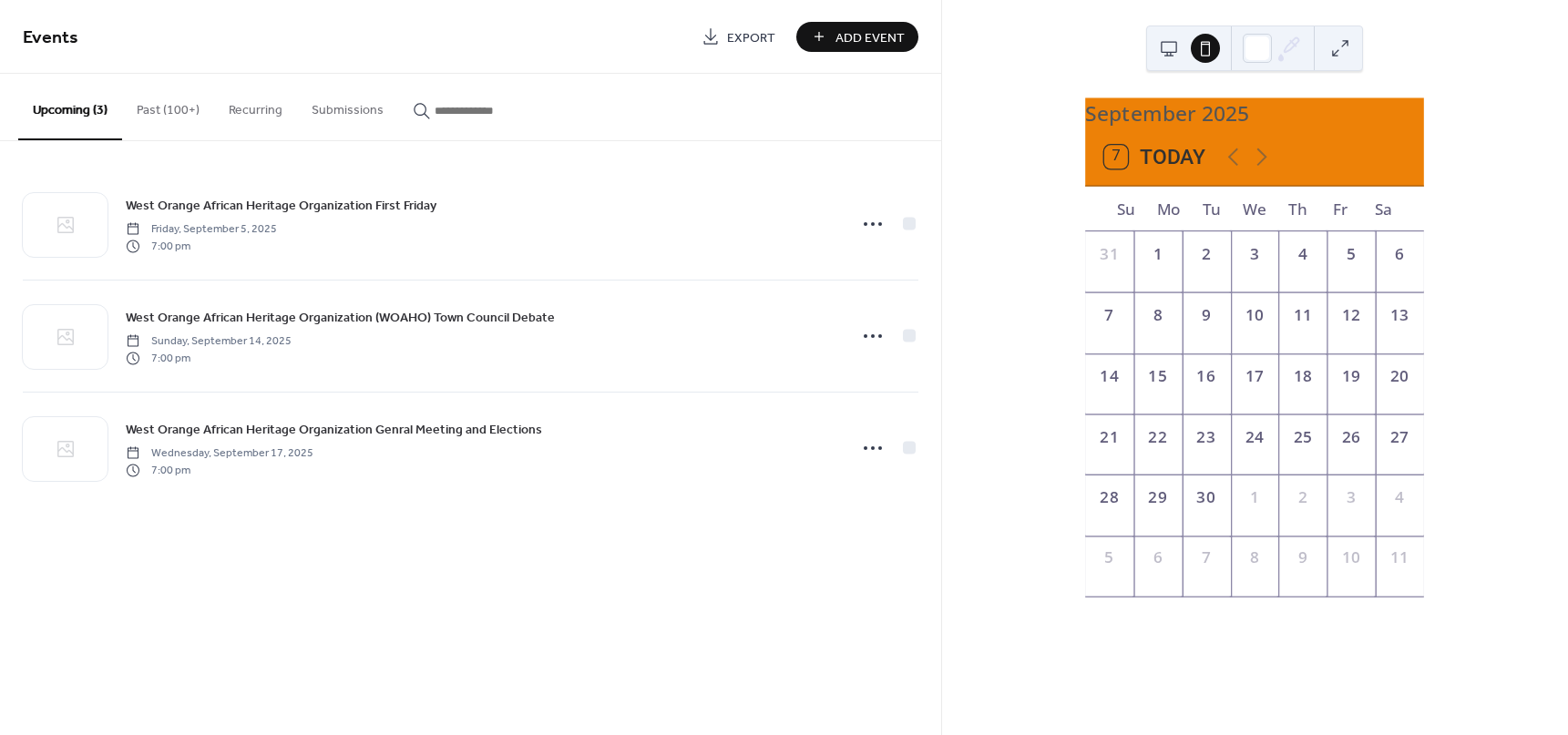 click at bounding box center (1205, 48) 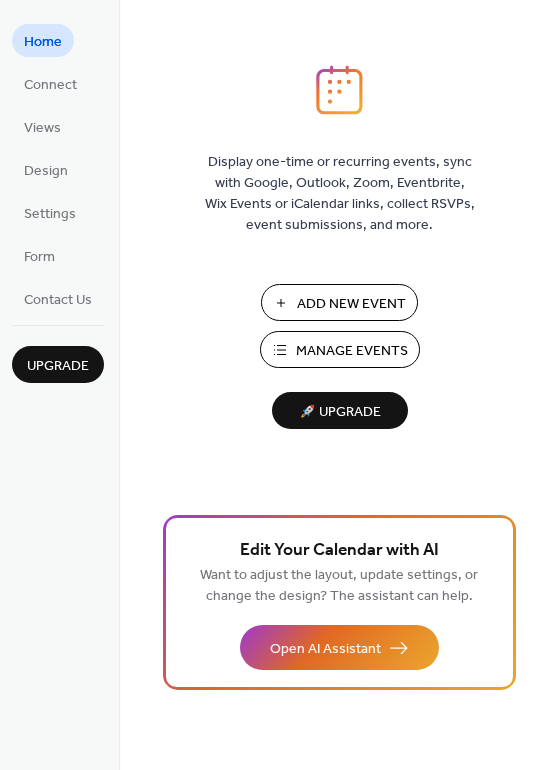 scroll, scrollTop: 0, scrollLeft: 0, axis: both 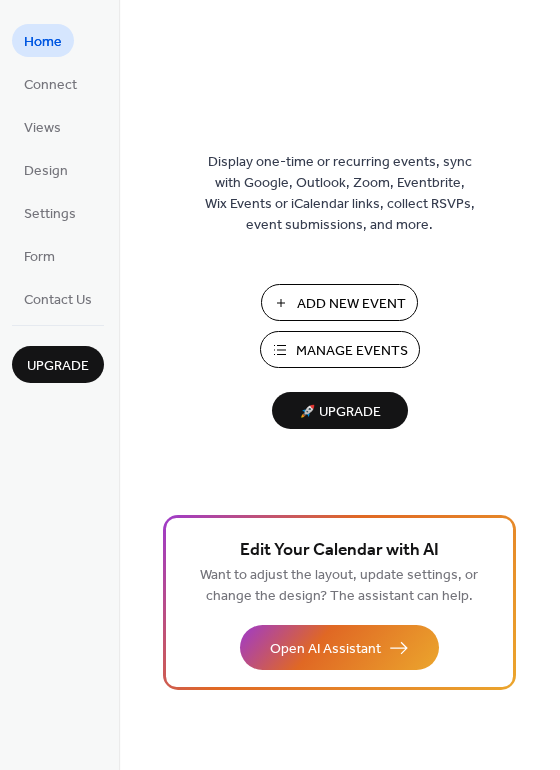 click on "Manage Events" at bounding box center (352, 351) 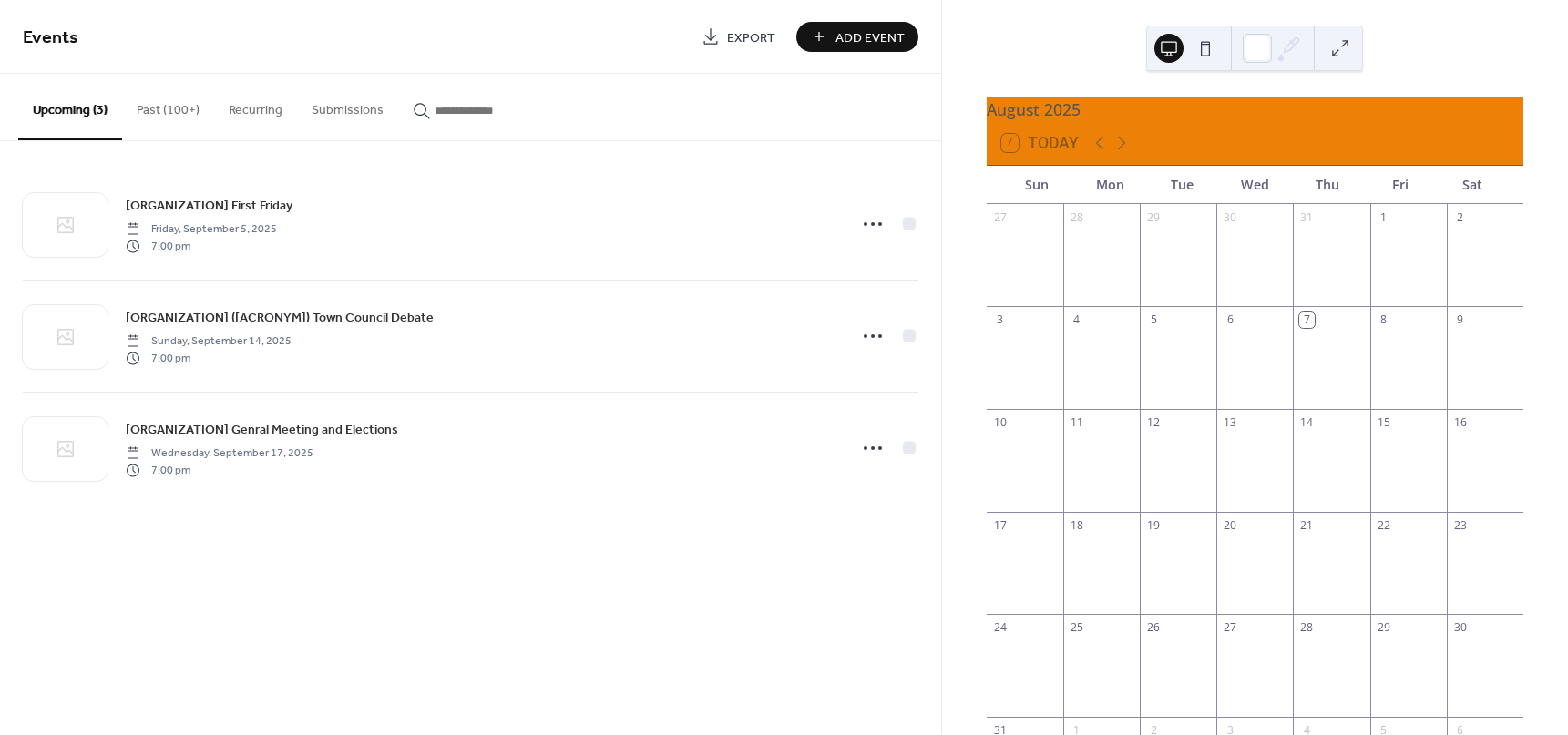 scroll, scrollTop: 0, scrollLeft: 0, axis: both 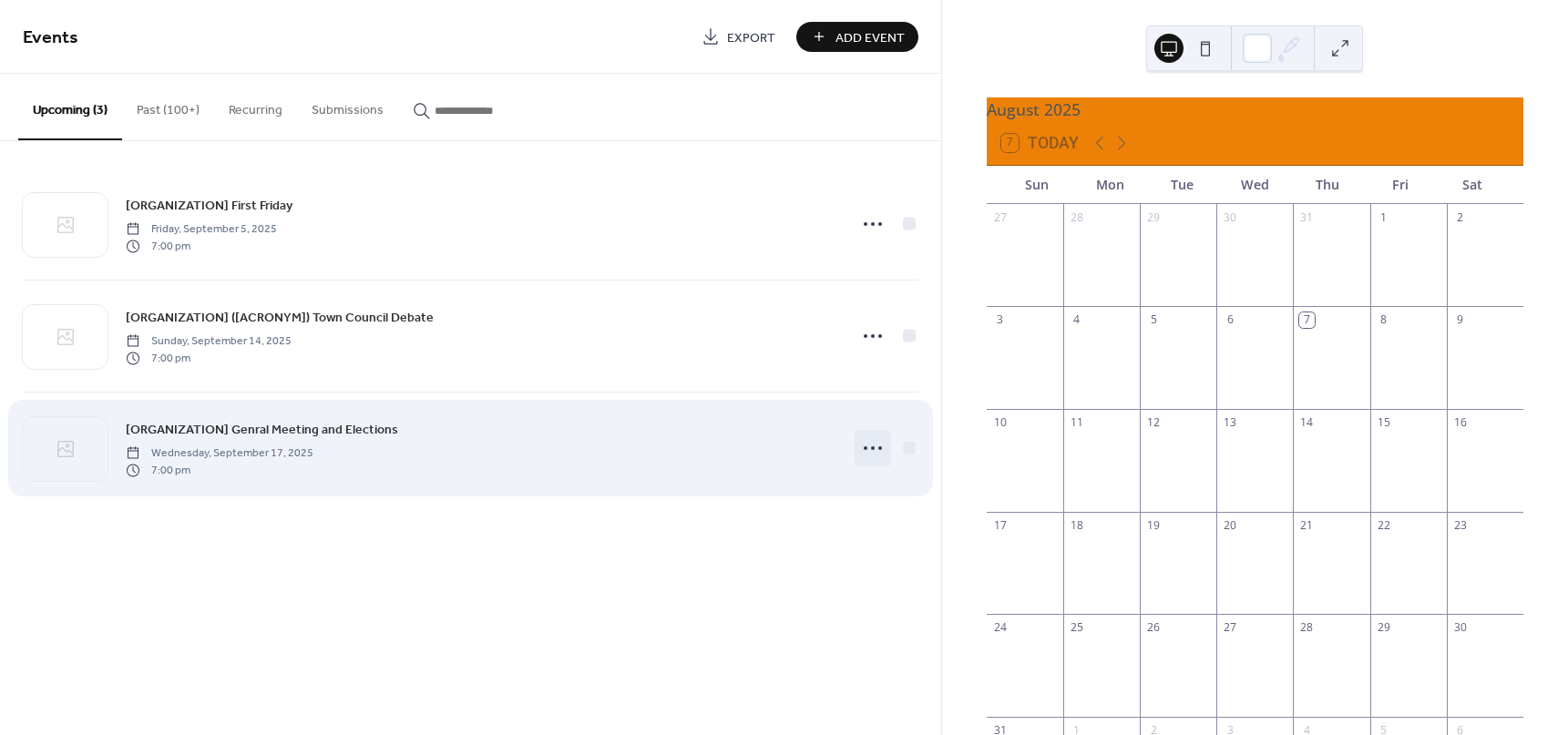 click 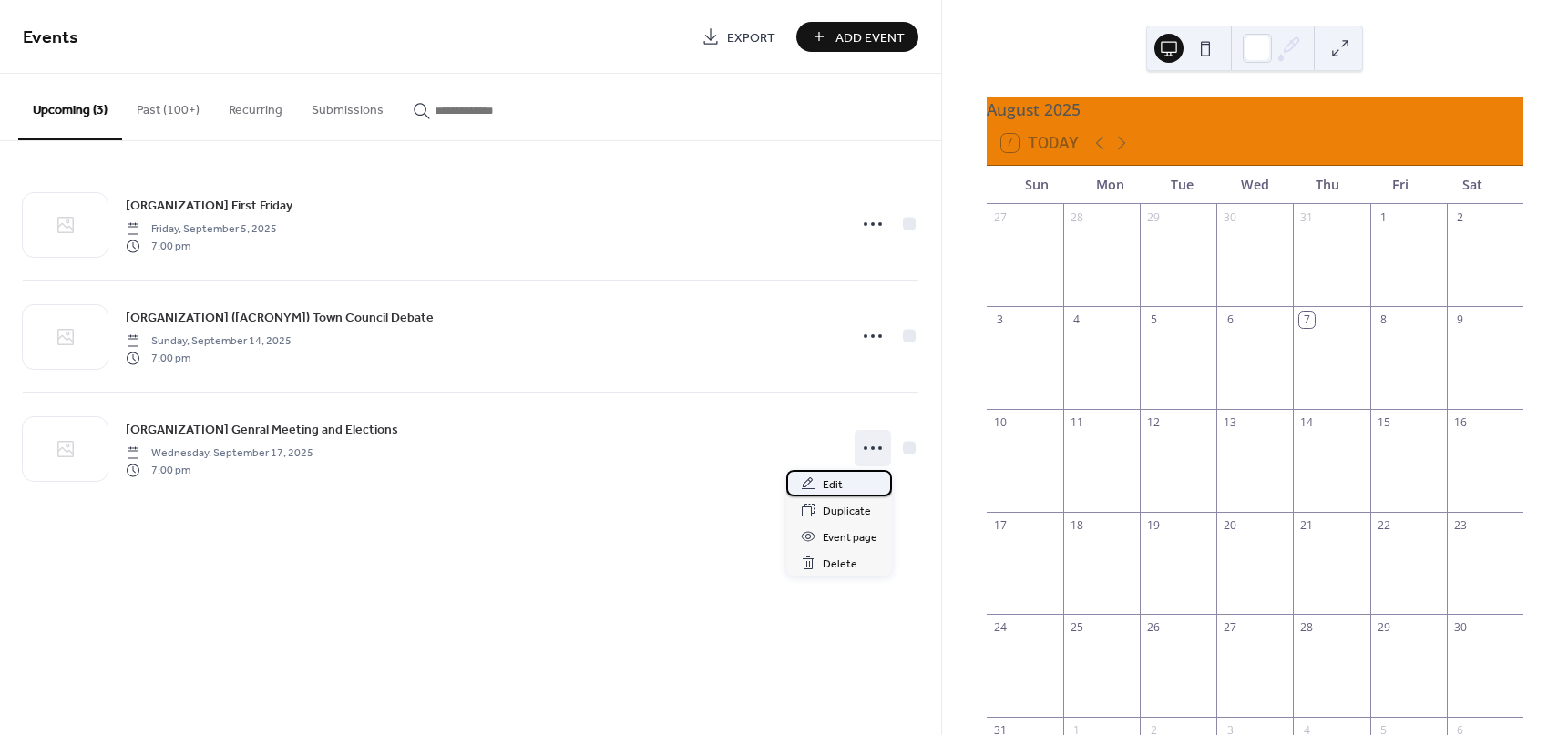click on "Edit" at bounding box center [833, 485] 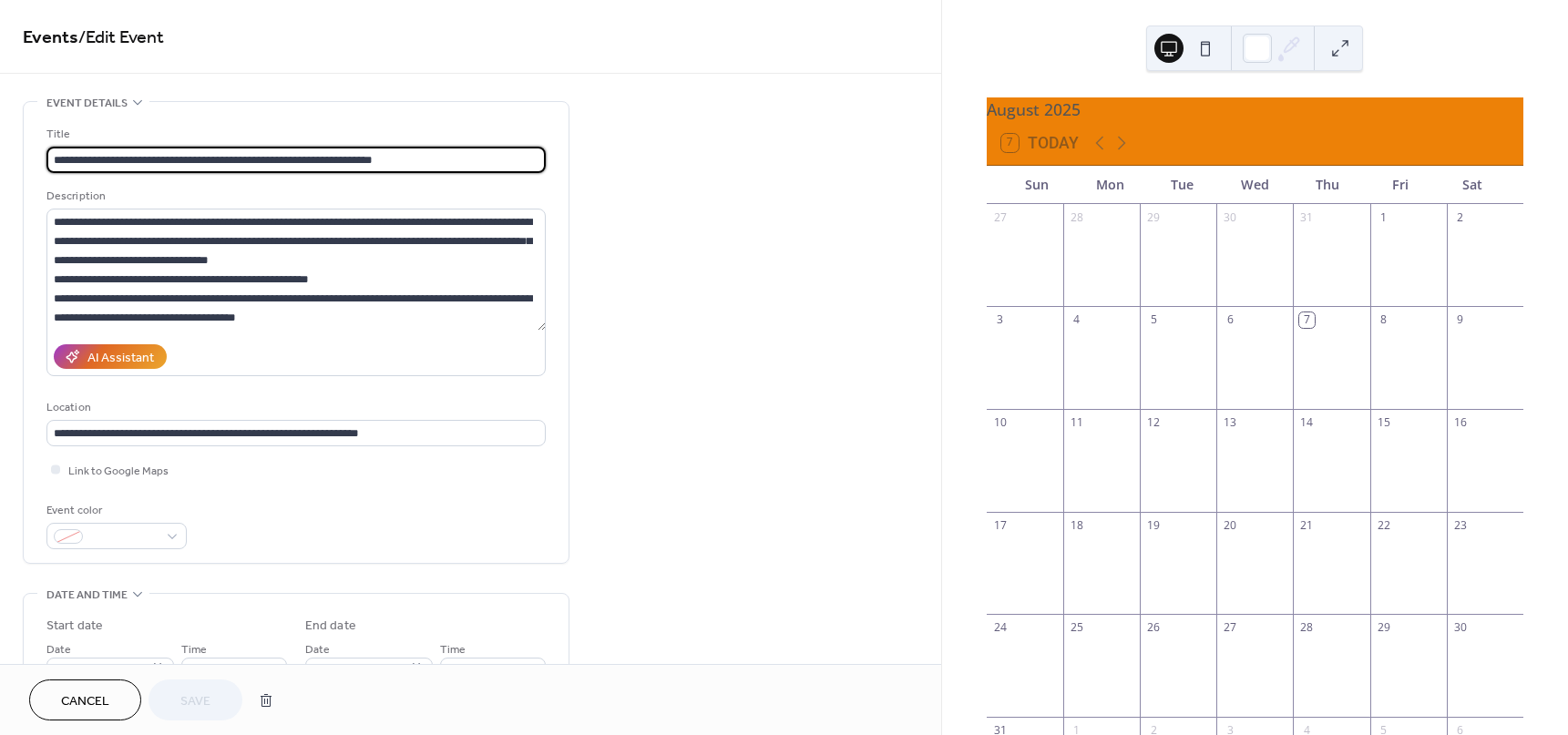 click on "**********" at bounding box center [296, 159] 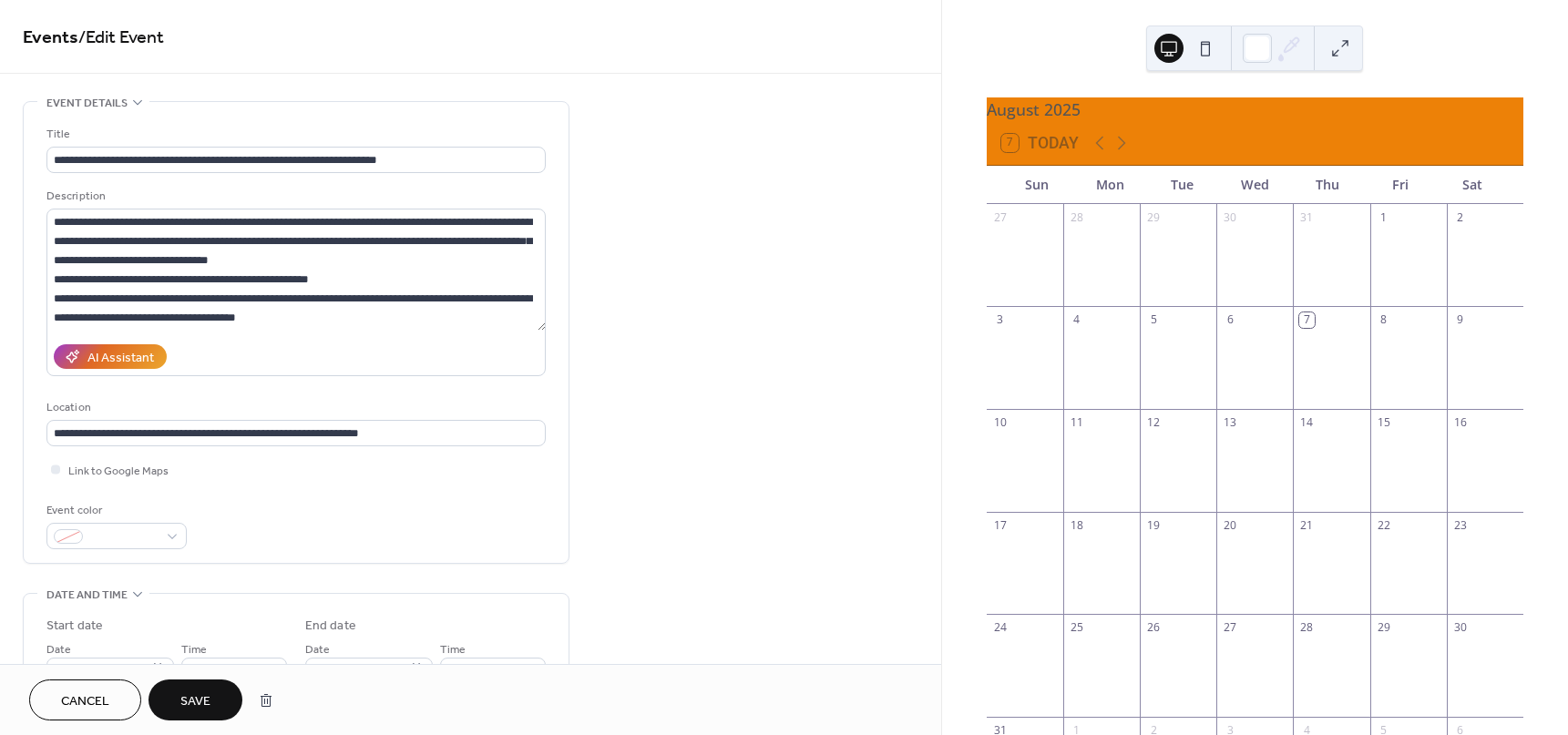 drag, startPoint x: 282, startPoint y: 159, endPoint x: 545, endPoint y: 238, distance: 274.60881 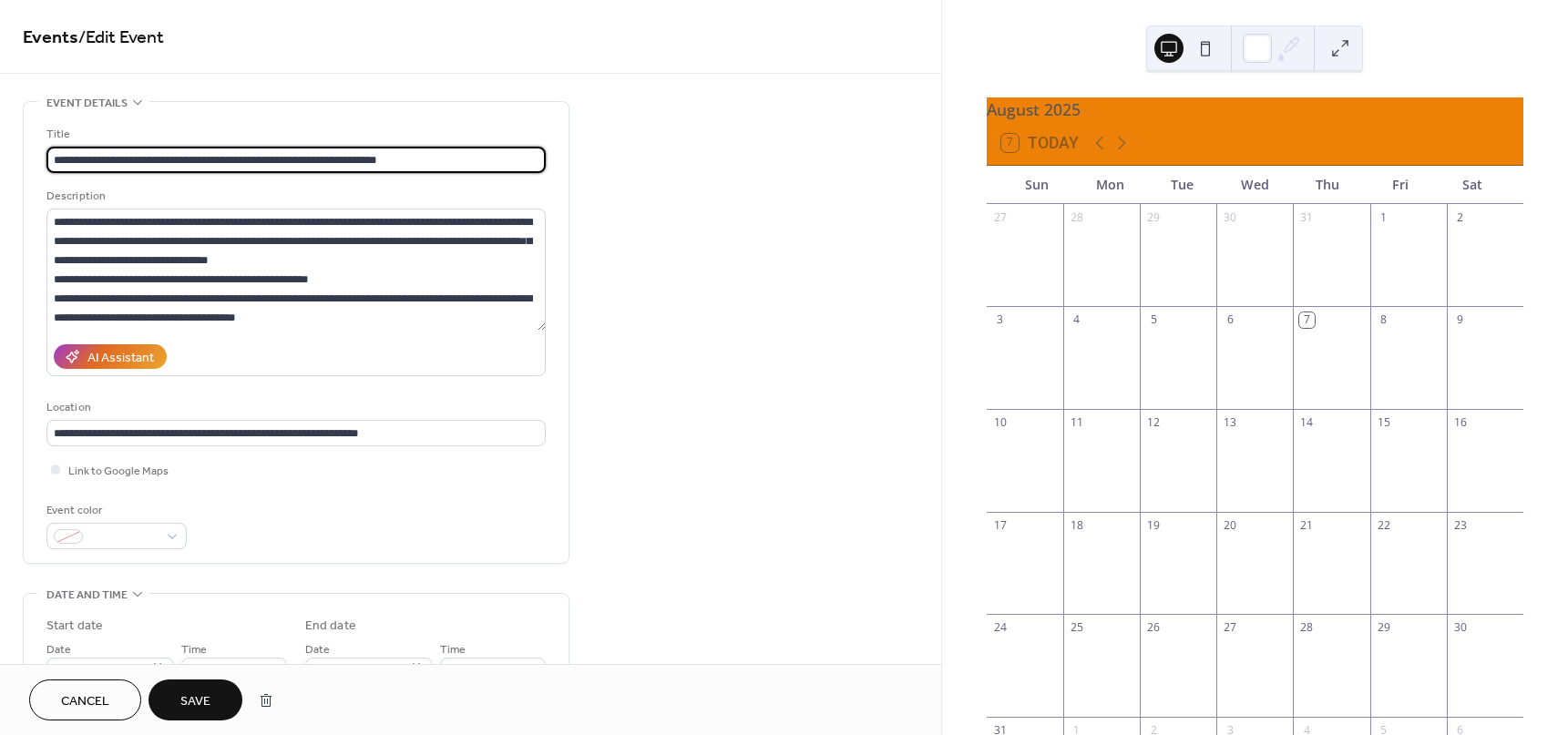 drag, startPoint x: 297, startPoint y: 158, endPoint x: 267, endPoint y: 158, distance: 30 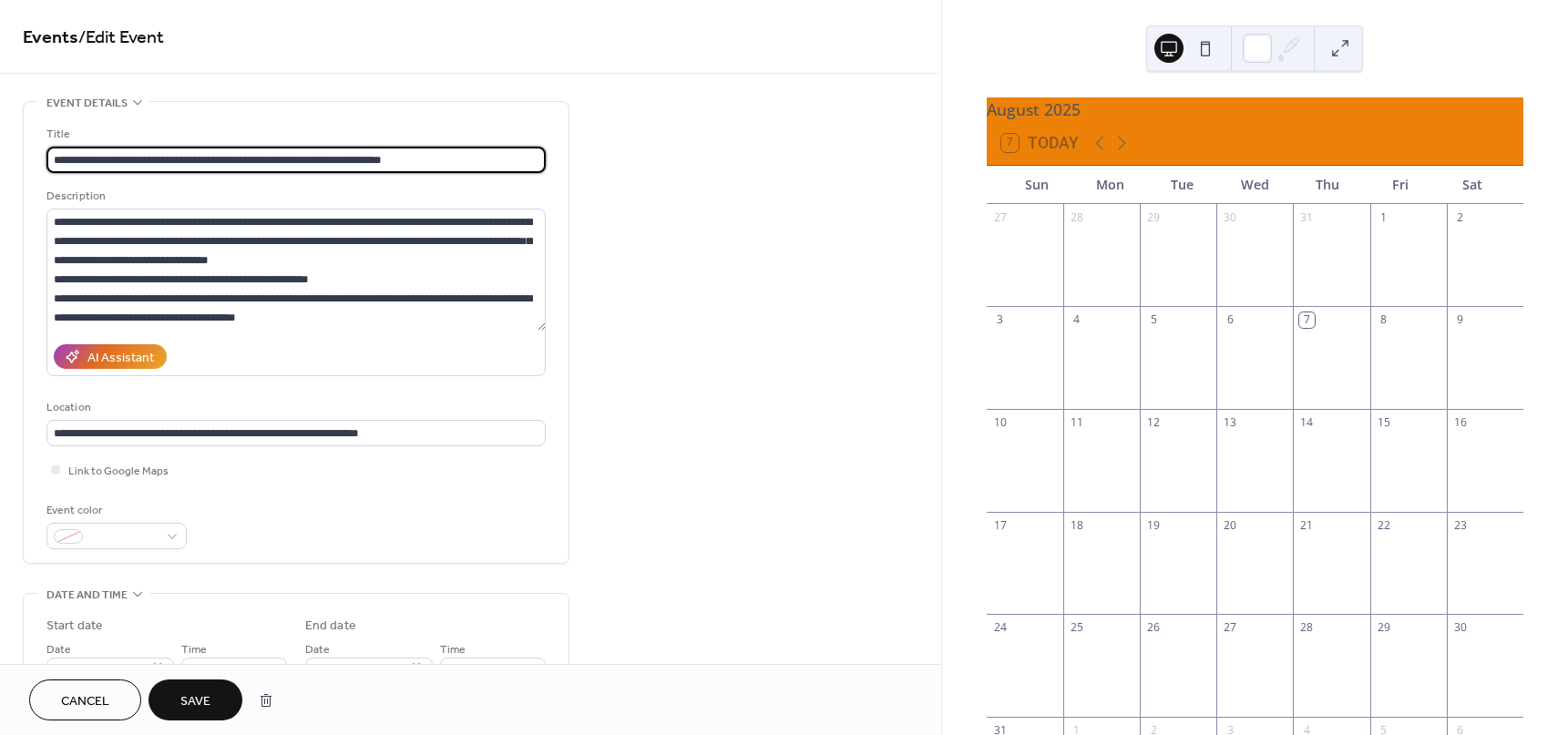 click on "**********" at bounding box center [470, 656] 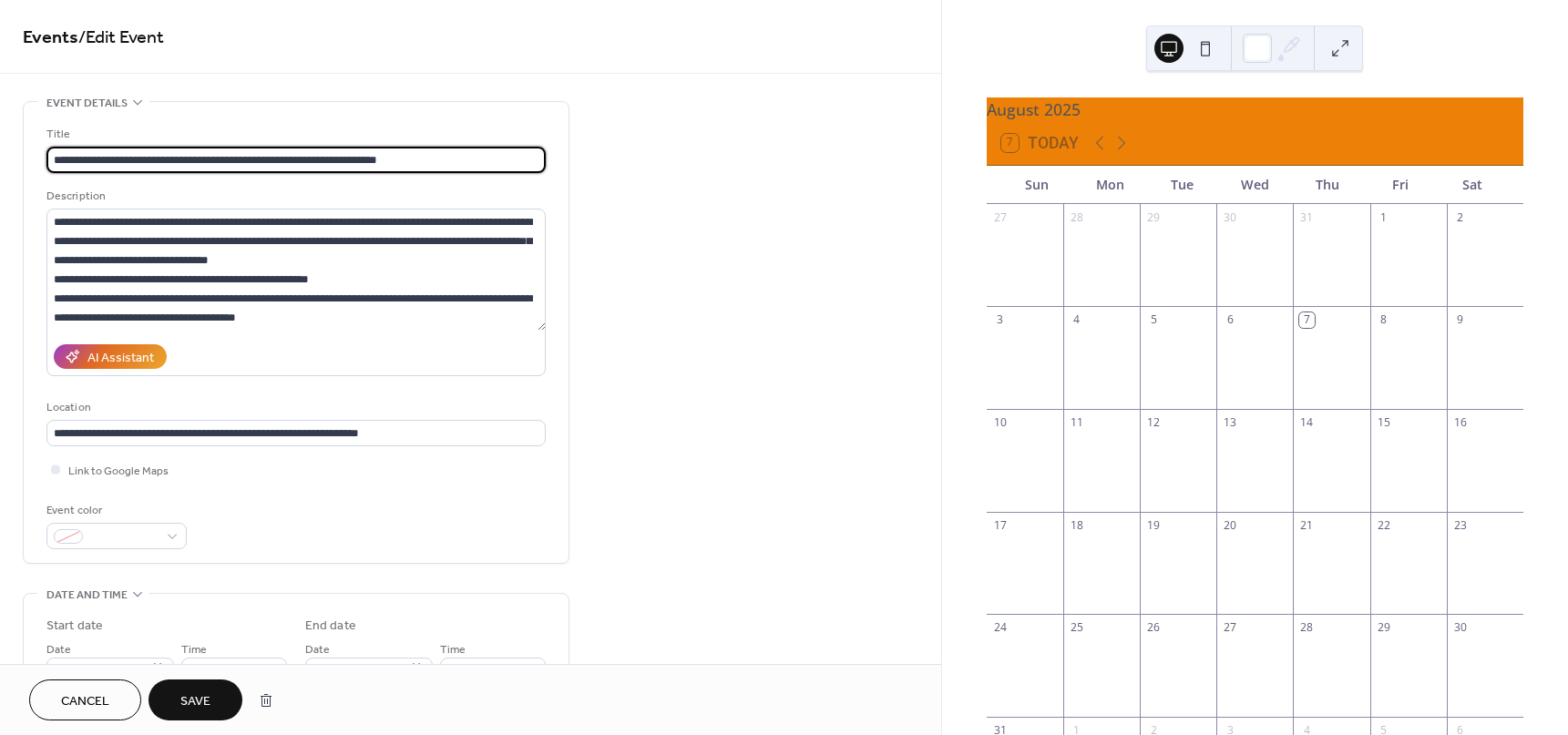 type on "**********" 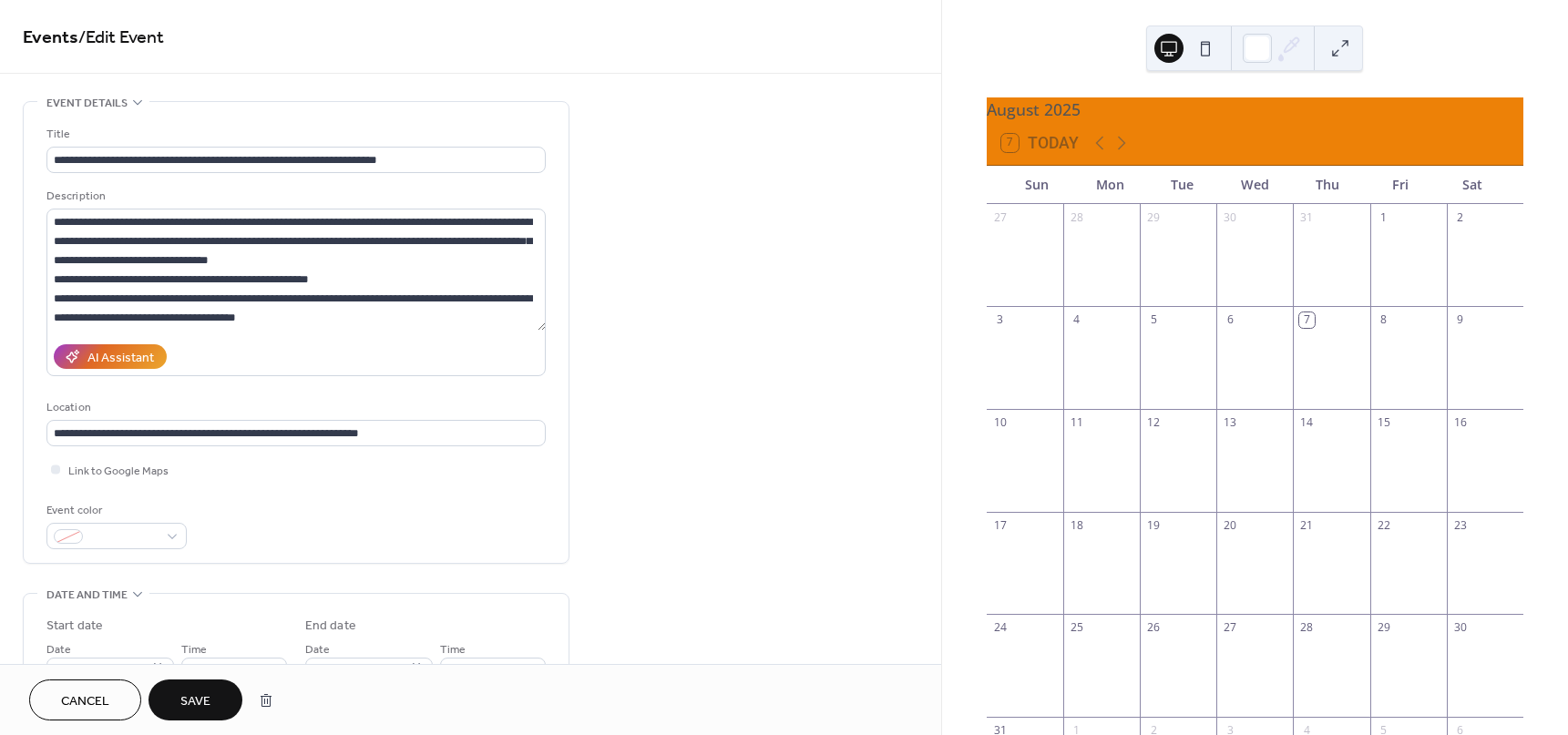 click on "Save" at bounding box center [195, 701] 